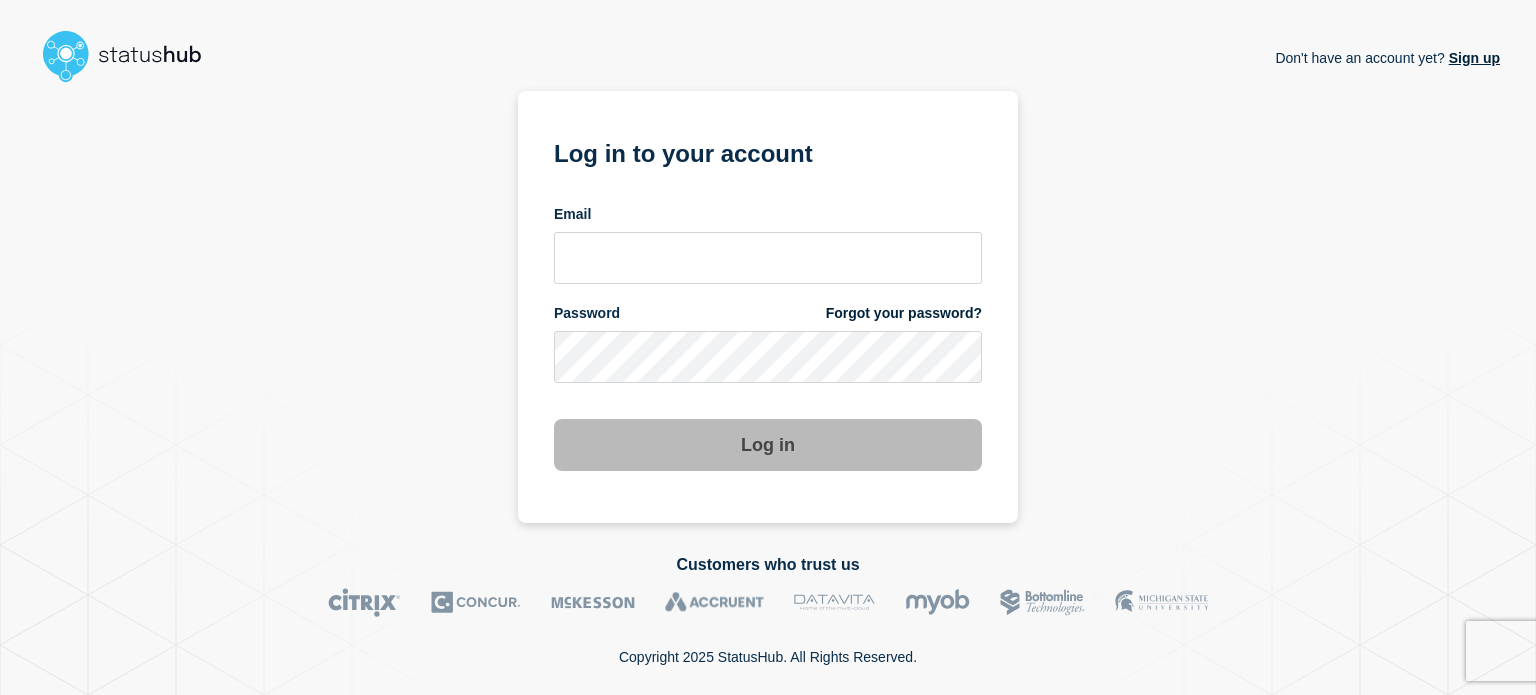 scroll, scrollTop: 0, scrollLeft: 0, axis: both 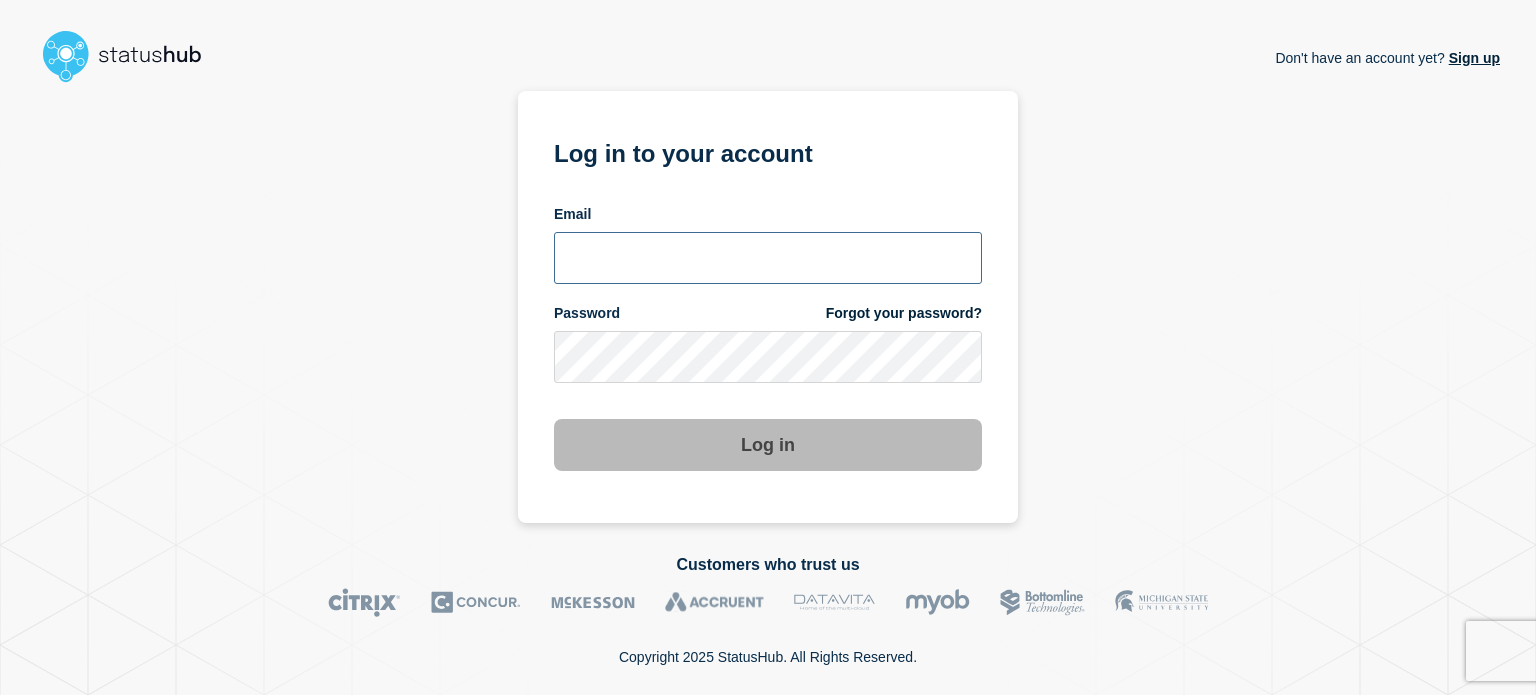 type on "[EMAIL_ADDRESS][DOMAIN_NAME]" 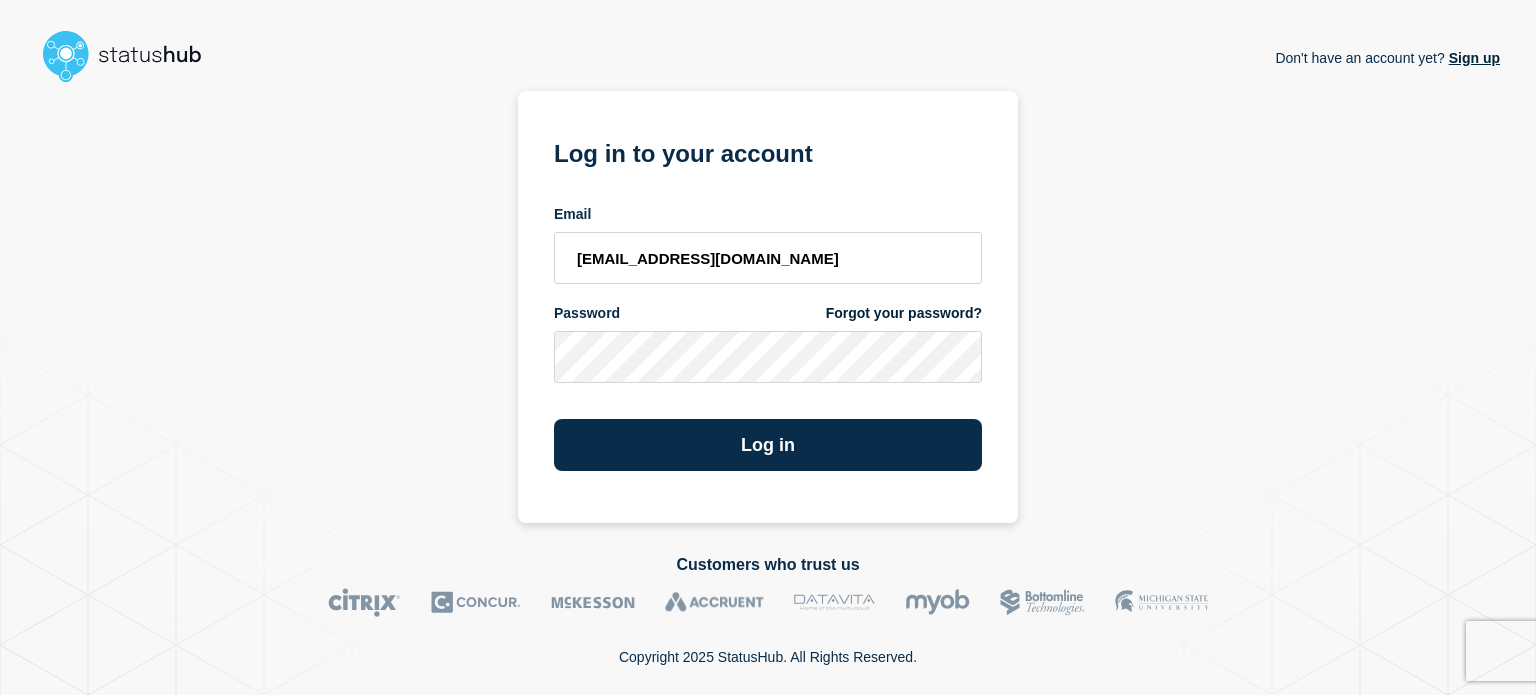 click on "Log in to your account Email [EMAIL_ADDRESS][DOMAIN_NAME] Password Forgot your password? Log in" at bounding box center (768, 307) 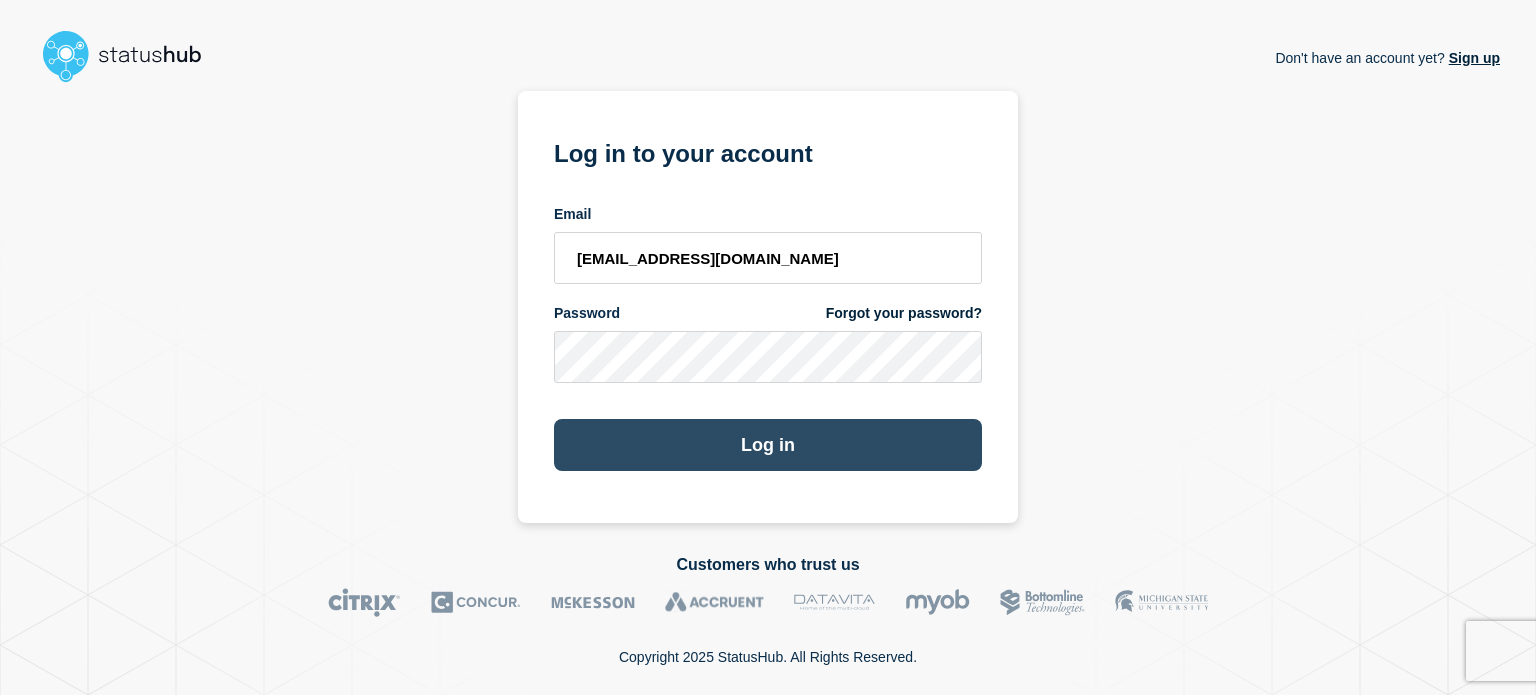 click on "Log in" at bounding box center (768, 445) 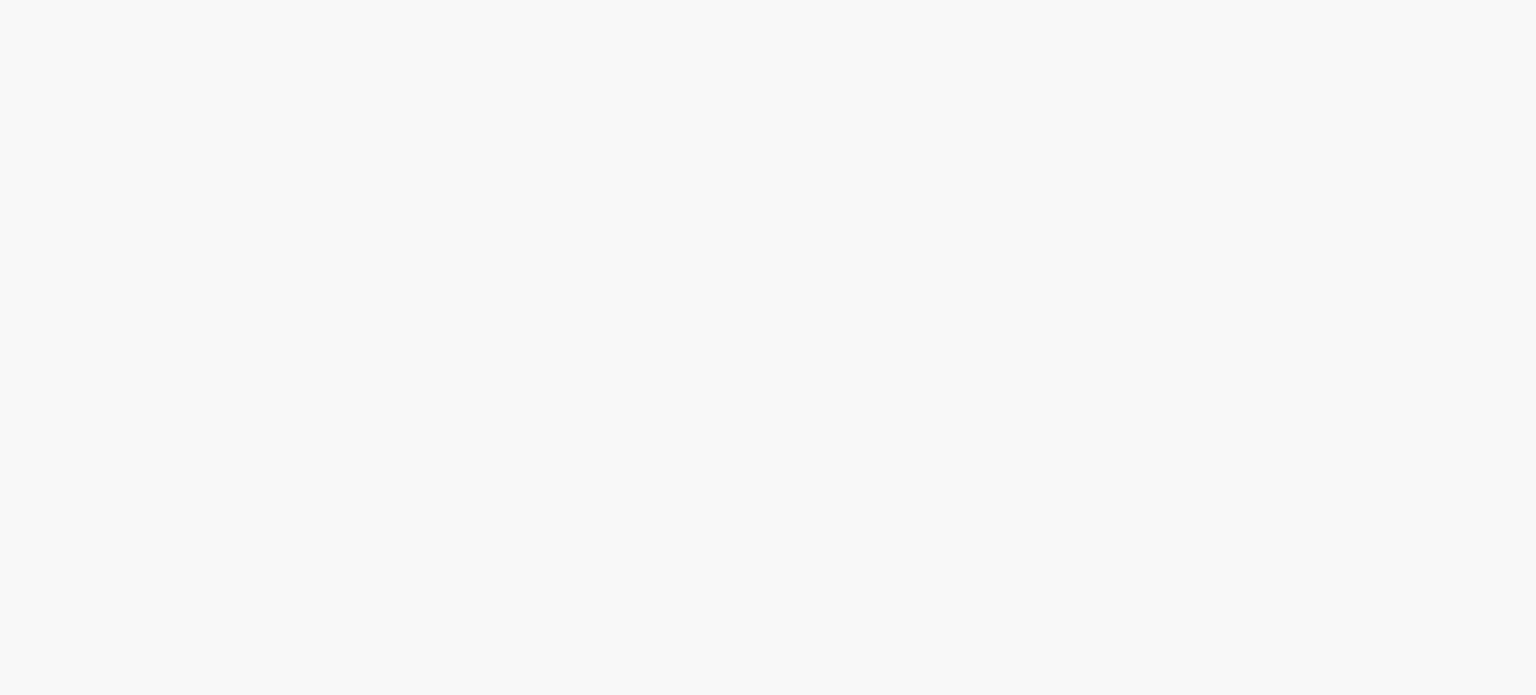 scroll, scrollTop: 0, scrollLeft: 0, axis: both 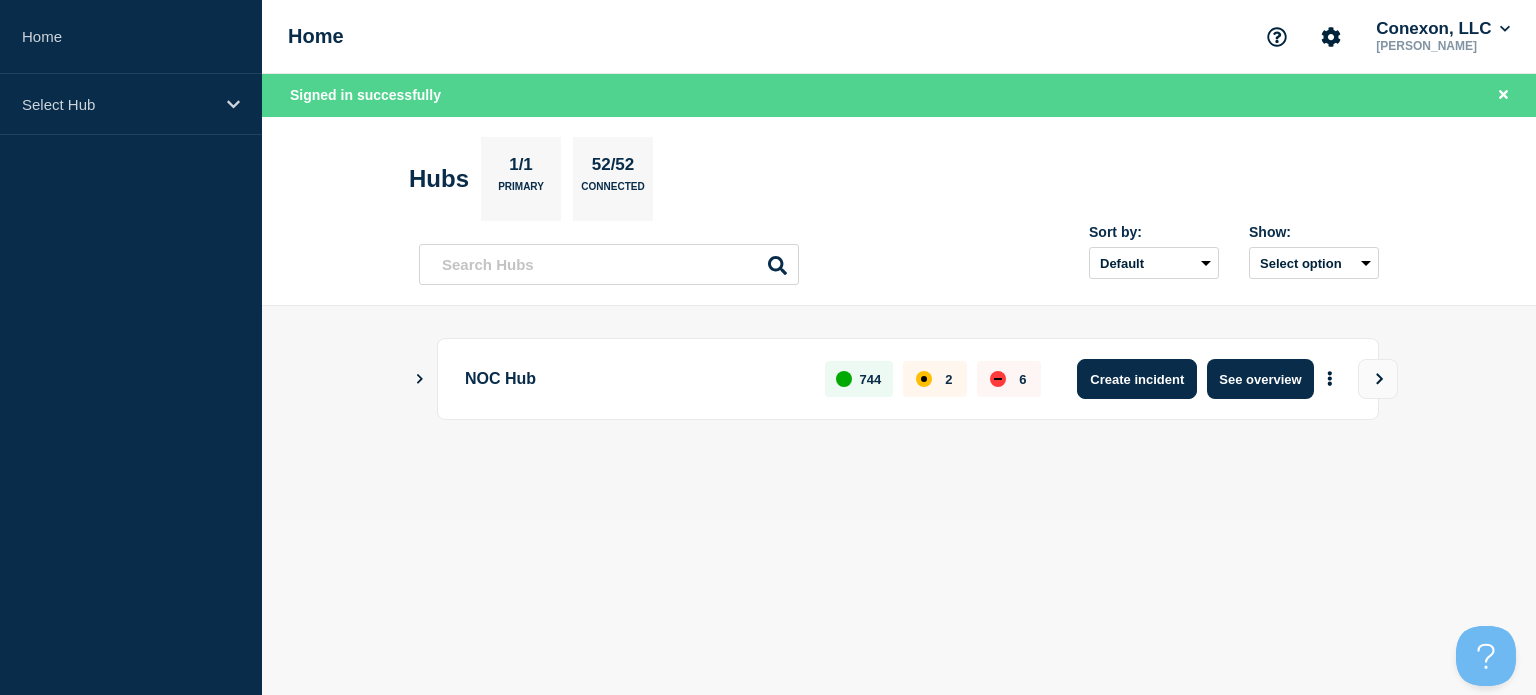 click on "Create incident" at bounding box center (1137, 379) 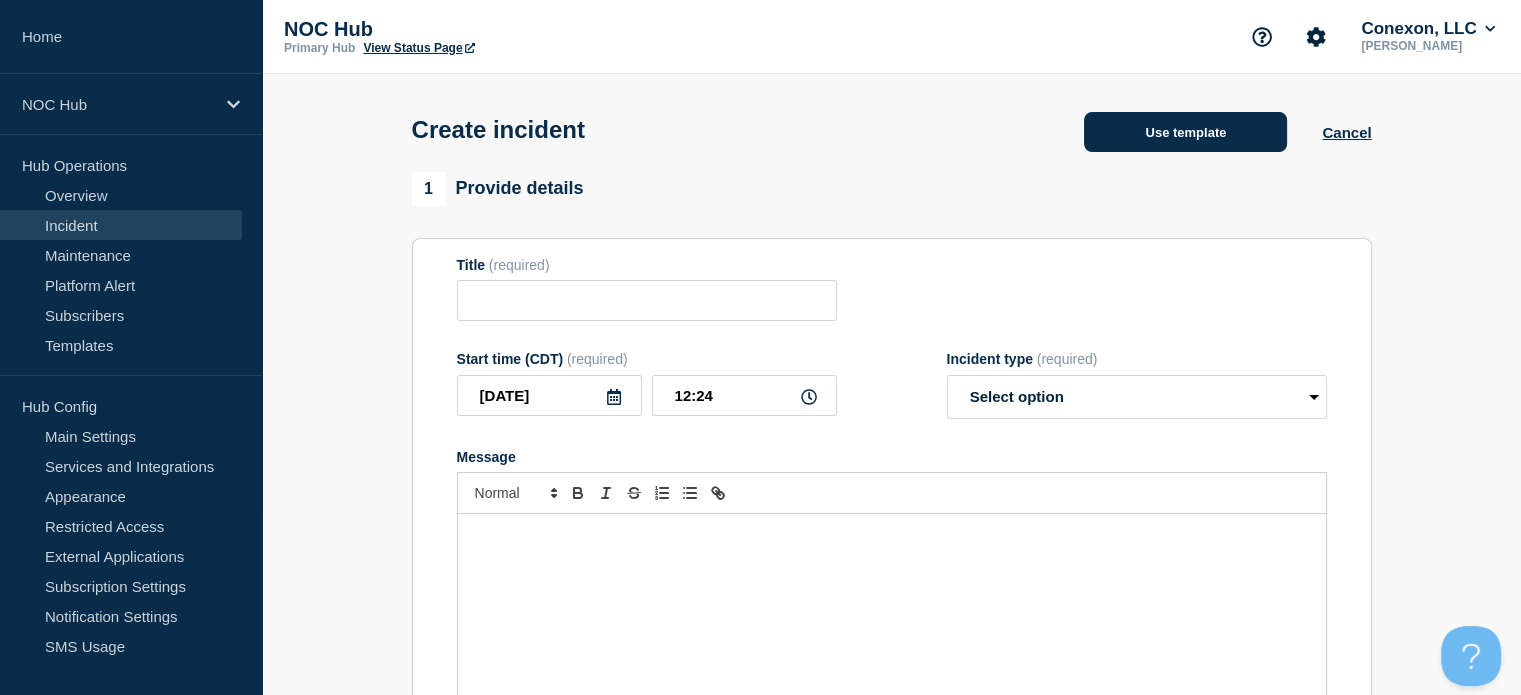 click on "Use template" at bounding box center (1185, 132) 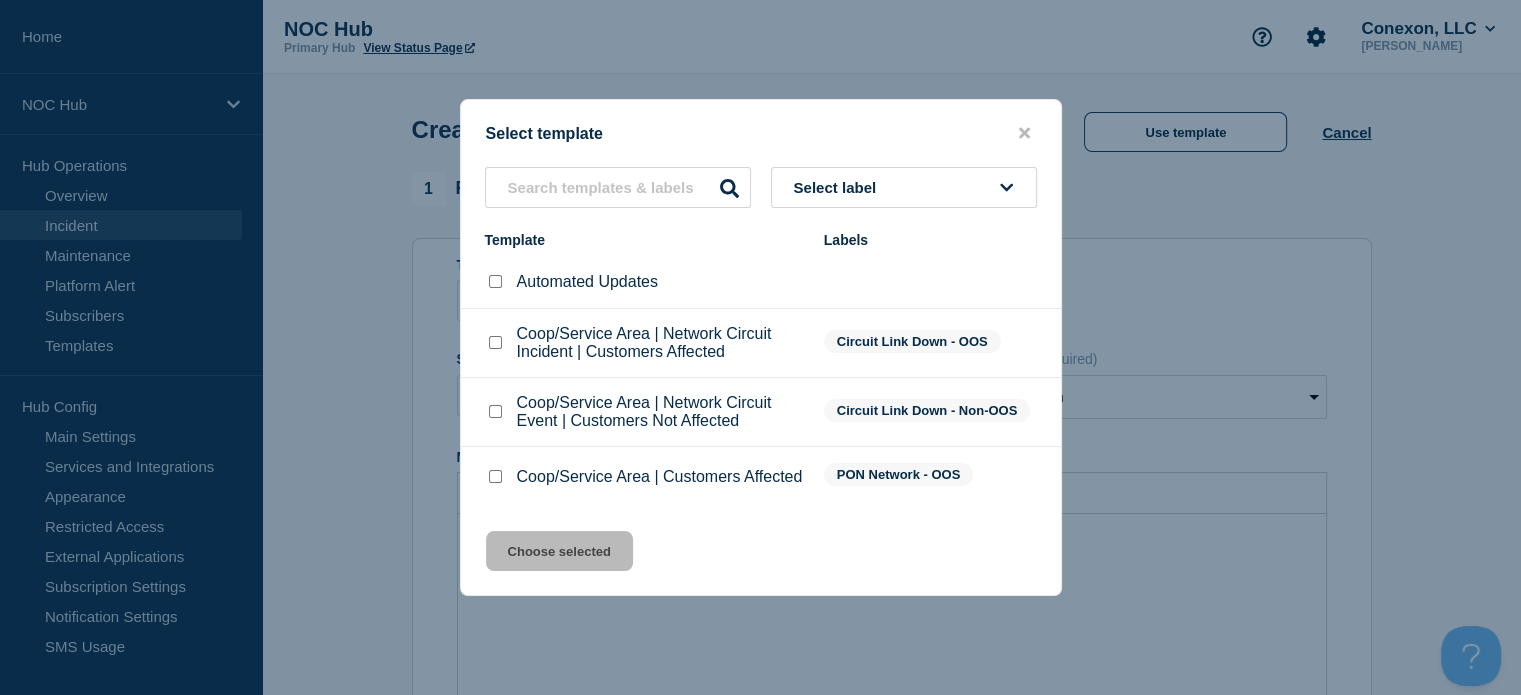 click at bounding box center (495, 411) 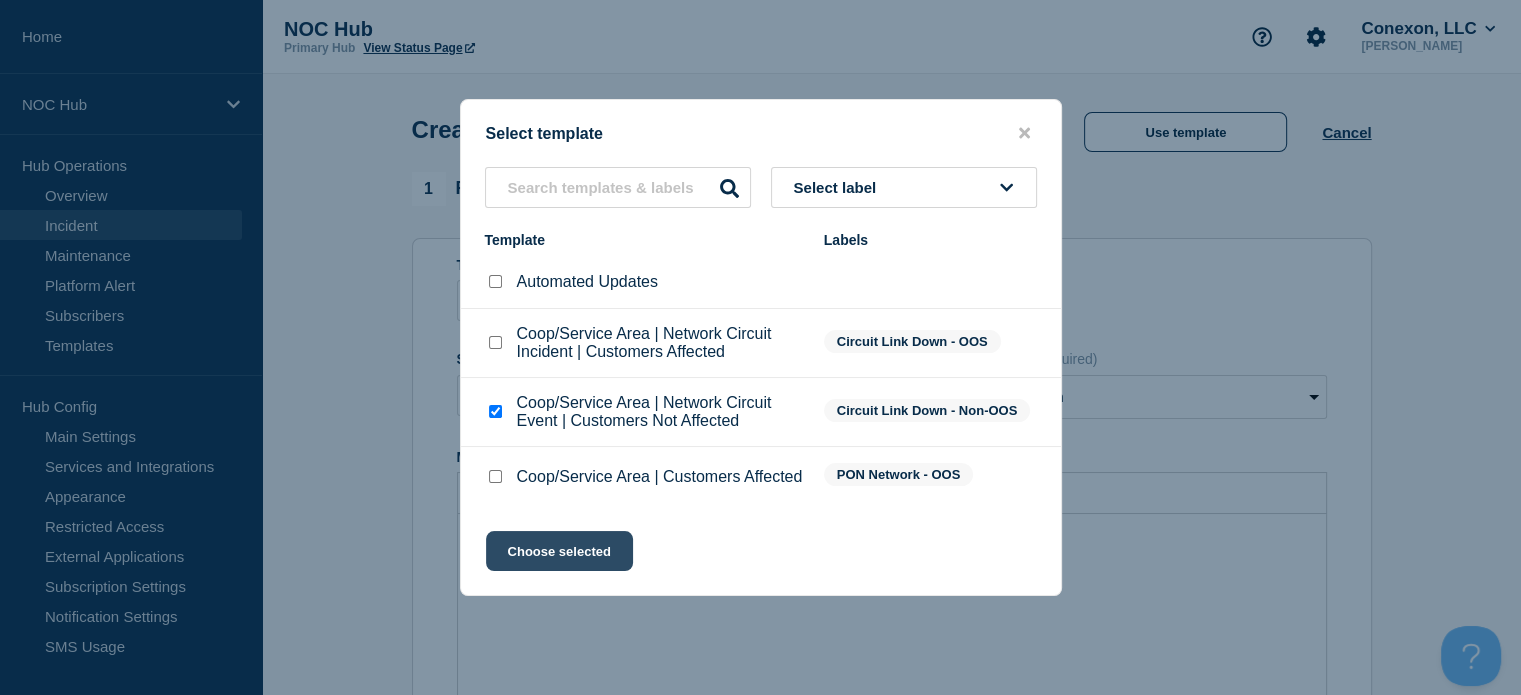 click on "Choose selected" 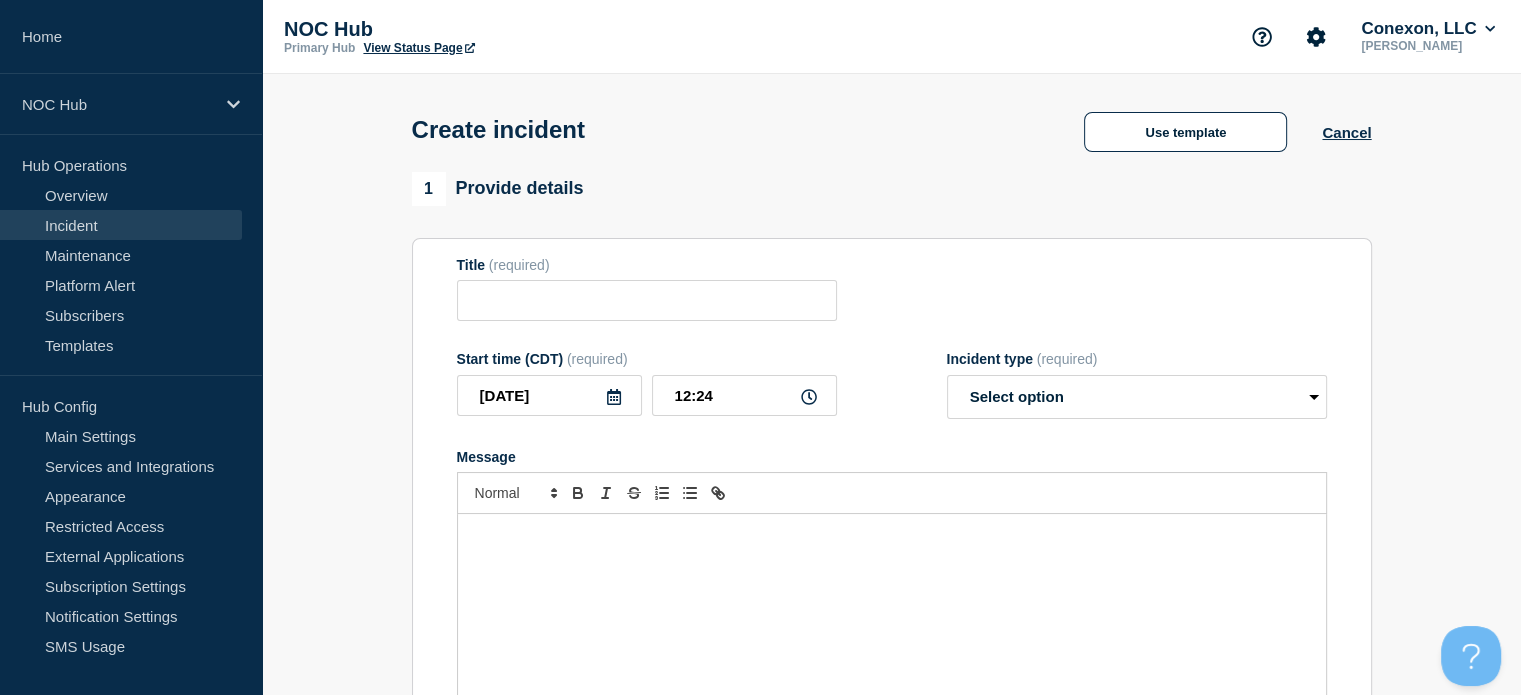 type on "Coop/Service Area | Network Circuit Event | Customers Not Affected" 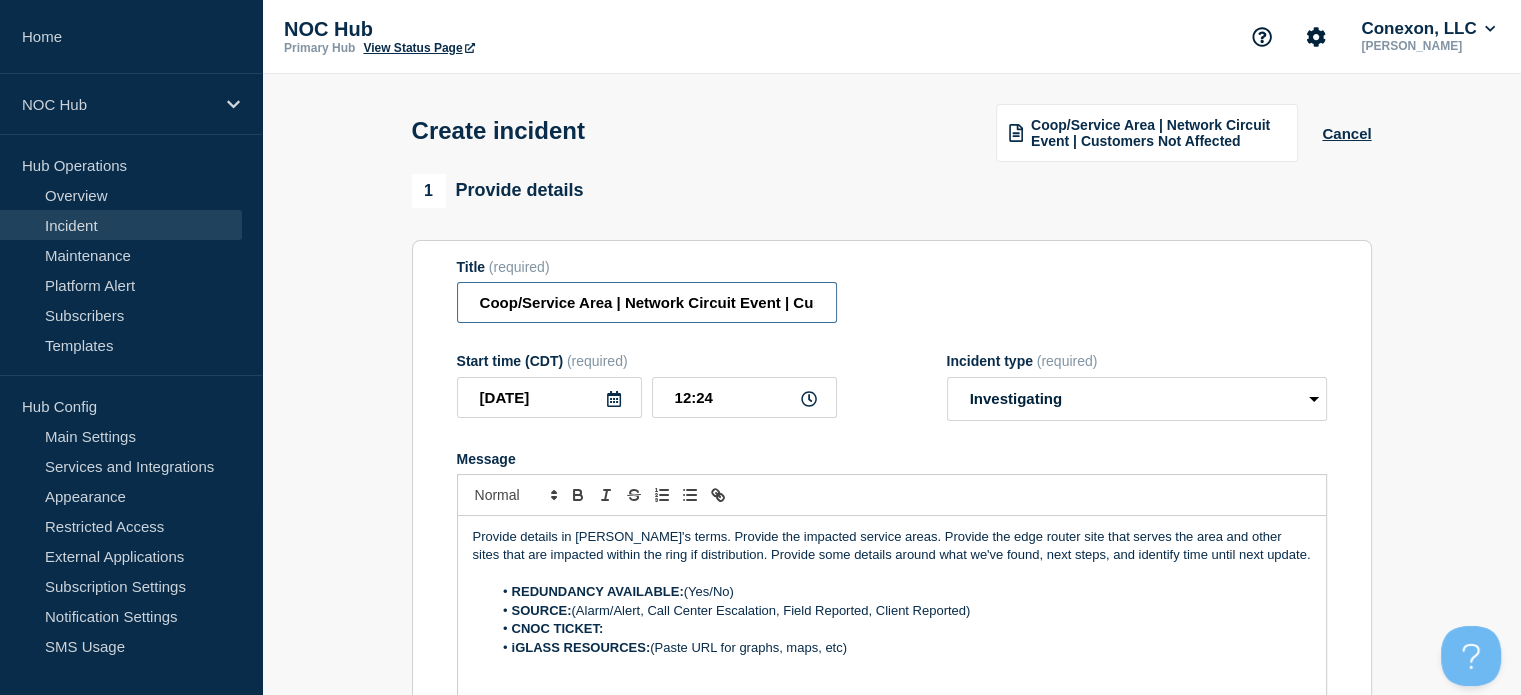 drag, startPoint x: 608, startPoint y: 308, endPoint x: 416, endPoint y: 288, distance: 193.03885 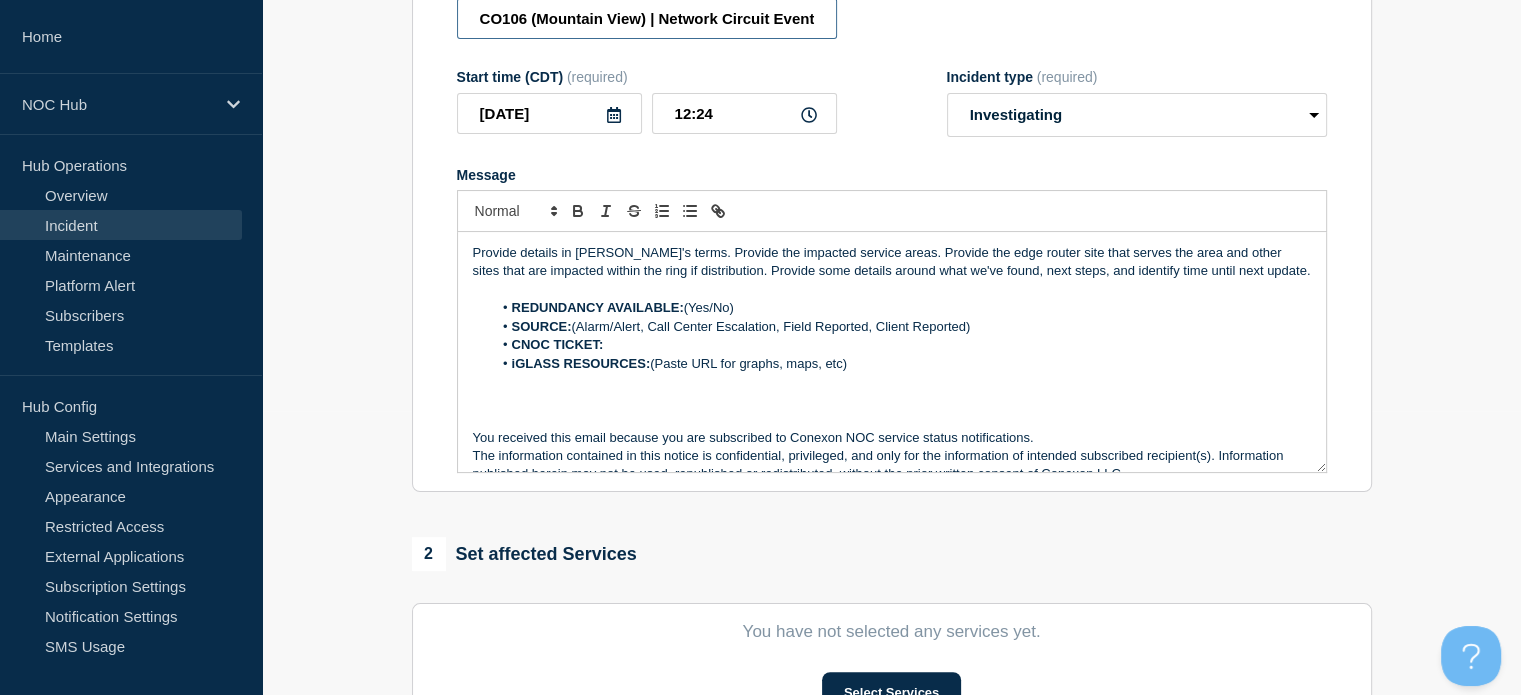 scroll, scrollTop: 284, scrollLeft: 0, axis: vertical 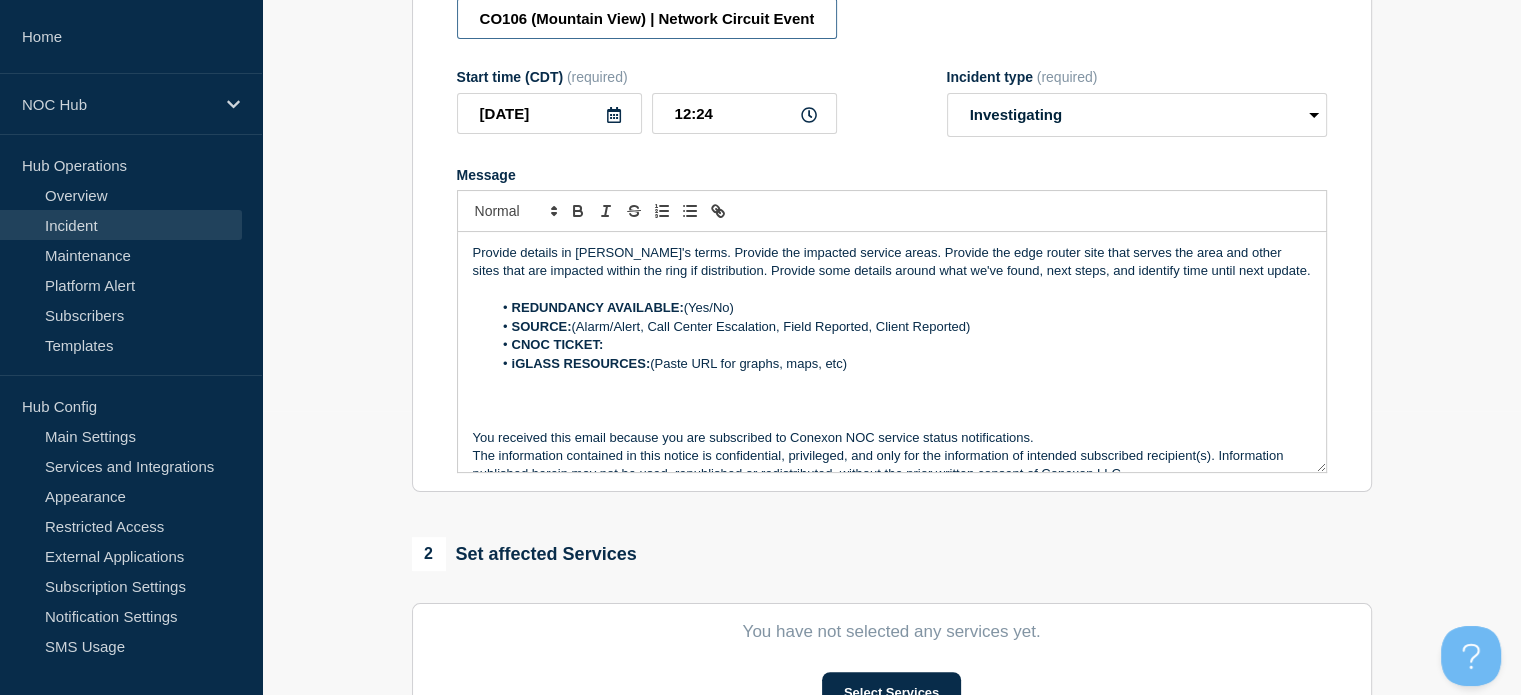type on "CO106 (Mountain View) | Network Circuit Event | Customers Not Affected" 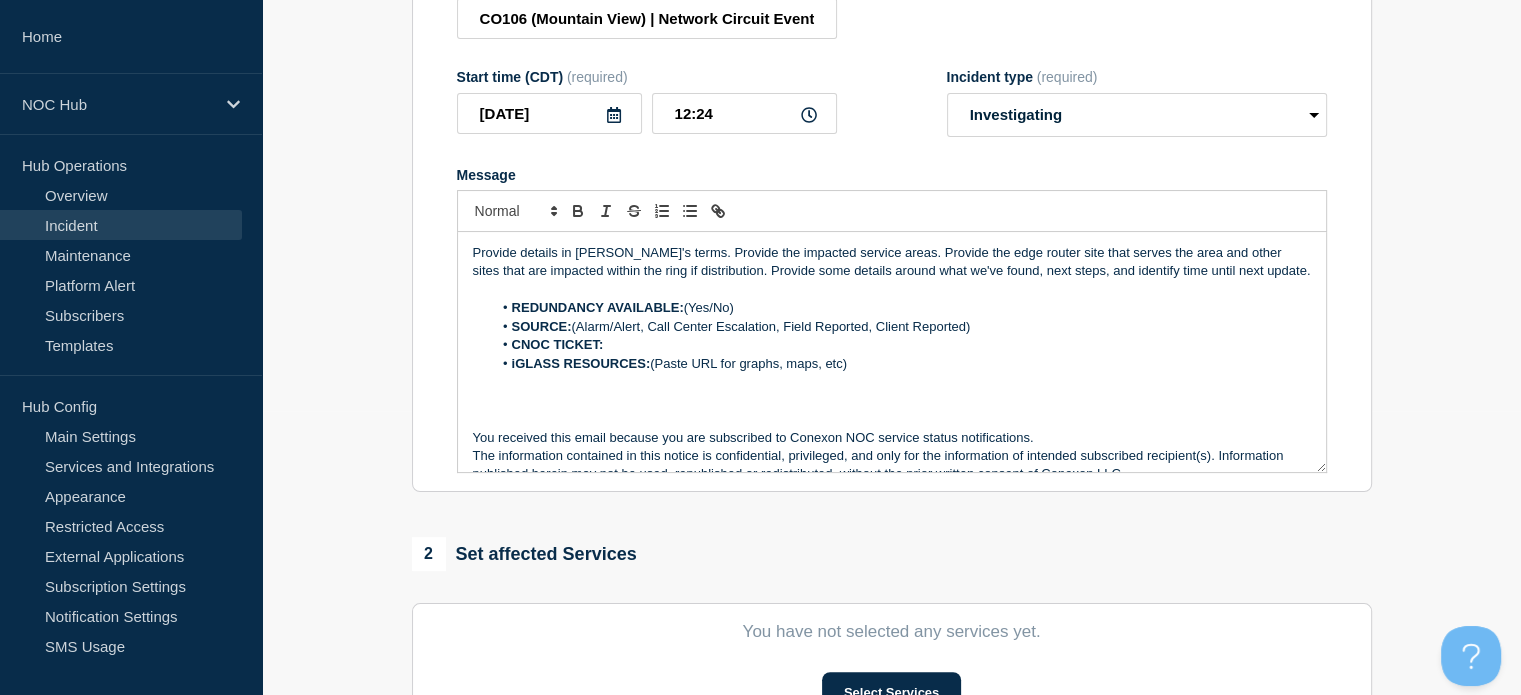 click on "Provide details in laymen's terms. Provide the impacted service areas. Provide the edge router site that serves the area and other sites that are impacted within the ring if distribution. Provide some details around what we've found, next steps, and identify time until next update." at bounding box center (892, 262) 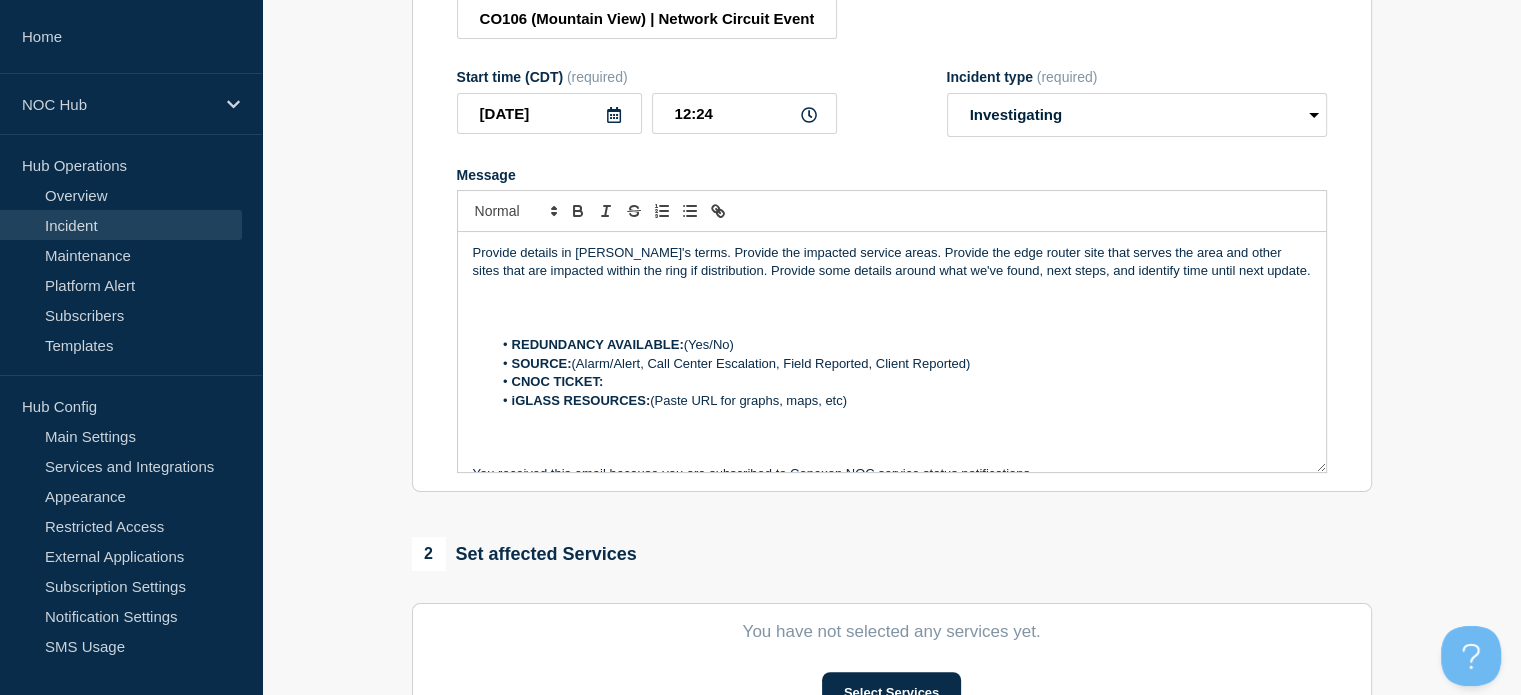type 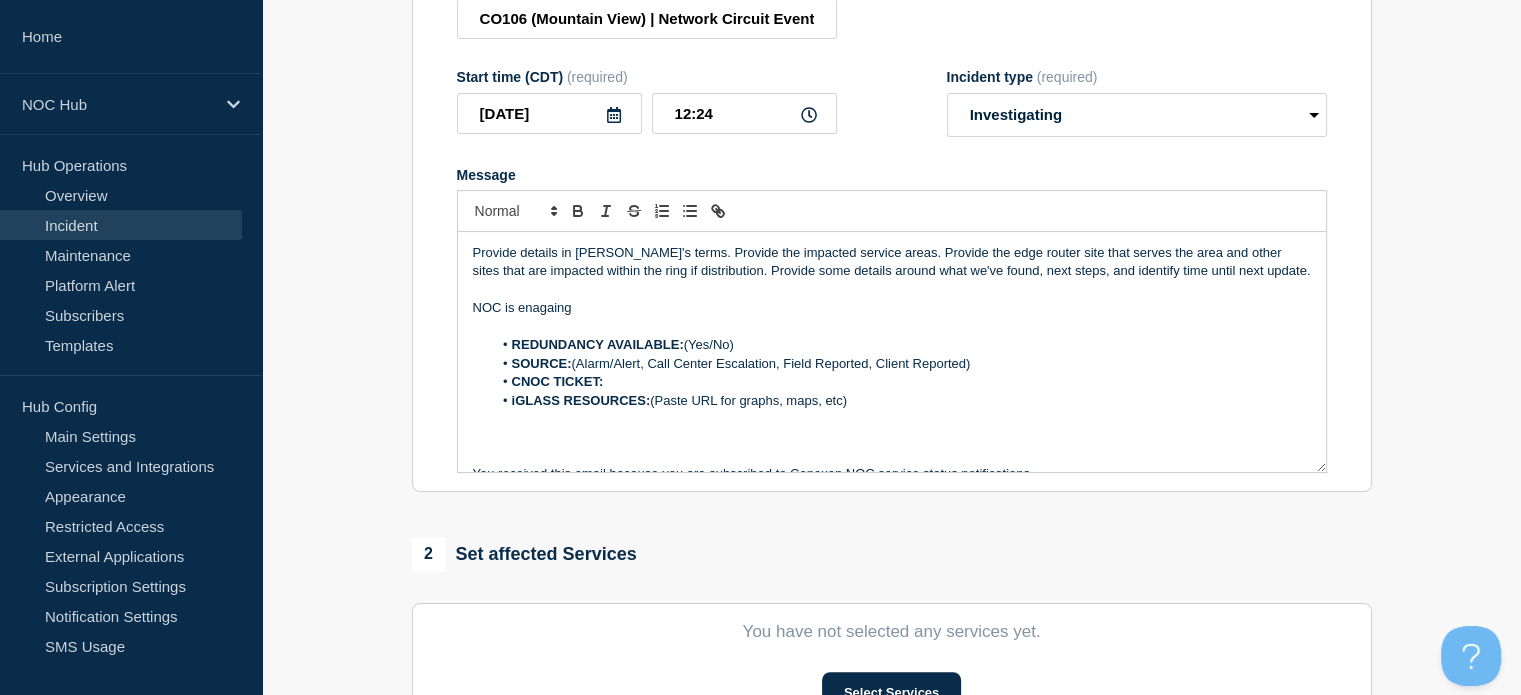click on "NOC is enagaing" at bounding box center (892, 308) 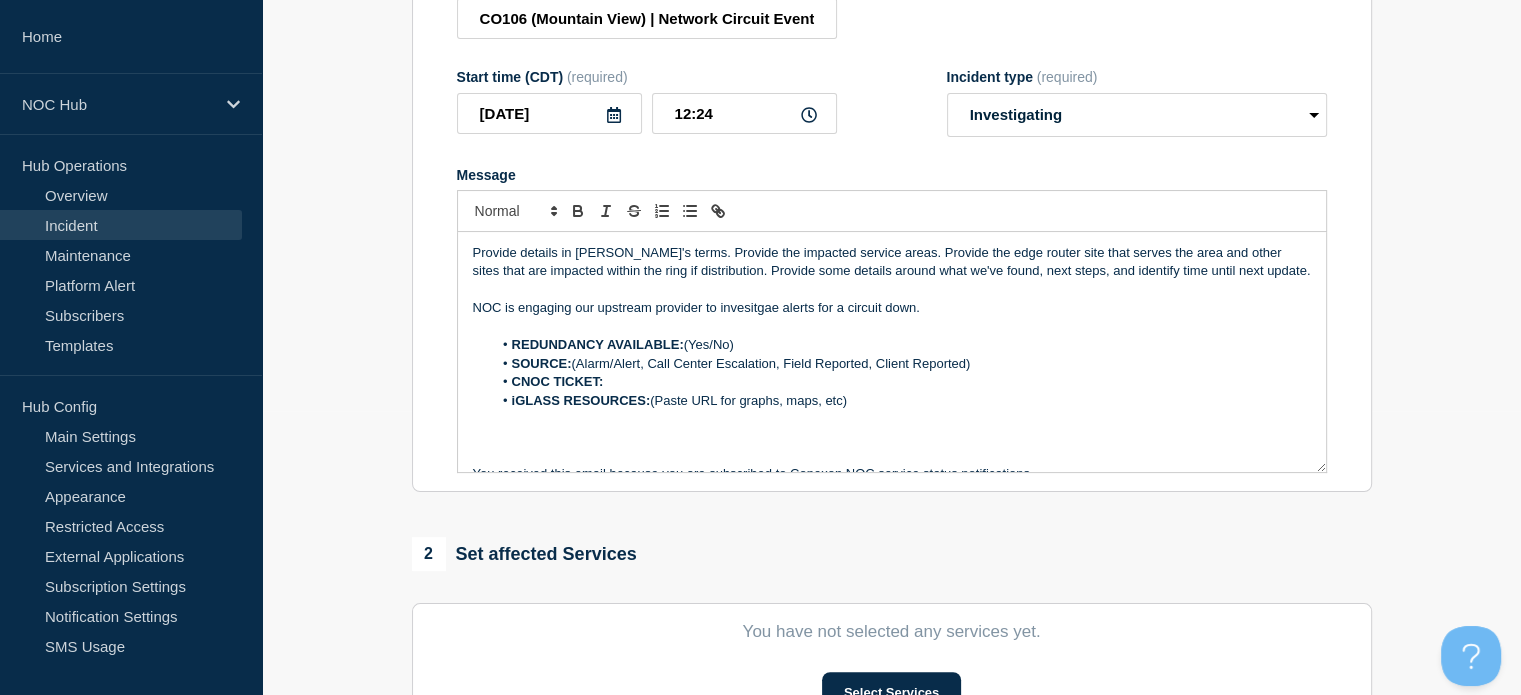 click on "NOC is engaging our upstream provider to invesitgae alerts for a circuit down." at bounding box center (892, 308) 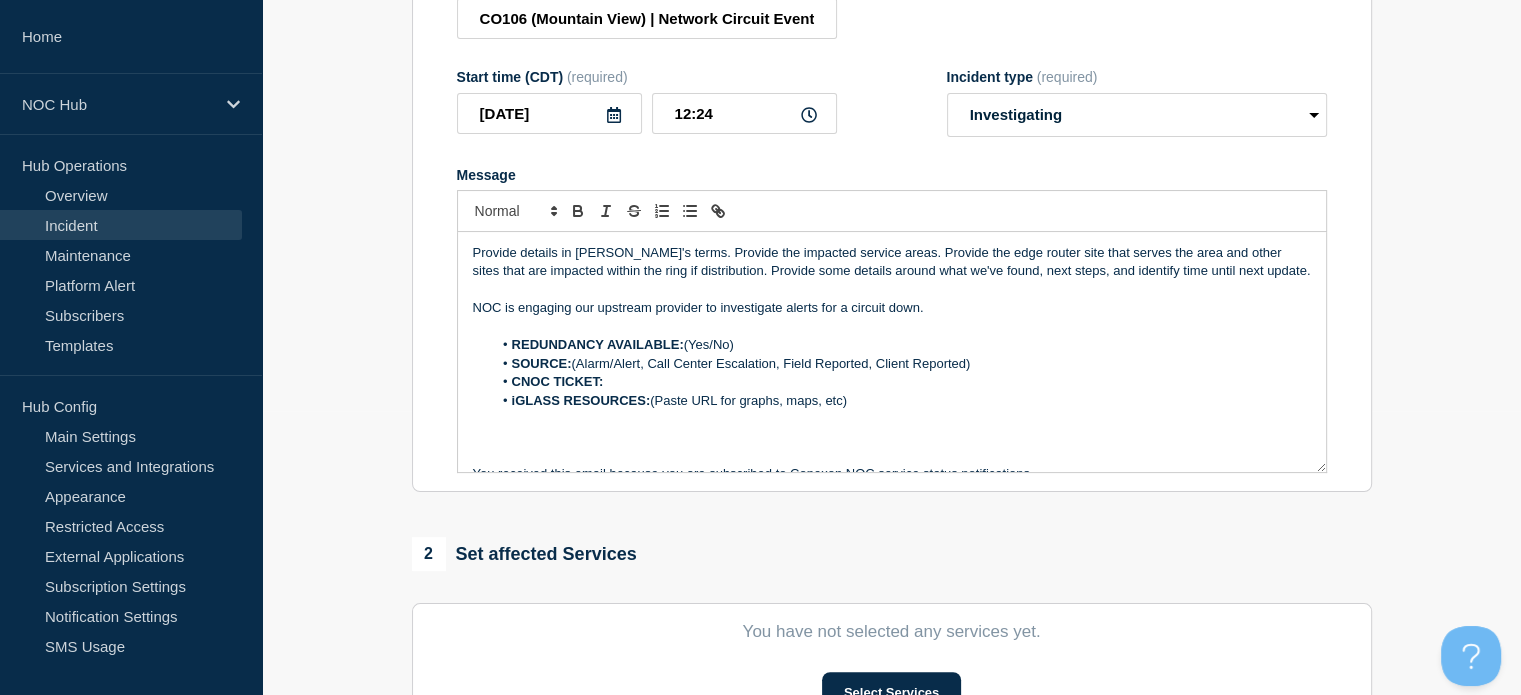 click at bounding box center (892, 290) 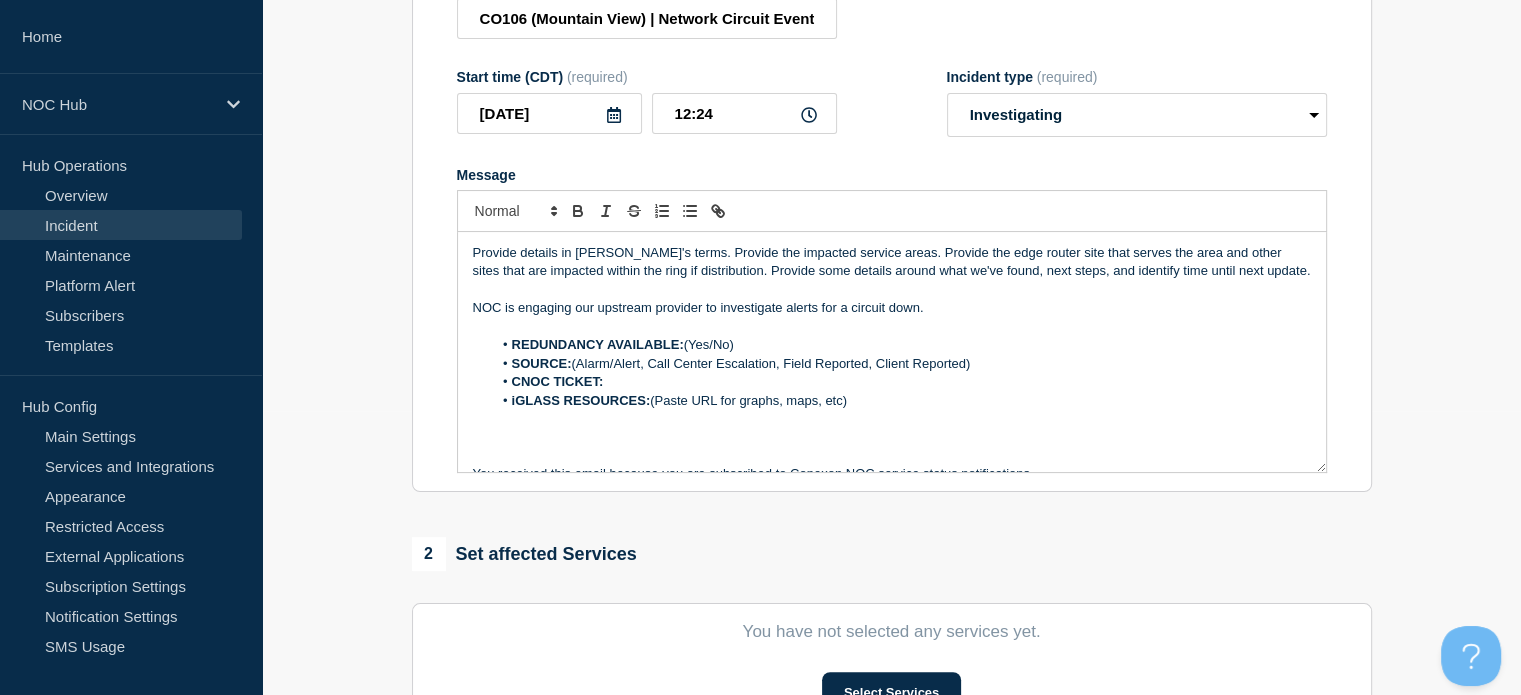 drag, startPoint x: 943, startPoint y: 311, endPoint x: 783, endPoint y: 311, distance: 160 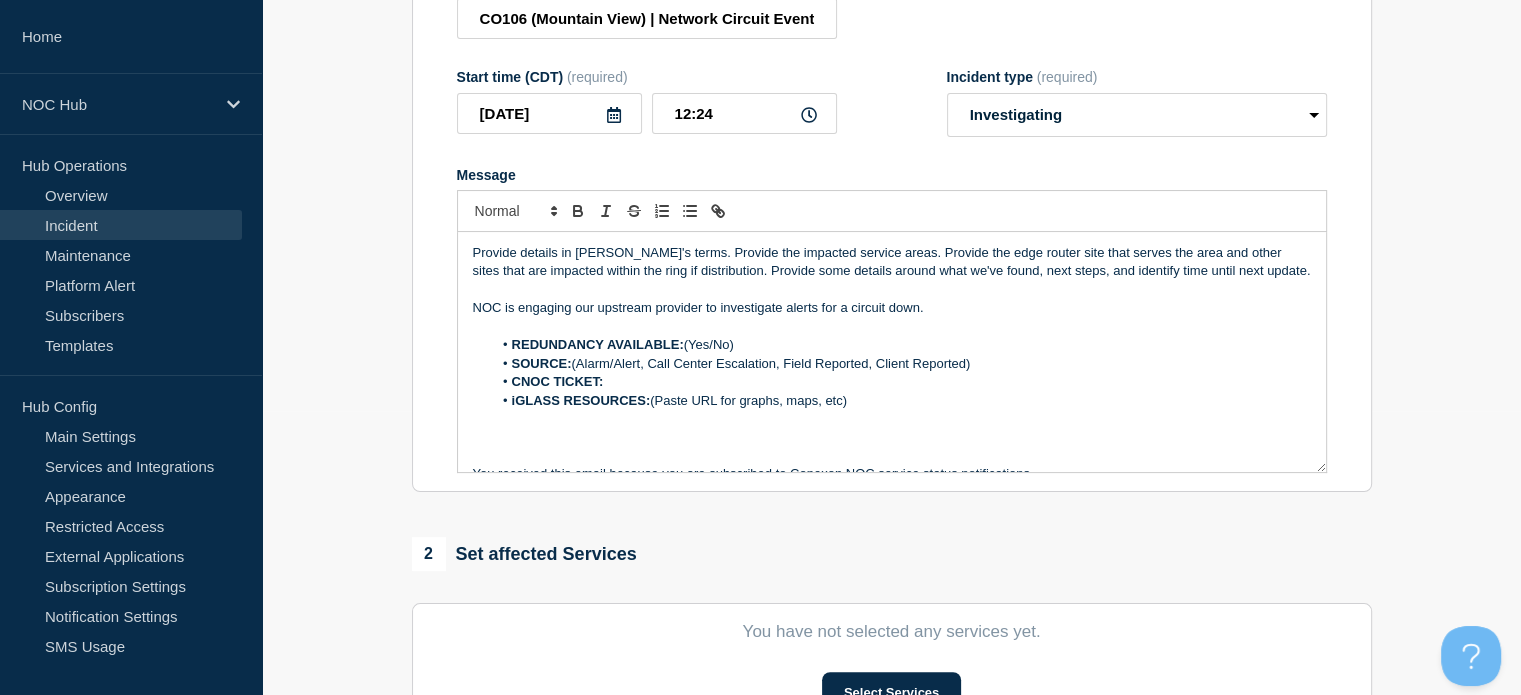 click on "NOC is engaging our upstream provider to investigate alerts for a circuit down." at bounding box center (892, 308) 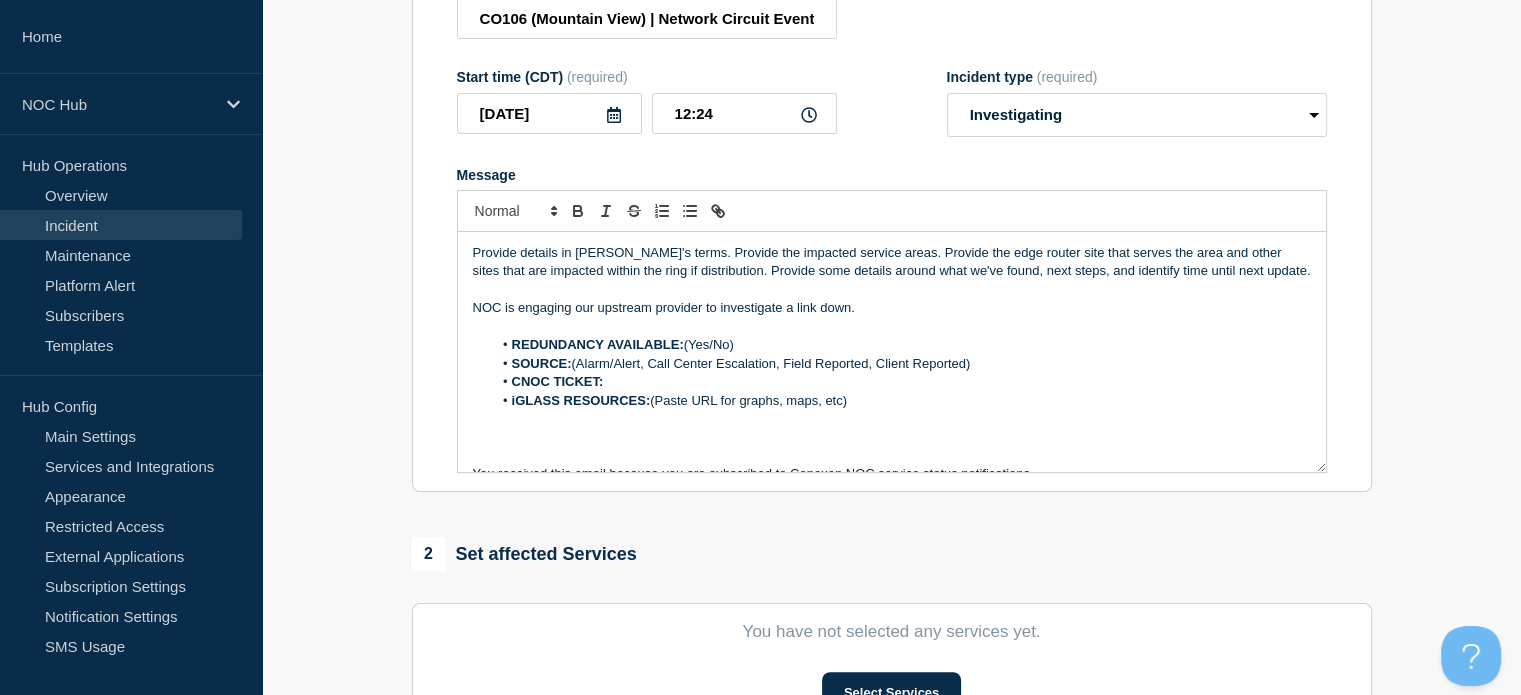 drag, startPoint x: 861, startPoint y: 312, endPoint x: 504, endPoint y: 309, distance: 357.0126 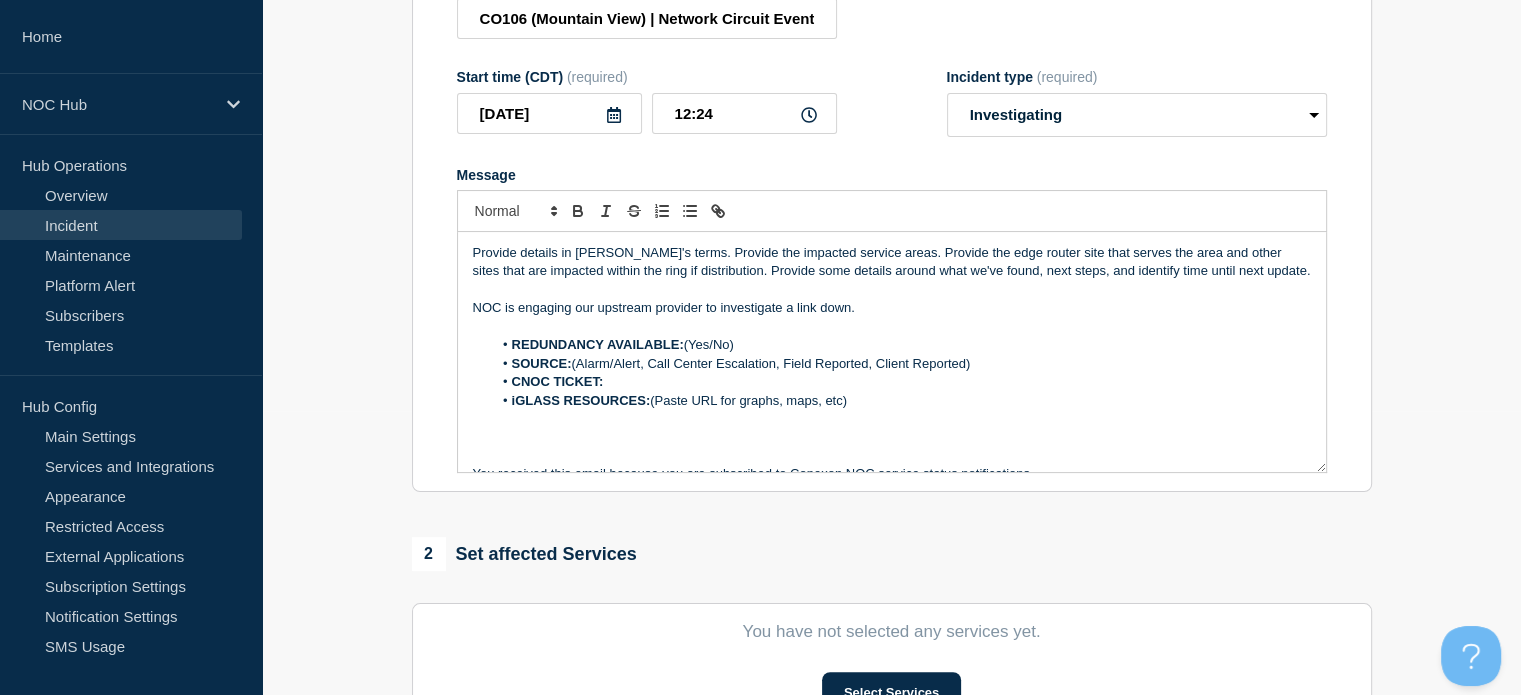 click on "NOC is engaging our upstream provider to investigate a link down." at bounding box center [892, 308] 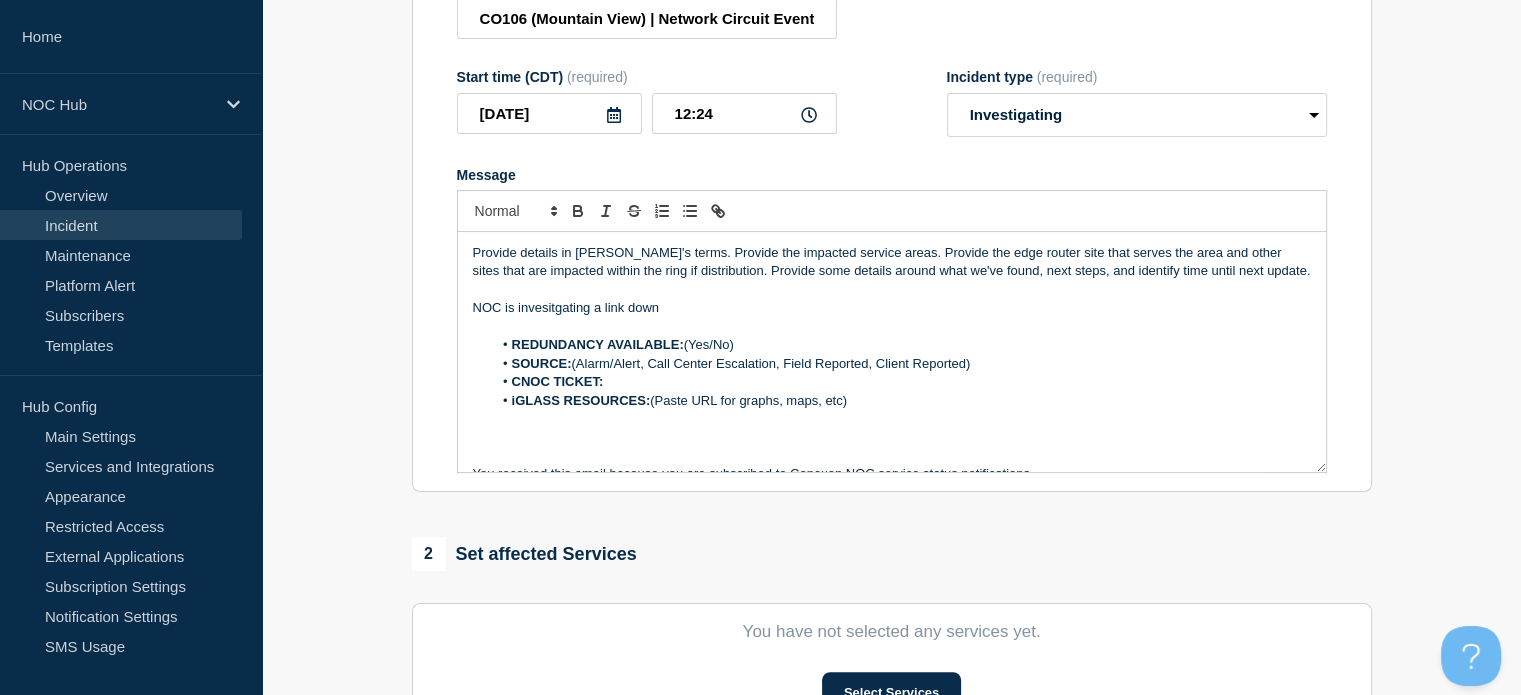 drag, startPoint x: 688, startPoint y: 318, endPoint x: 508, endPoint y: 307, distance: 180.3358 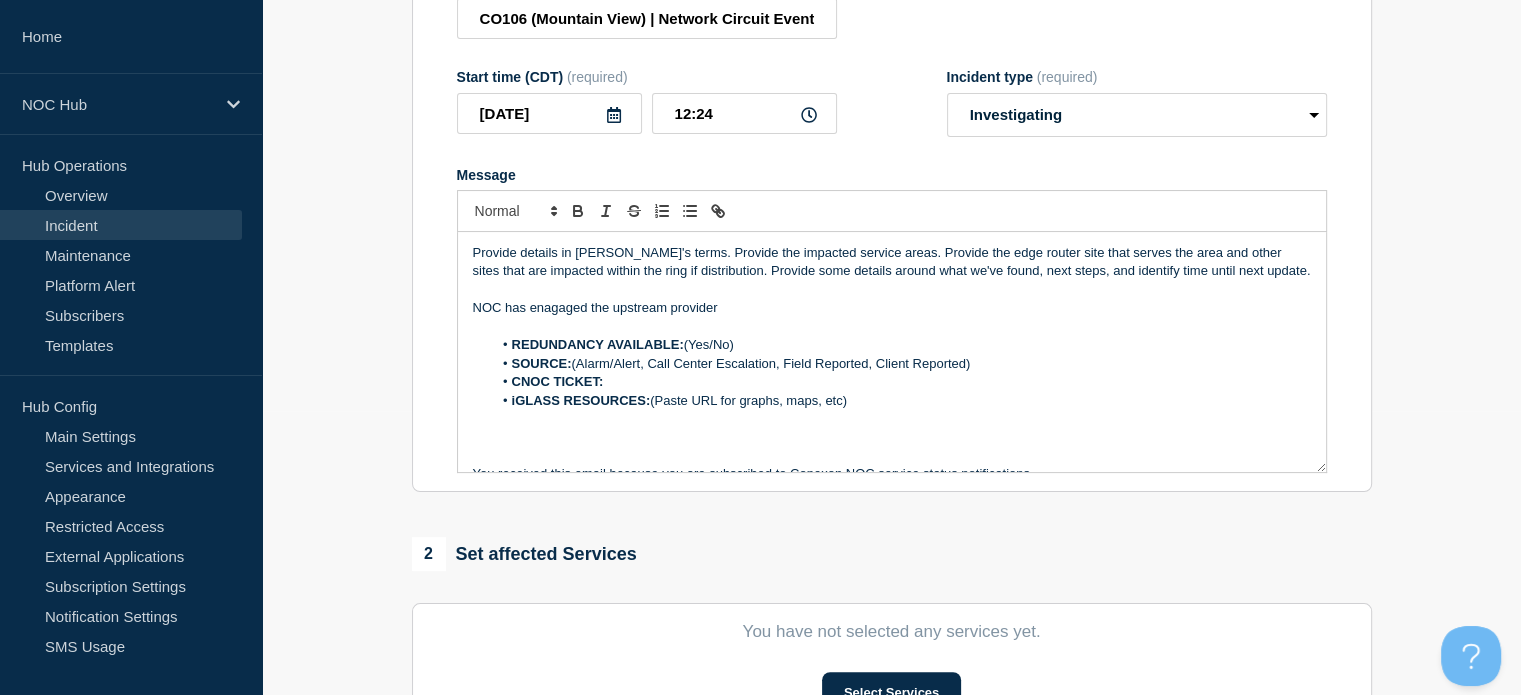 click on "NOC has enagaged the upstream provider" at bounding box center [892, 308] 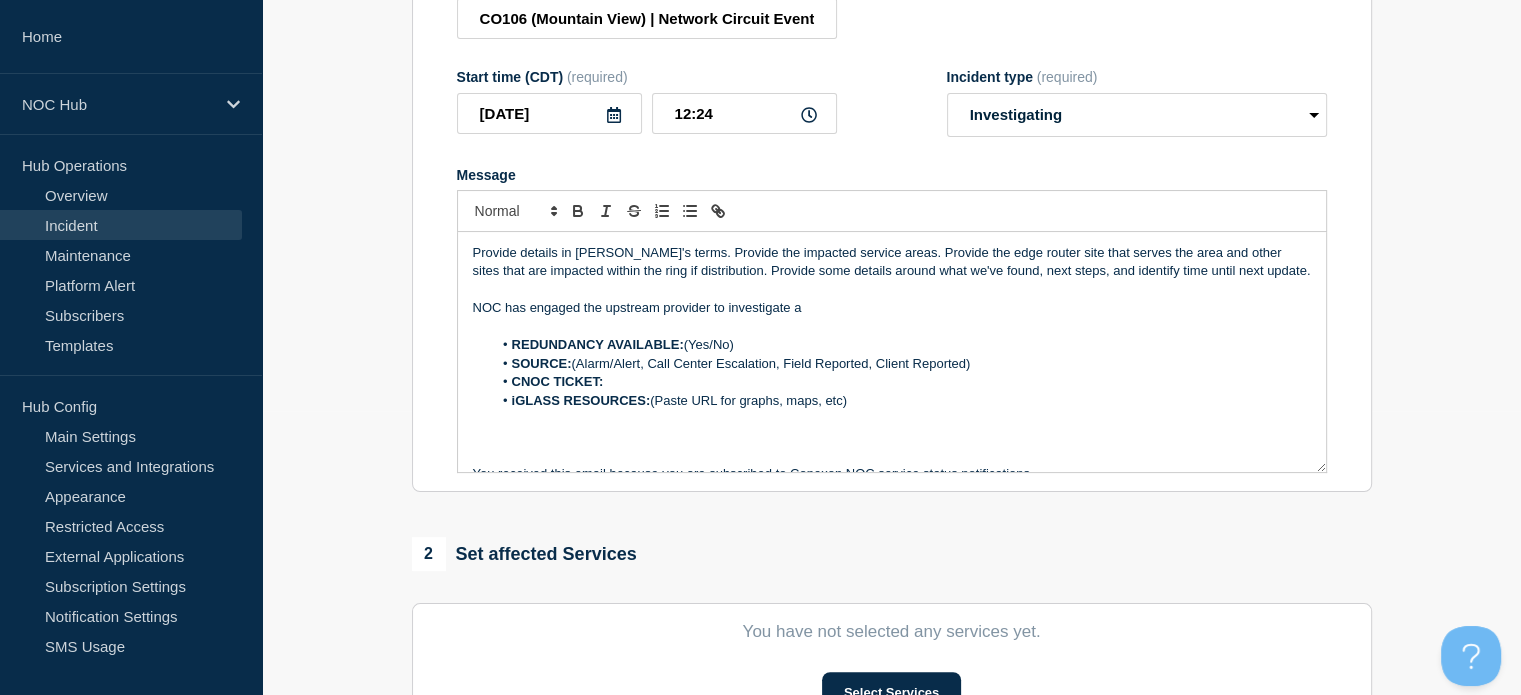 click on "NOC has engaged the upstream provider to investigate a" at bounding box center (892, 308) 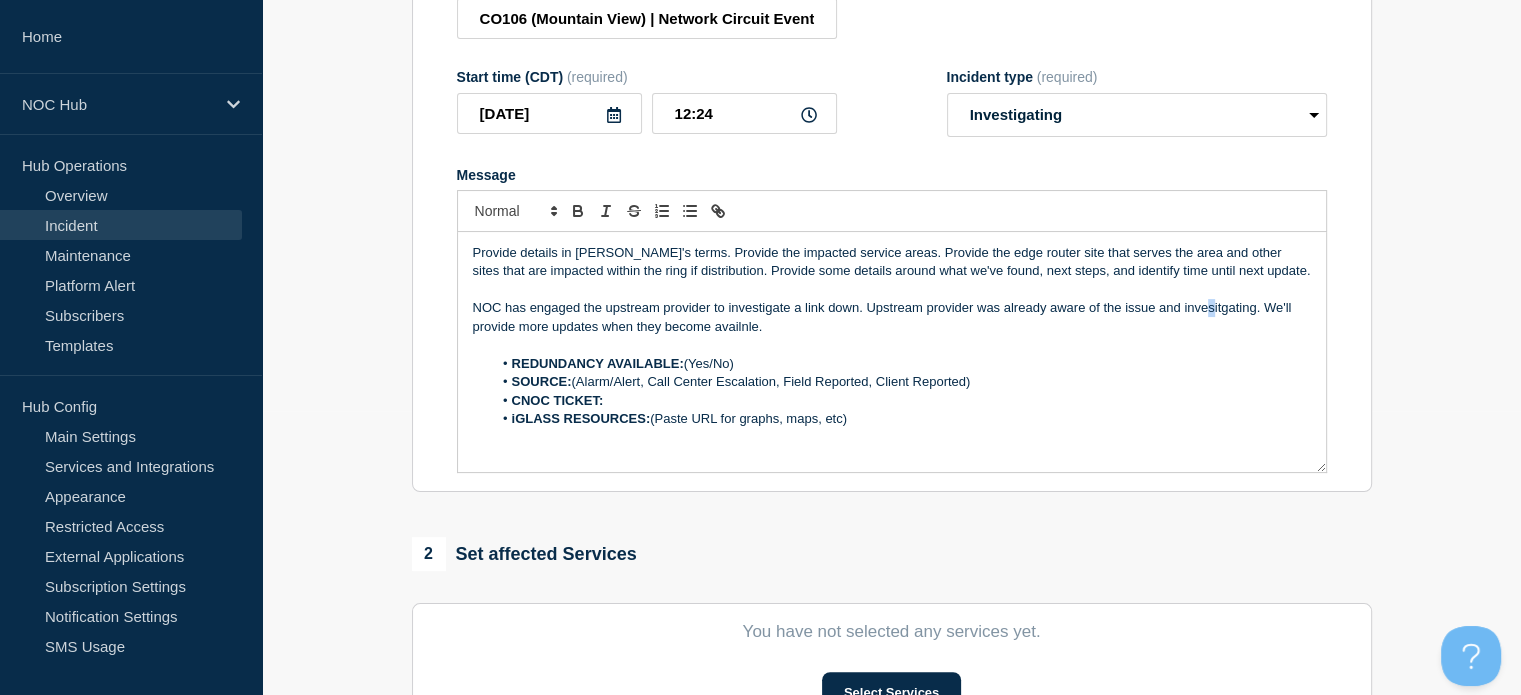 drag, startPoint x: 740, startPoint y: 328, endPoint x: 1211, endPoint y: 311, distance: 471.3067 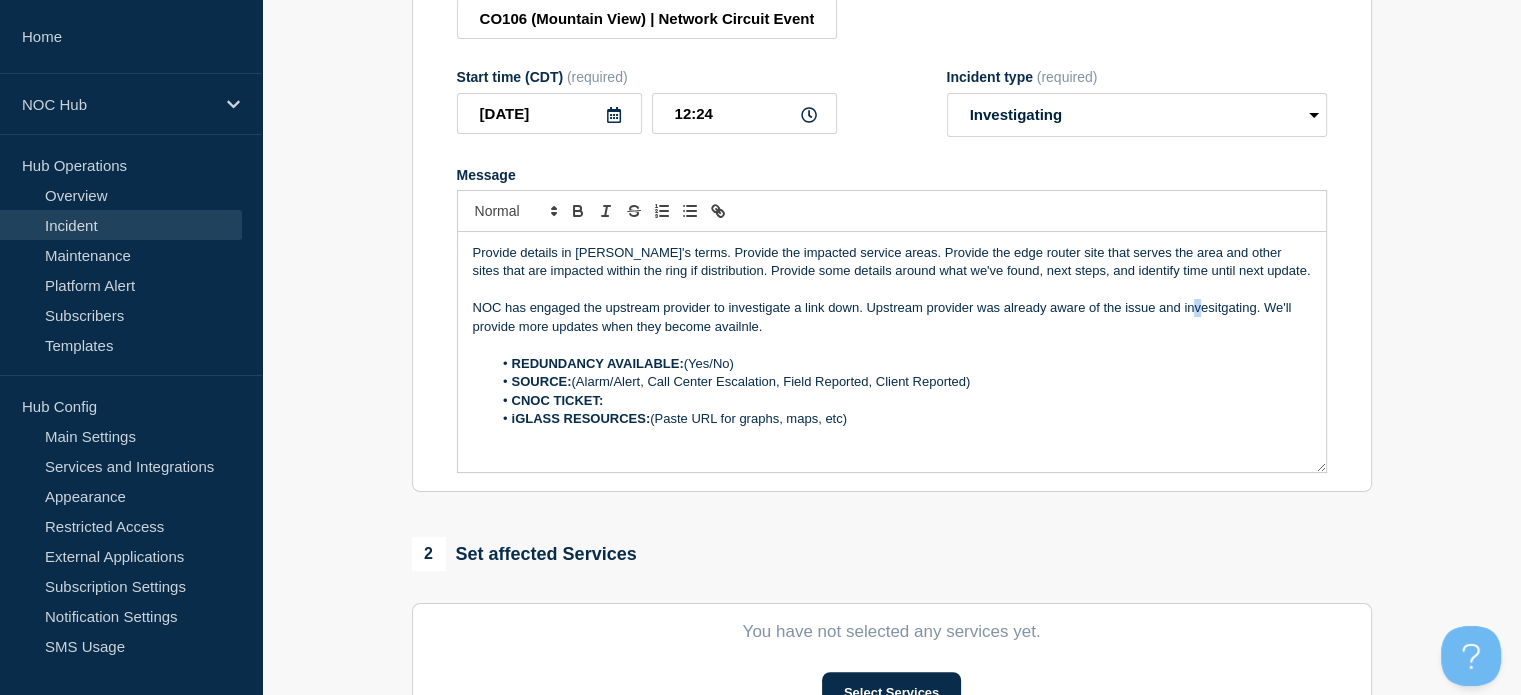 drag, startPoint x: 1211, startPoint y: 311, endPoint x: 1197, endPoint y: 313, distance: 14.142136 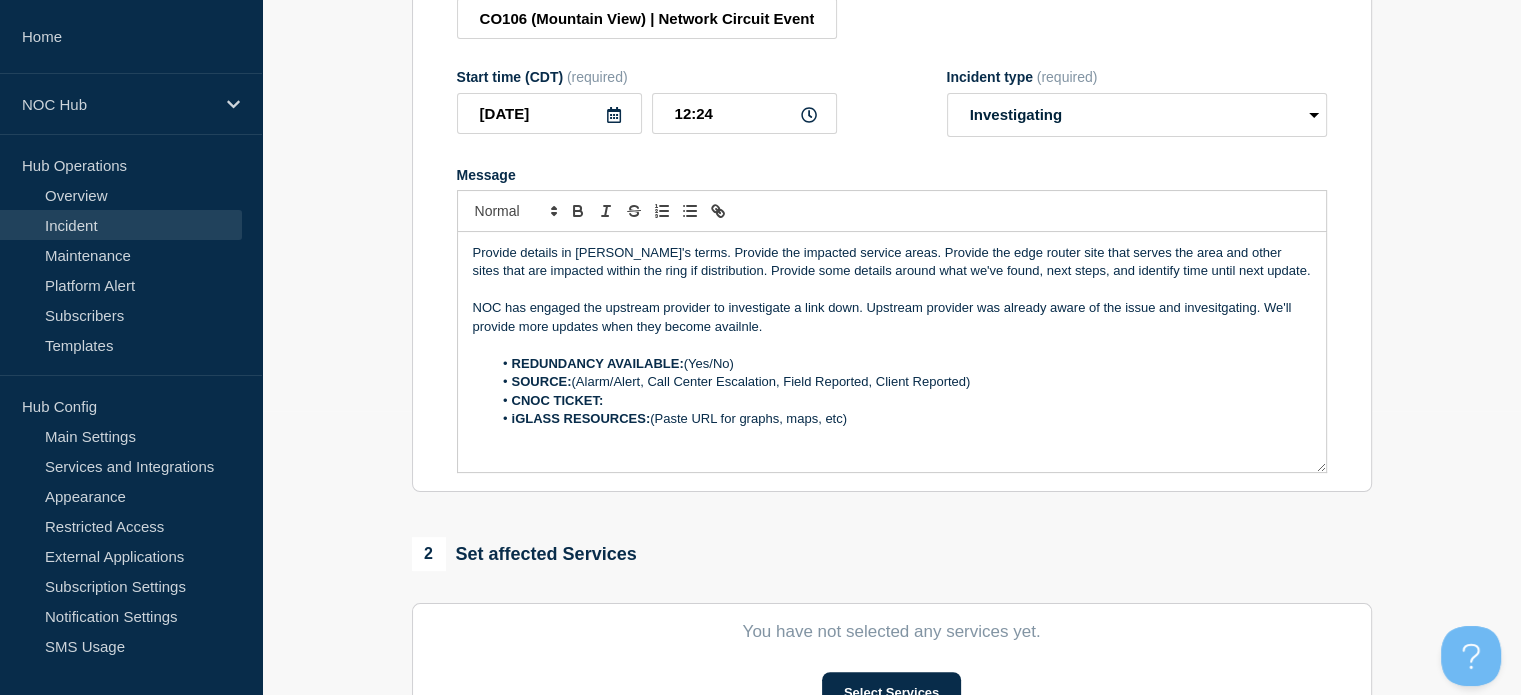 click on "NOC has engaged the upstream provider to investigate a link down. Upstream provider was already aware of the issue and invesitgating. We'll provide more updates when they become availnle." at bounding box center [892, 317] 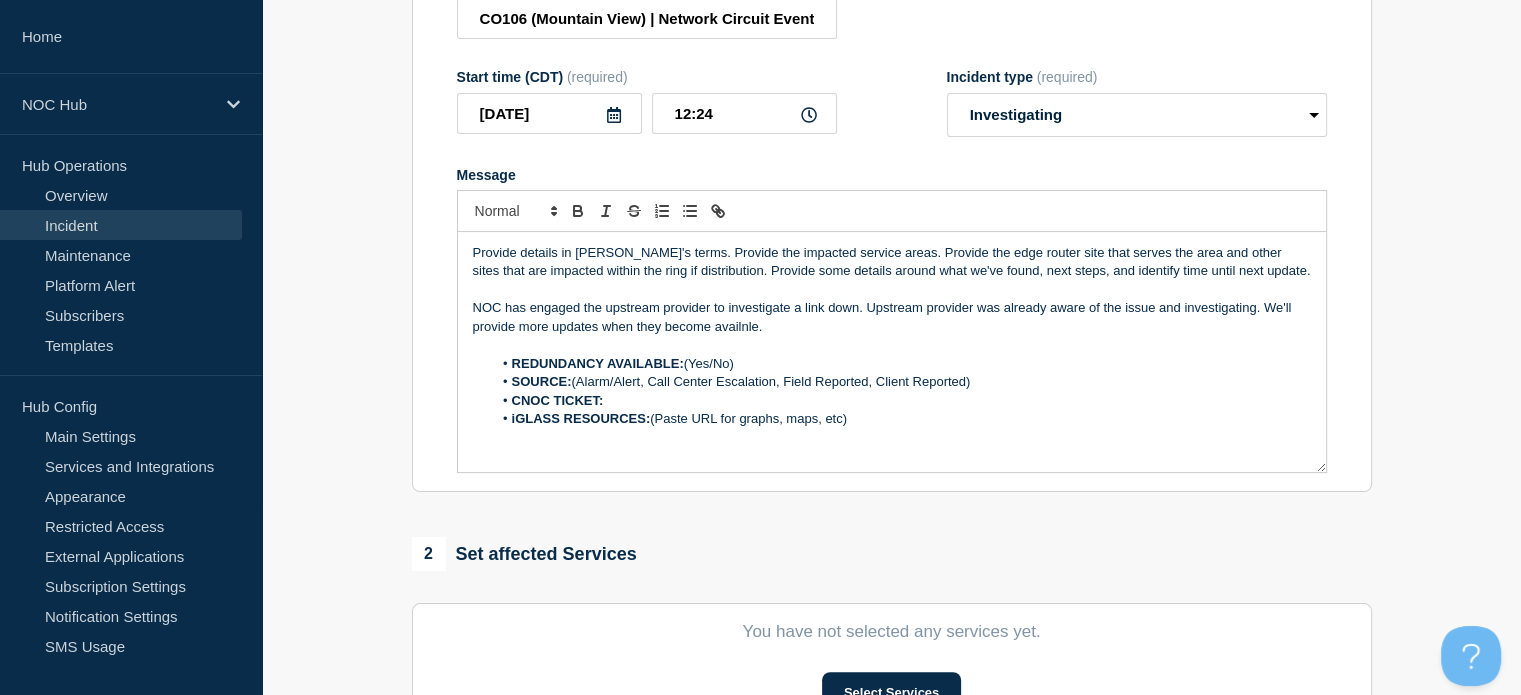 drag, startPoint x: 740, startPoint y: 328, endPoint x: 705, endPoint y: 331, distance: 35.128338 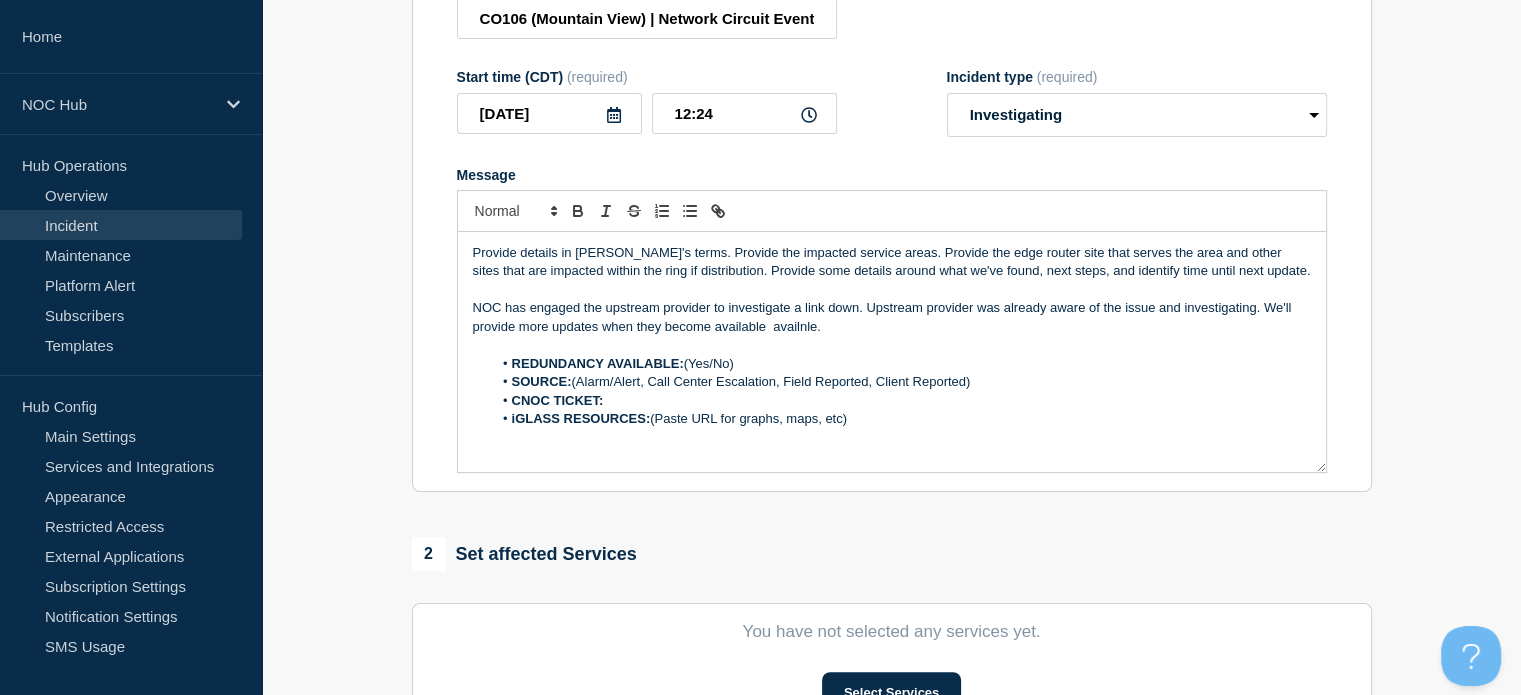 drag, startPoint x: 840, startPoint y: 329, endPoint x: 770, endPoint y: 335, distance: 70.256676 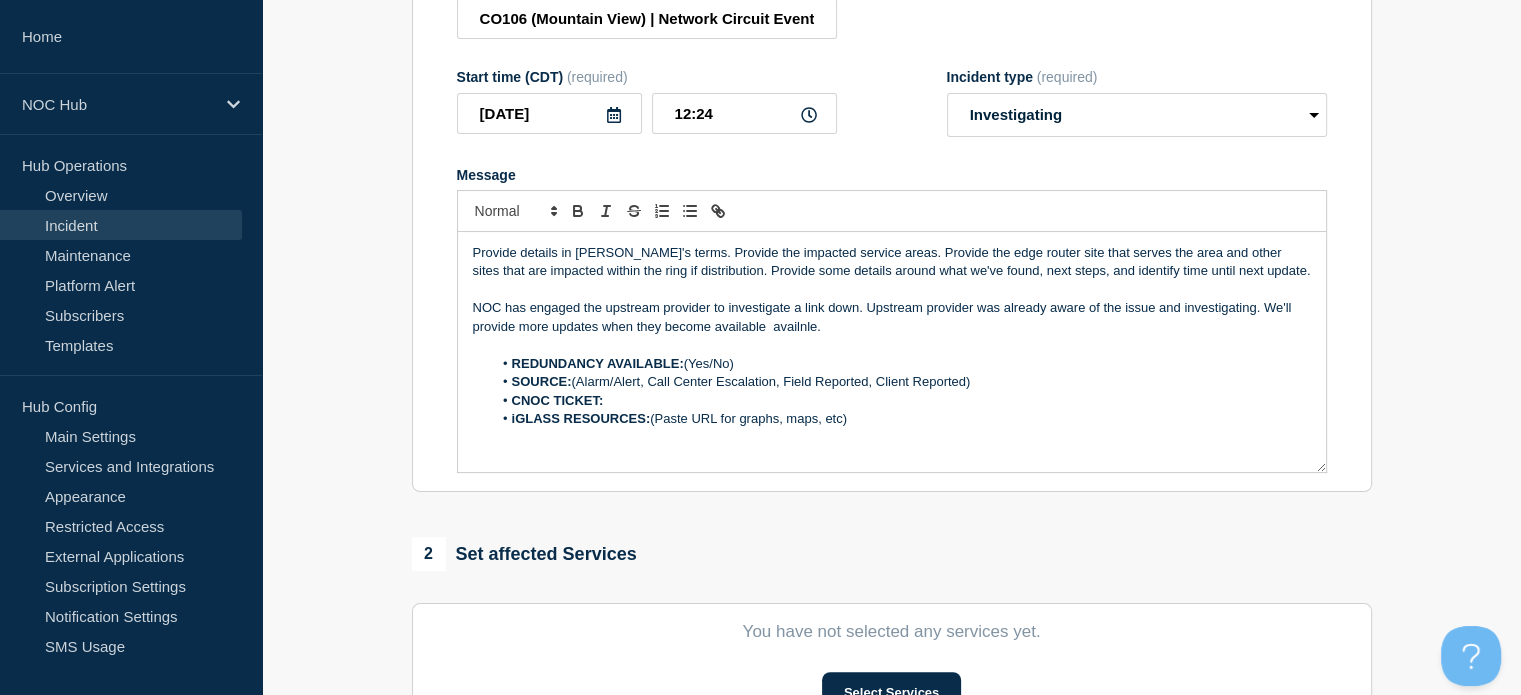 click on "NOC has engaged the upstream provider to investigate a link down. Upstream provider was already aware of the issue and investigating. We'll provide more updates when they become available  availnle." at bounding box center (892, 317) 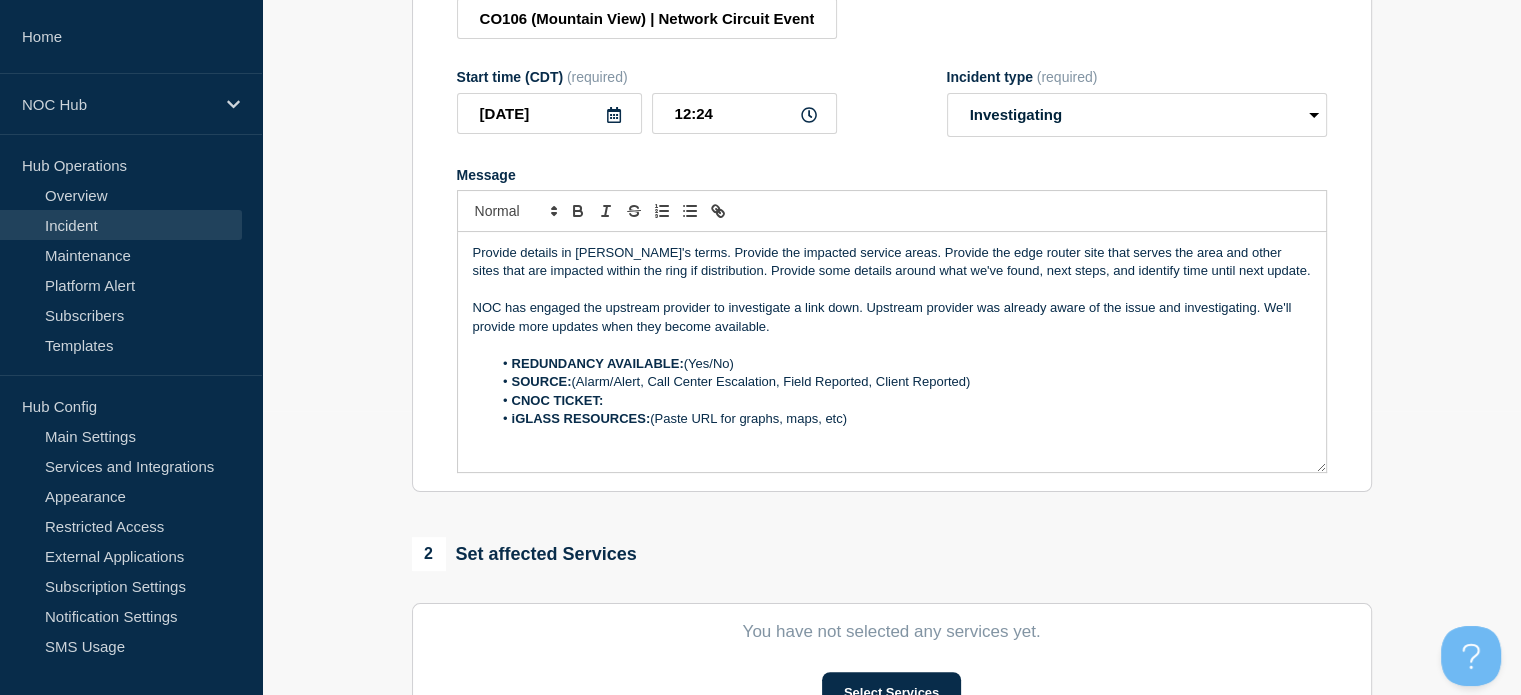 click on "NOC has engaged the upstream provider to investigate a link down. Upstream provider was already aware of the issue and investigating. We'll provide more updates when they become available." at bounding box center [892, 317] 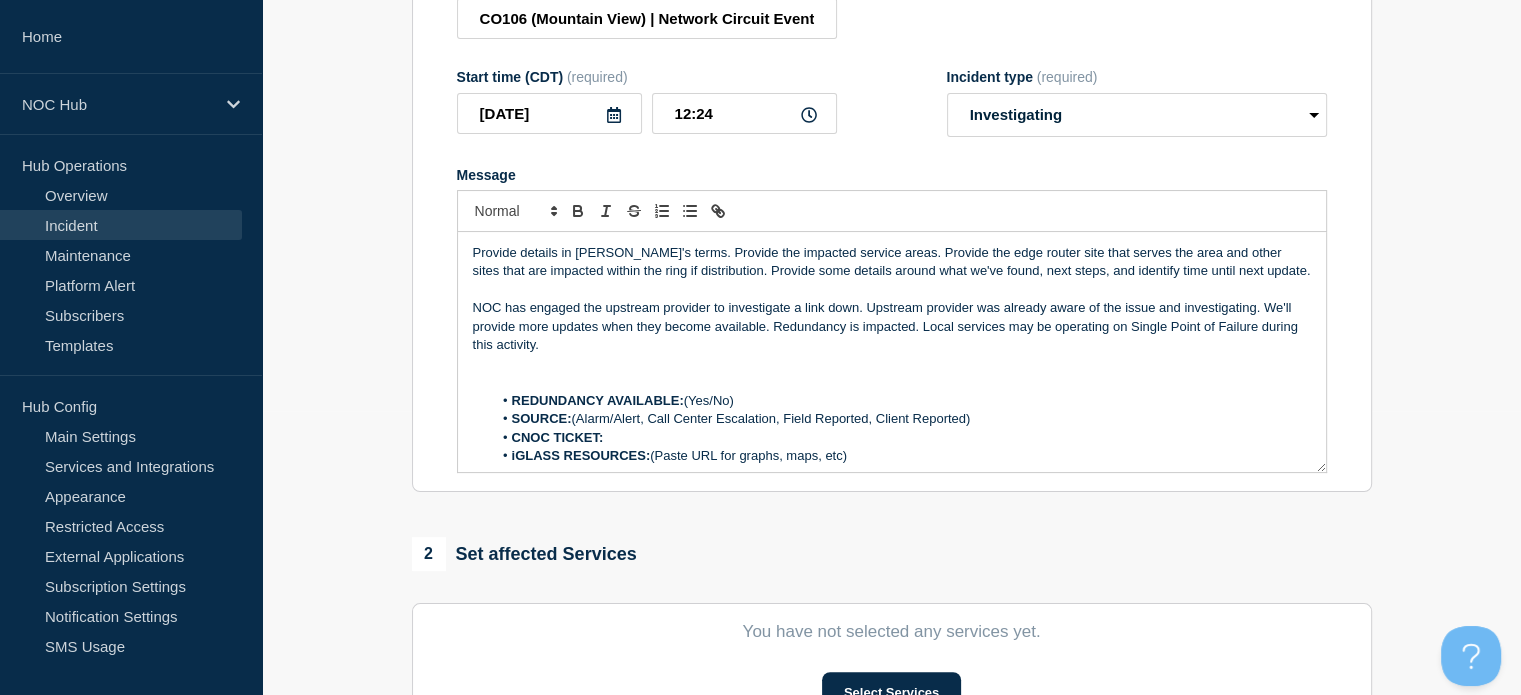 click on "NOC has engaged the upstream provider to investigate a link down. Upstream provider was already aware of the issue and investigating. We'll provide more updates when they become available. Redundancy is impacted. Local services may be operating on Single Point of Failure during this activity." at bounding box center (892, 326) 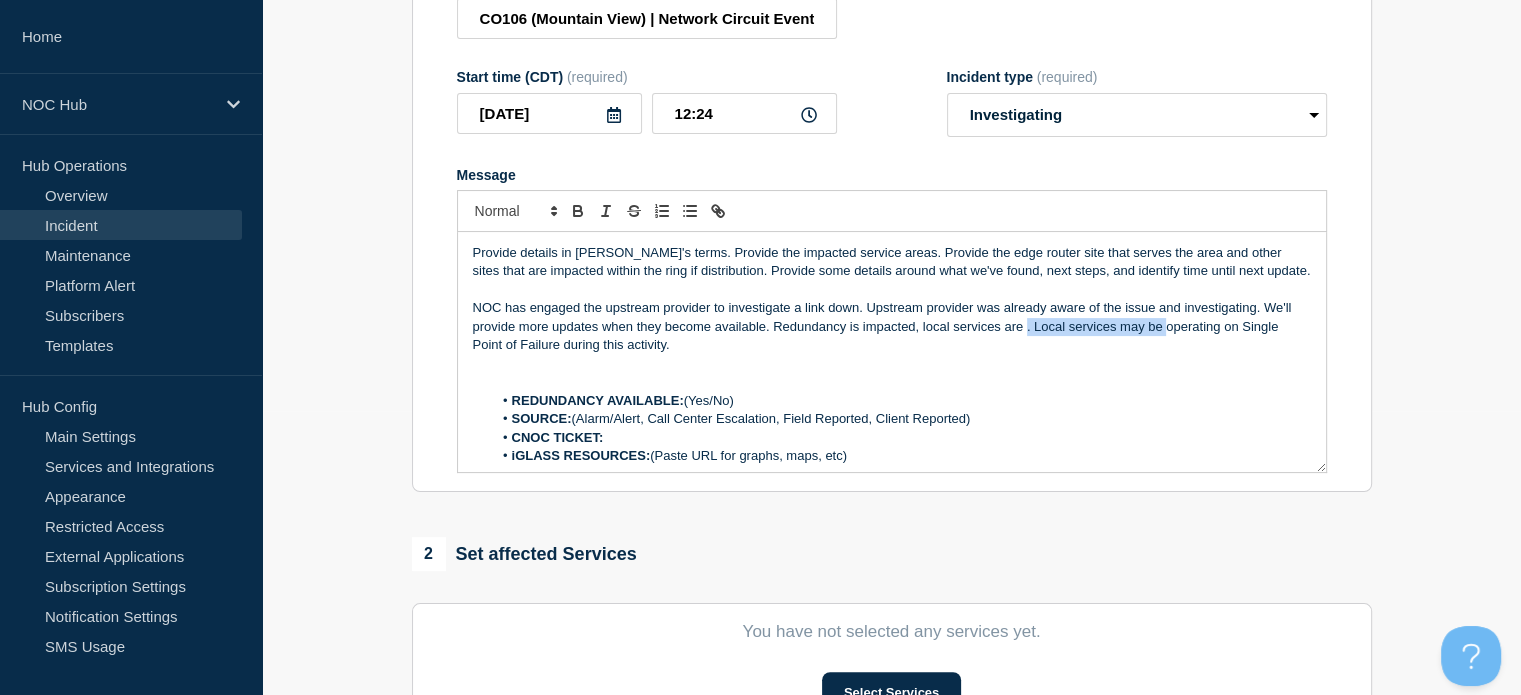 drag, startPoint x: 1164, startPoint y: 332, endPoint x: 1027, endPoint y: 332, distance: 137 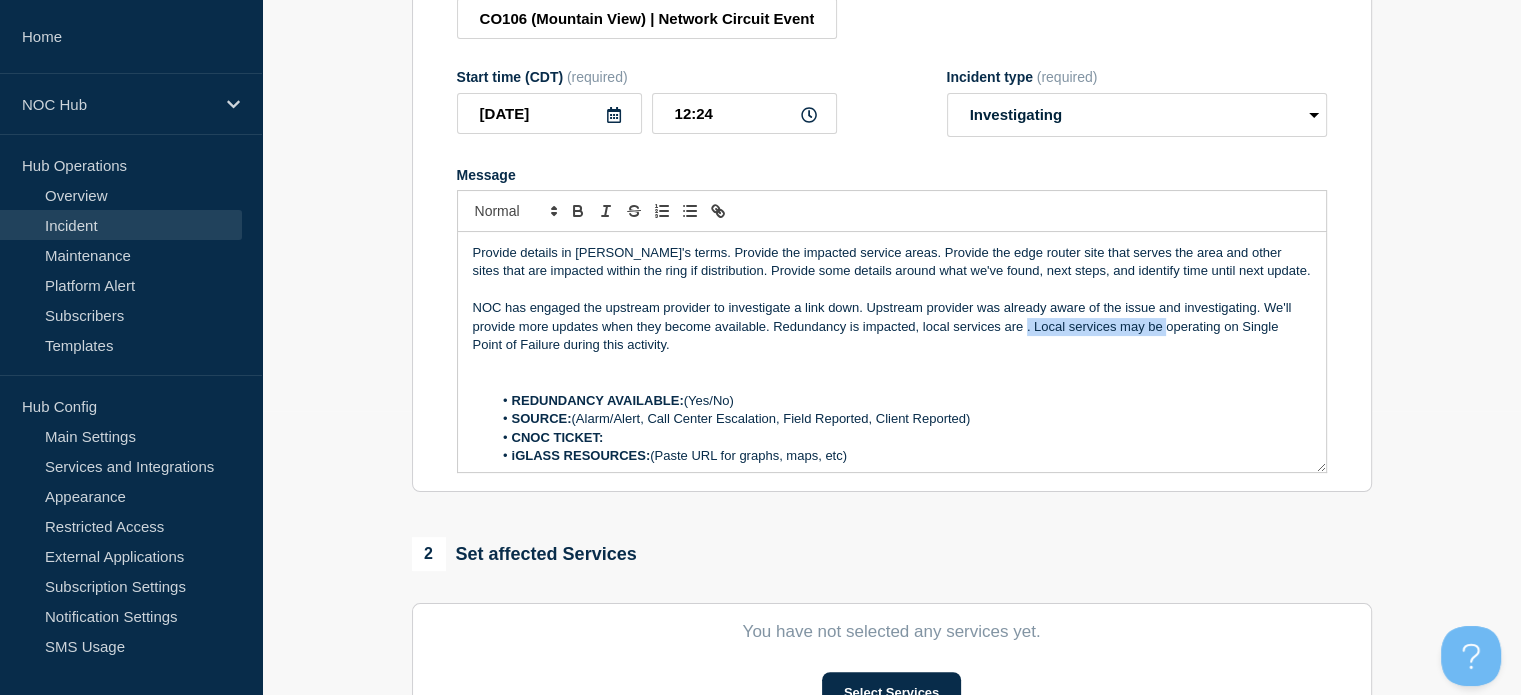 click on "NOC has engaged the upstream provider to investigate a link down. Upstream provider was already aware of the issue and investigating. We'll provide more updates when they become available. Redundancy is impacted, local services are . Local services may be operating on Single Point of Failure during this activity." at bounding box center (892, 326) 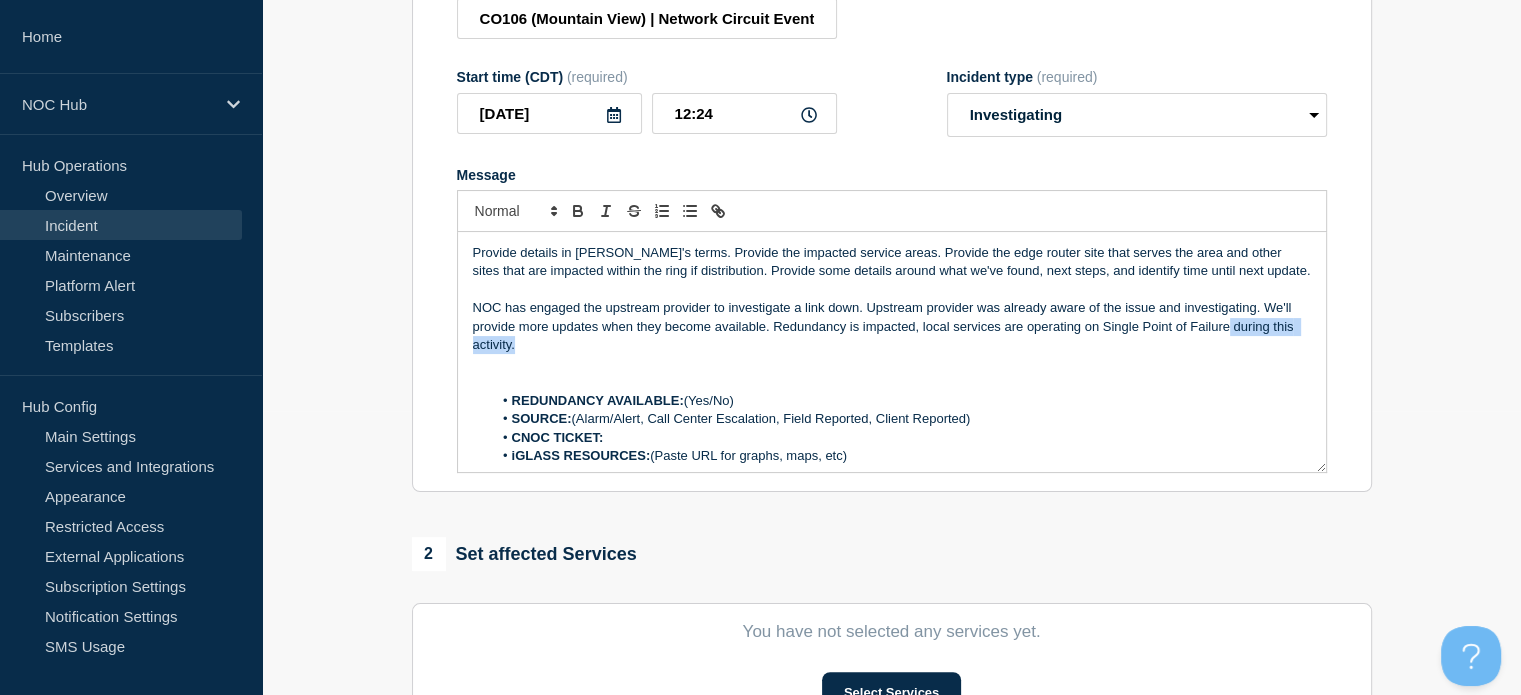 drag, startPoint x: 525, startPoint y: 350, endPoint x: 1225, endPoint y: 335, distance: 700.1607 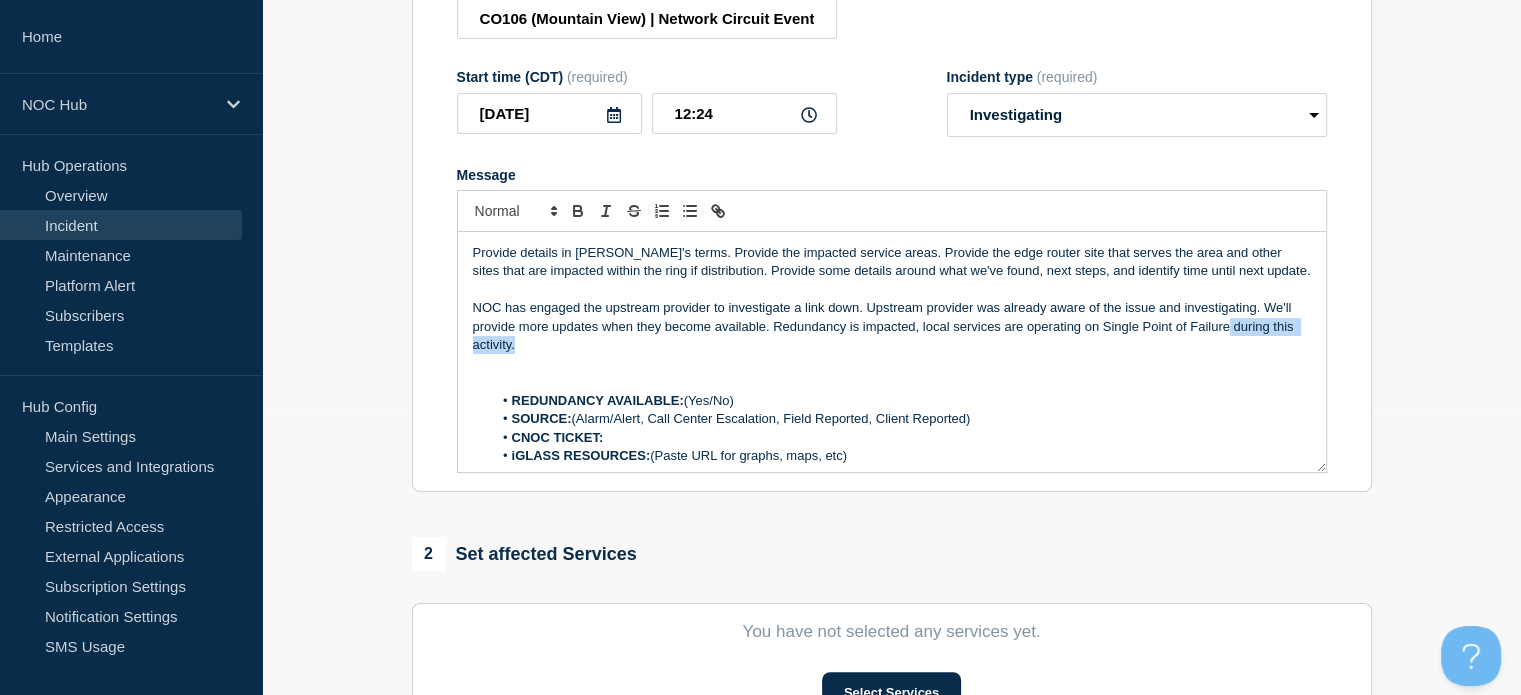 click on "NOC has engaged the upstream provider to investigate a link down. Upstream provider was already aware of the issue and investigating. We'll provide more updates when they become available. Redundancy is impacted, local services are operating on Single Point of Failure during this activity." at bounding box center [892, 326] 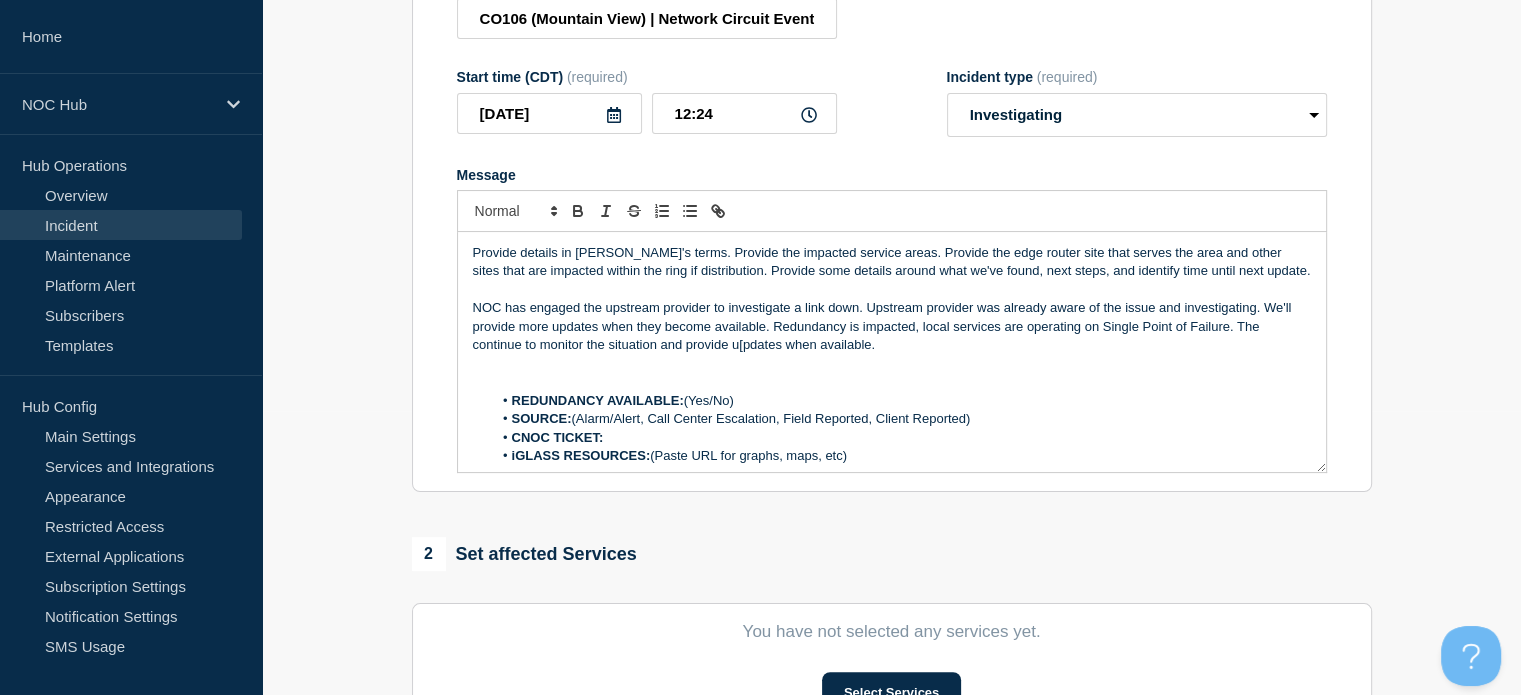 click on "NOC has engaged the upstream provider to investigate a link down. Upstream provider was already aware of the issue and investigating. We'll provide more updates when they become available. Redundancy is impacted, local services are operating on Single Point of Failure. The continue to monitor the situation and provide u[pdates when available." at bounding box center [892, 326] 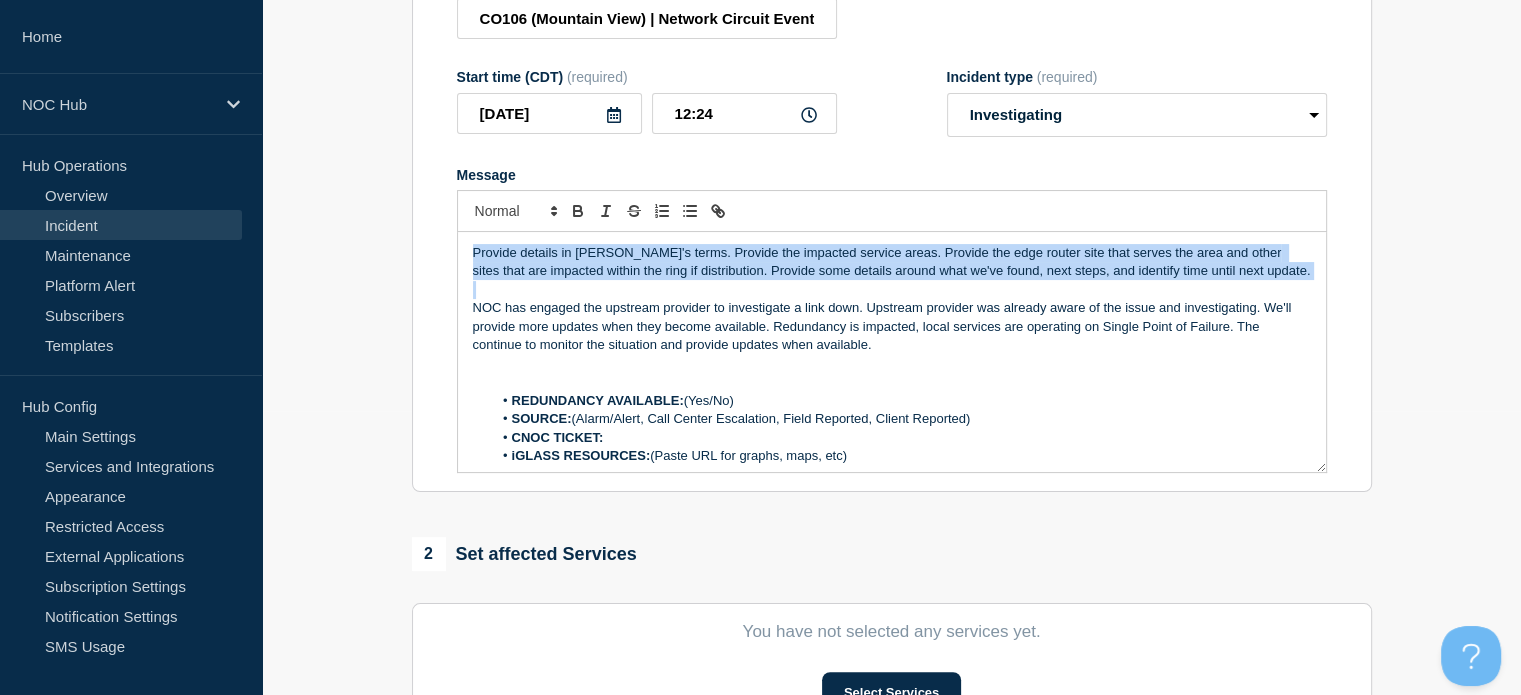 drag, startPoint x: 473, startPoint y: 311, endPoint x: 441, endPoint y: 219, distance: 97.406364 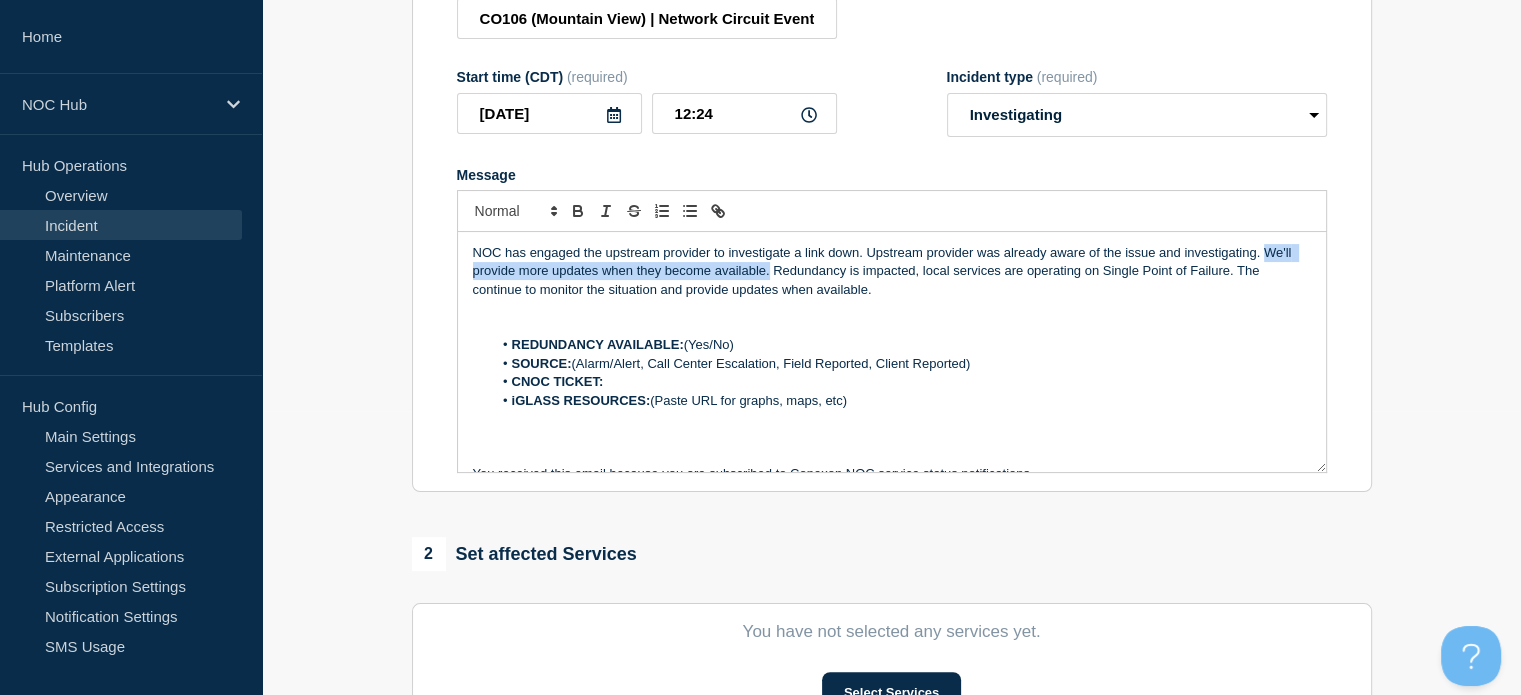drag, startPoint x: 768, startPoint y: 273, endPoint x: 1264, endPoint y: 267, distance: 496.0363 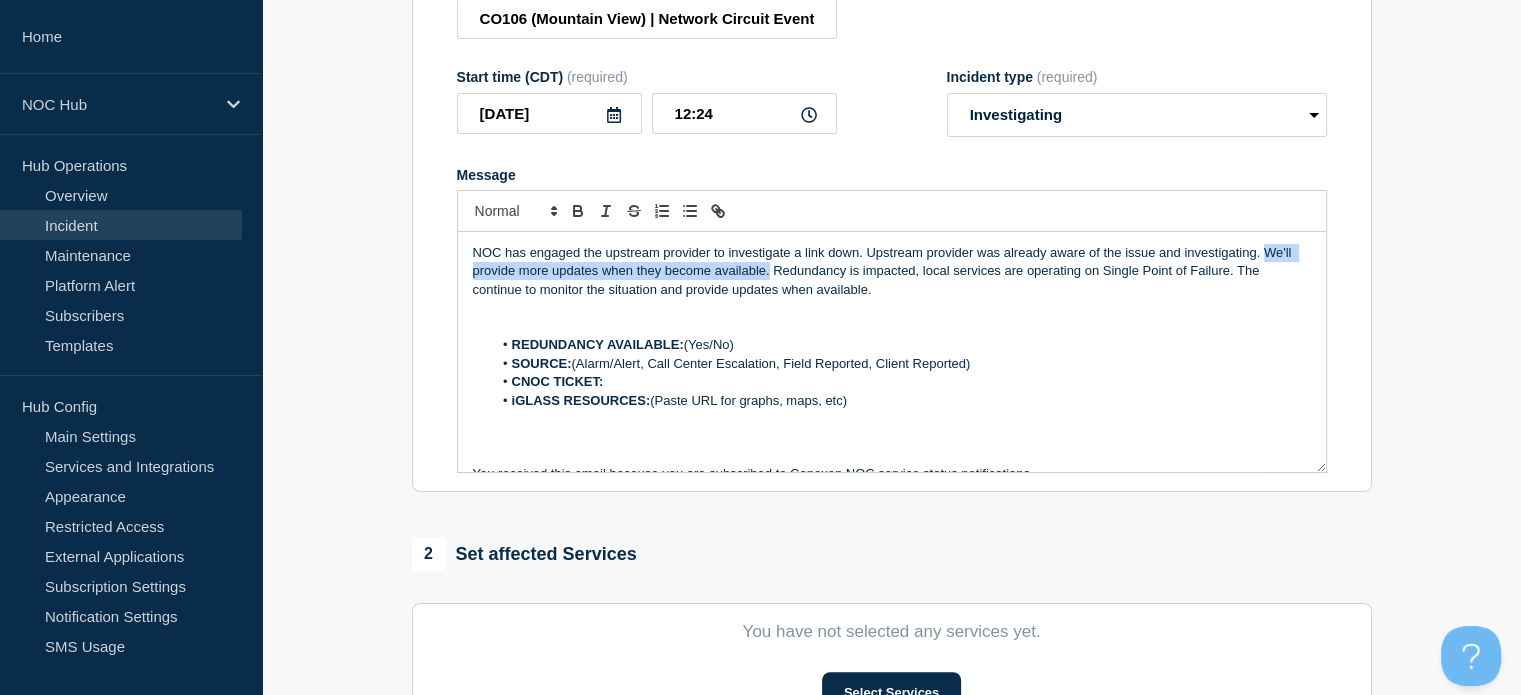 click on "NOC has engaged the upstream provider to investigate a link down. Upstream provider was already aware of the issue and investigating. We'll provide more updates when they become available. Redundancy is impacted, local services are operating on Single Point of Failure. The continue to monitor the situation and provide updates when available." at bounding box center [892, 271] 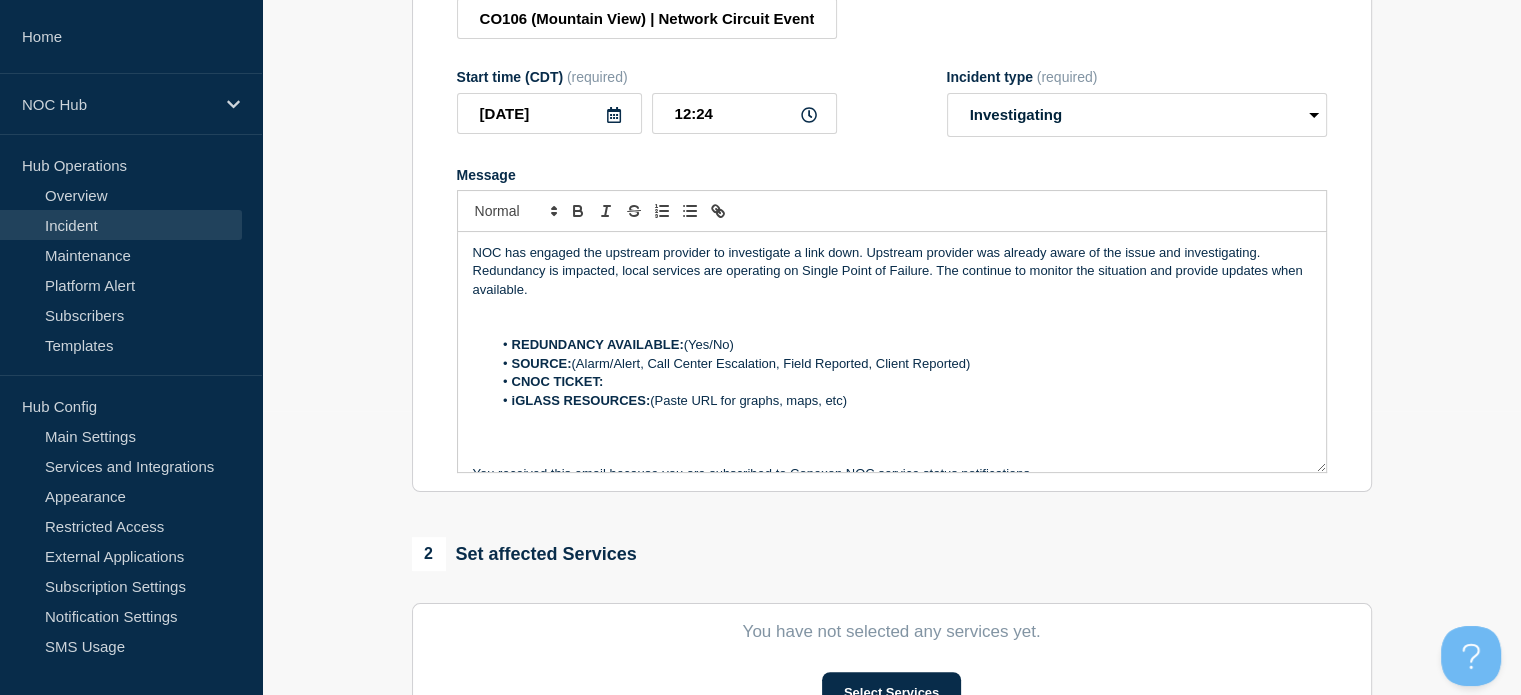 click on "NOC has engaged the upstream provider to investigate a link down. Upstream provider was already aware of the issue and investigating.  Redundancy is impacted, local services are operating on Single Point of Failure. The continue to monitor the situation and provide updates when available." at bounding box center [892, 271] 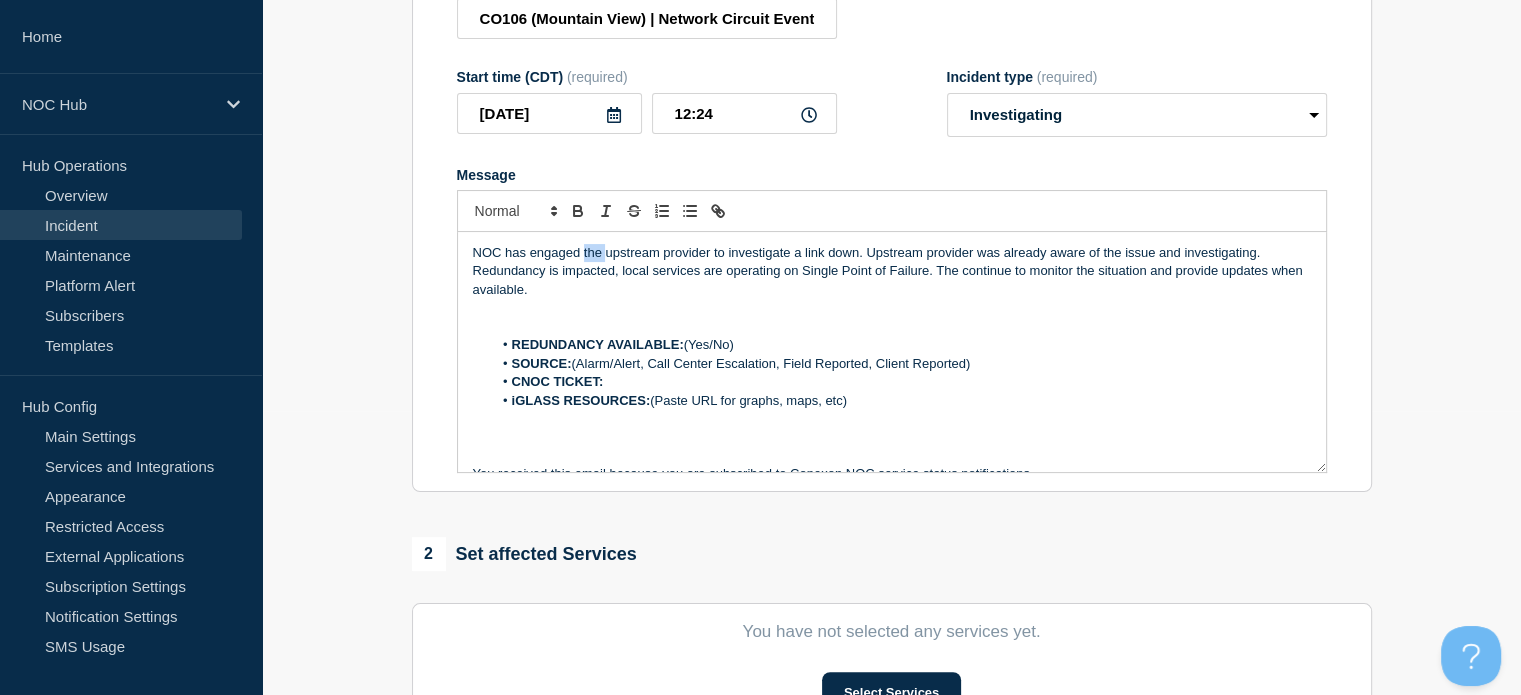 click on "NOC has engaged the upstream provider to investigate a link down. Upstream provider was already aware of the issue and investigating.  Redundancy is impacted, local services are operating on Single Point of Failure. The continue to monitor the situation and provide updates when available." at bounding box center (892, 271) 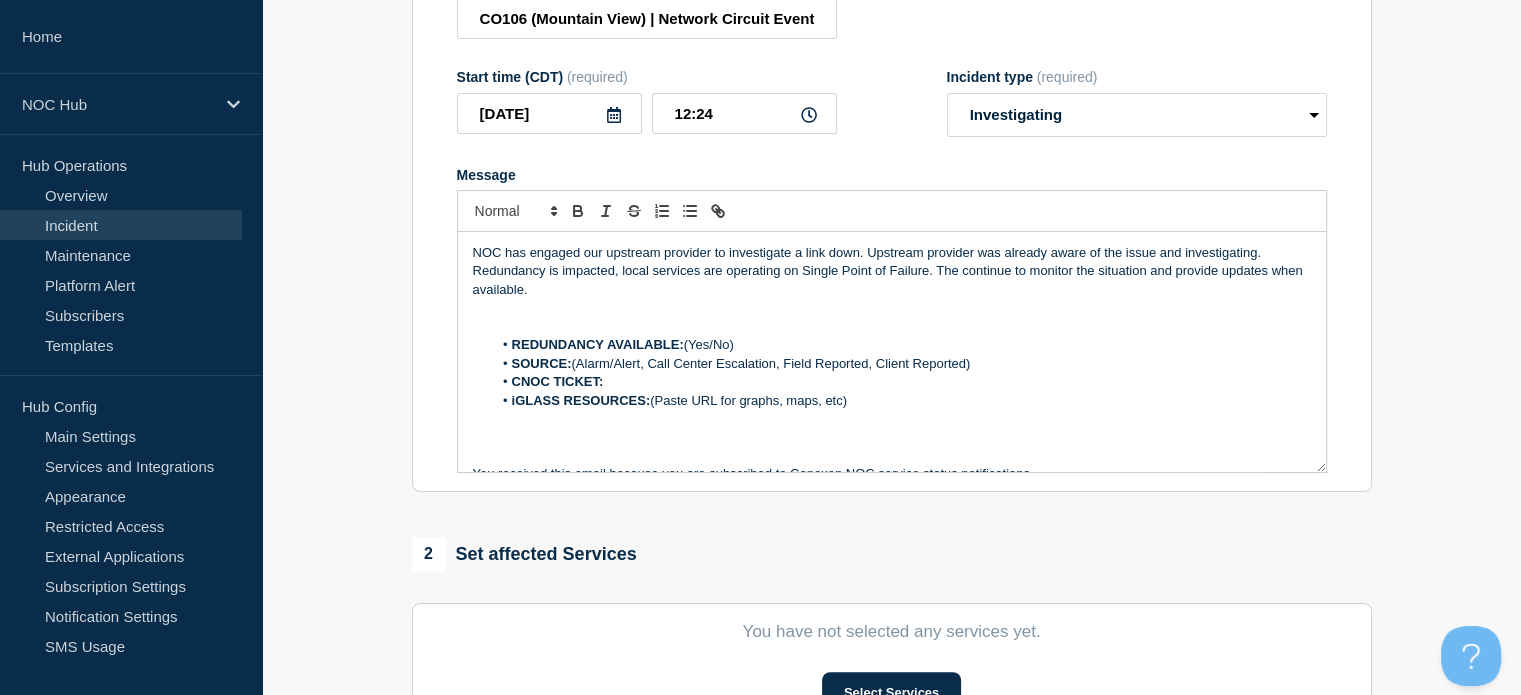 click on "NOC has engaged our upstream provider to investigate a link down. Upstream provider was already aware of the issue and investigating.  Redundancy is impacted, local services are operating on Single Point of Failure. The continue to monitor the situation and provide updates when available." at bounding box center [892, 271] 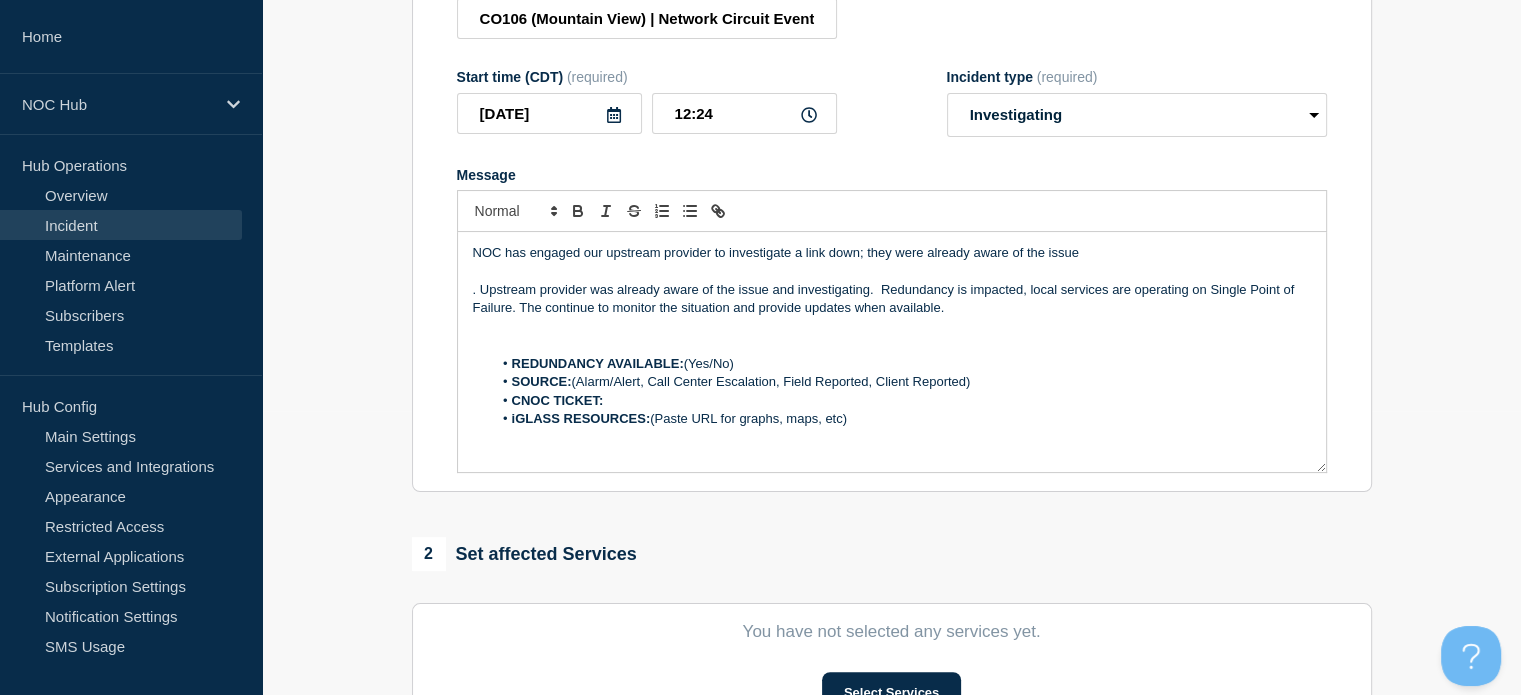 click on "NOC has engaged our upstream provider to investigate a link down; they were already aware of the issue" at bounding box center (892, 253) 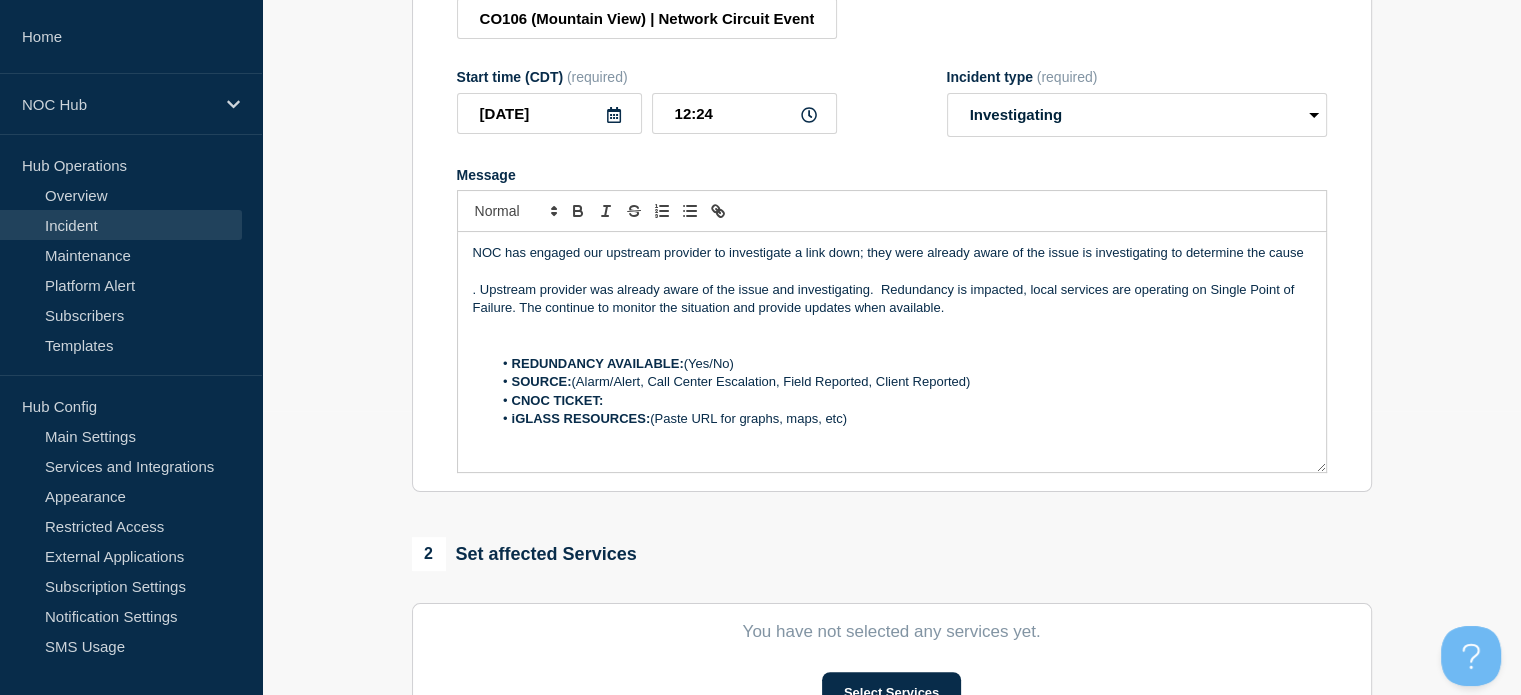 click on "NOC has engaged our upstream provider to investigate a link down; they were already aware of the issue is investigating to determine the cause" at bounding box center (892, 253) 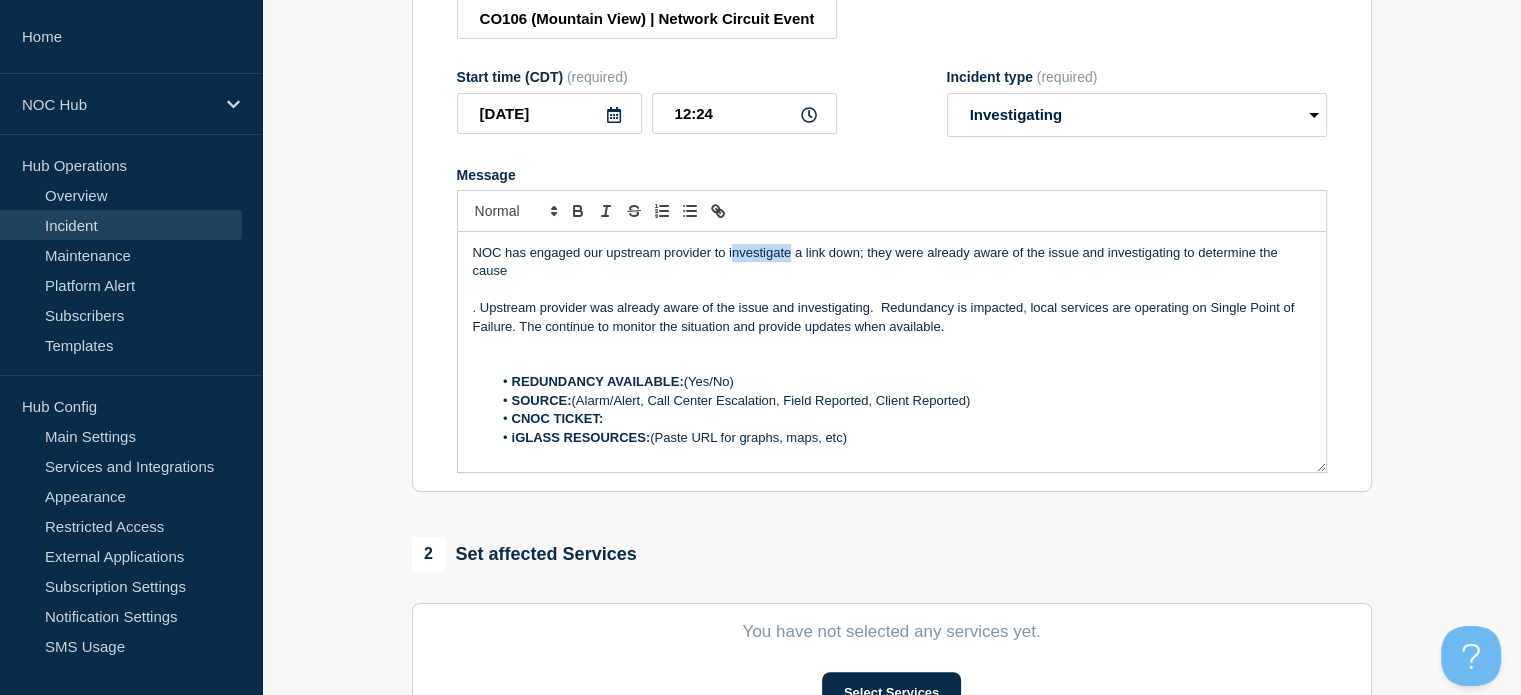 drag, startPoint x: 790, startPoint y: 262, endPoint x: 732, endPoint y: 263, distance: 58.00862 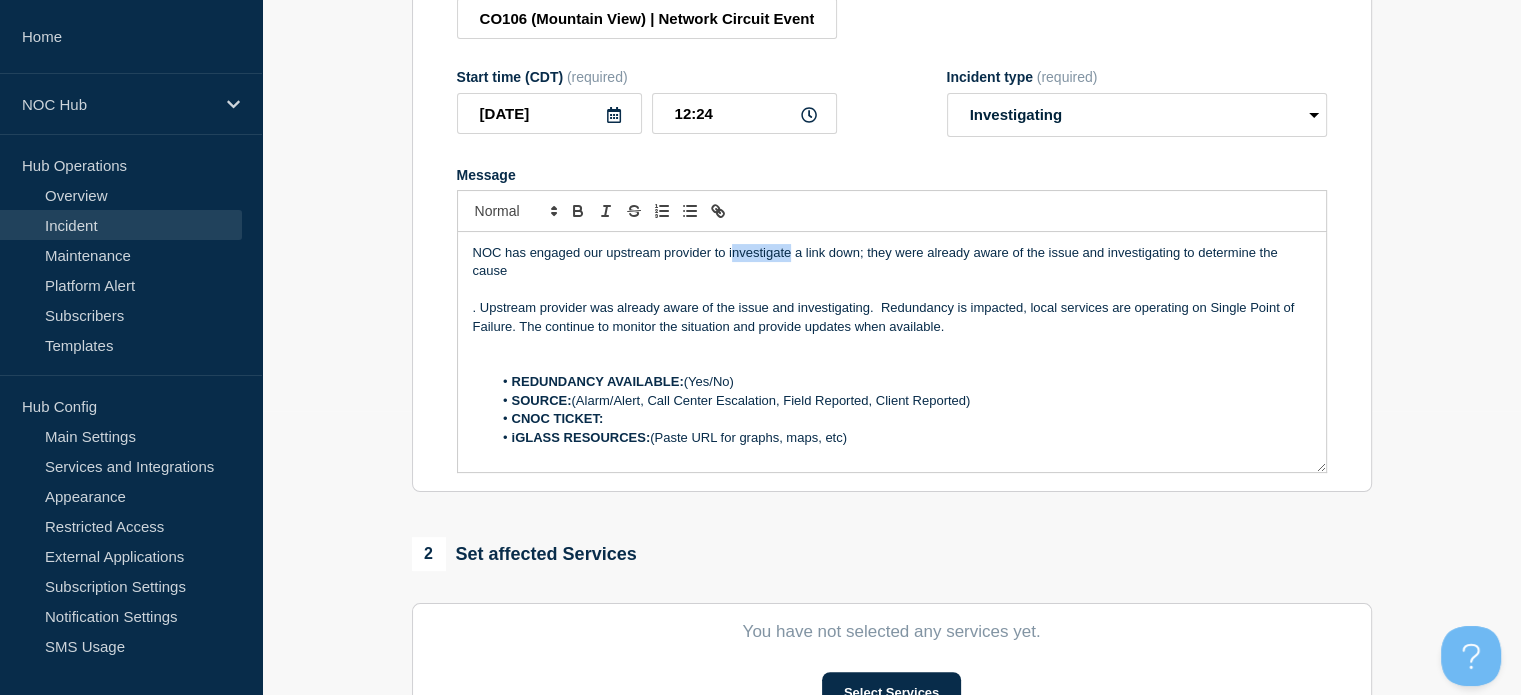 click on "NOC has engaged our upstream provider to investigate a link down; they were already aware of the issue and investigating to determine the cause" at bounding box center (892, 262) 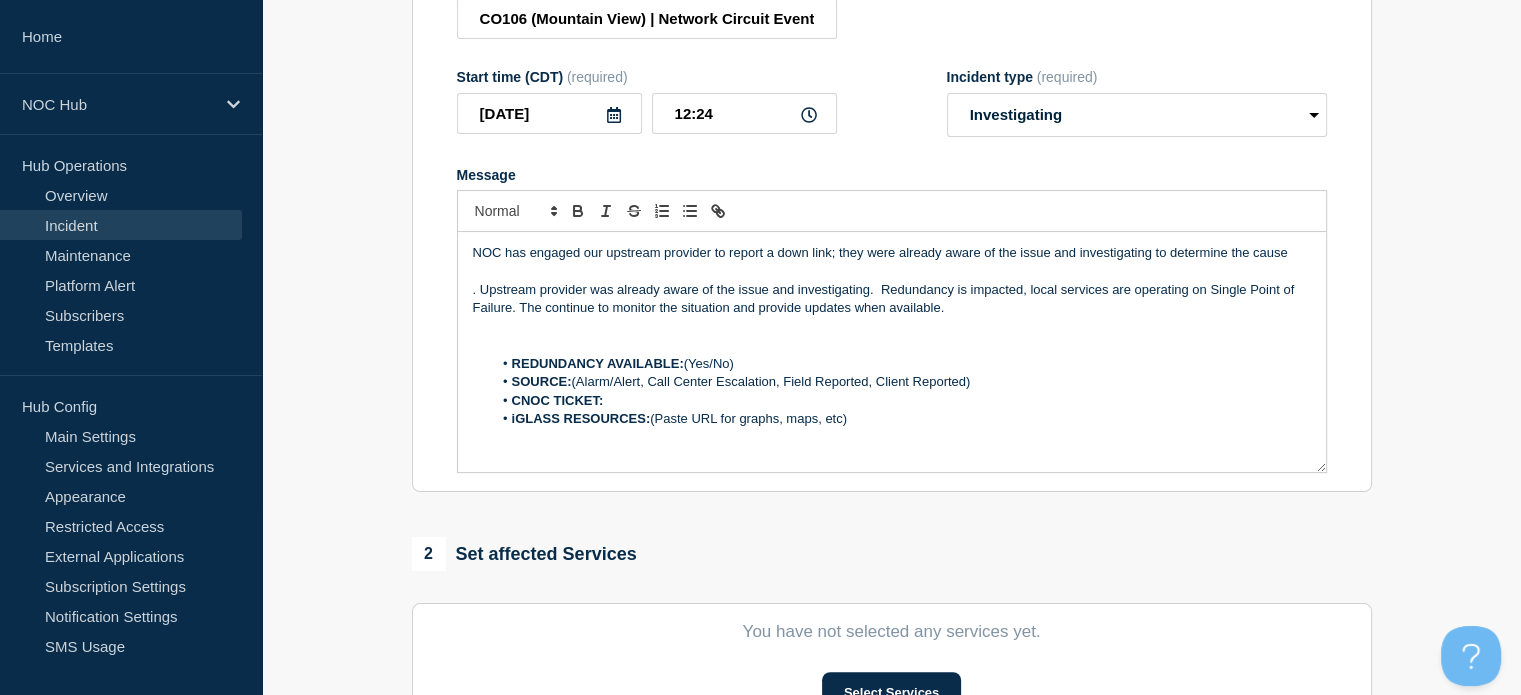click on "NOC has engaged our upstream provider to report a down link; they were already aware of the issue and investigating to determine the cause" at bounding box center (892, 253) 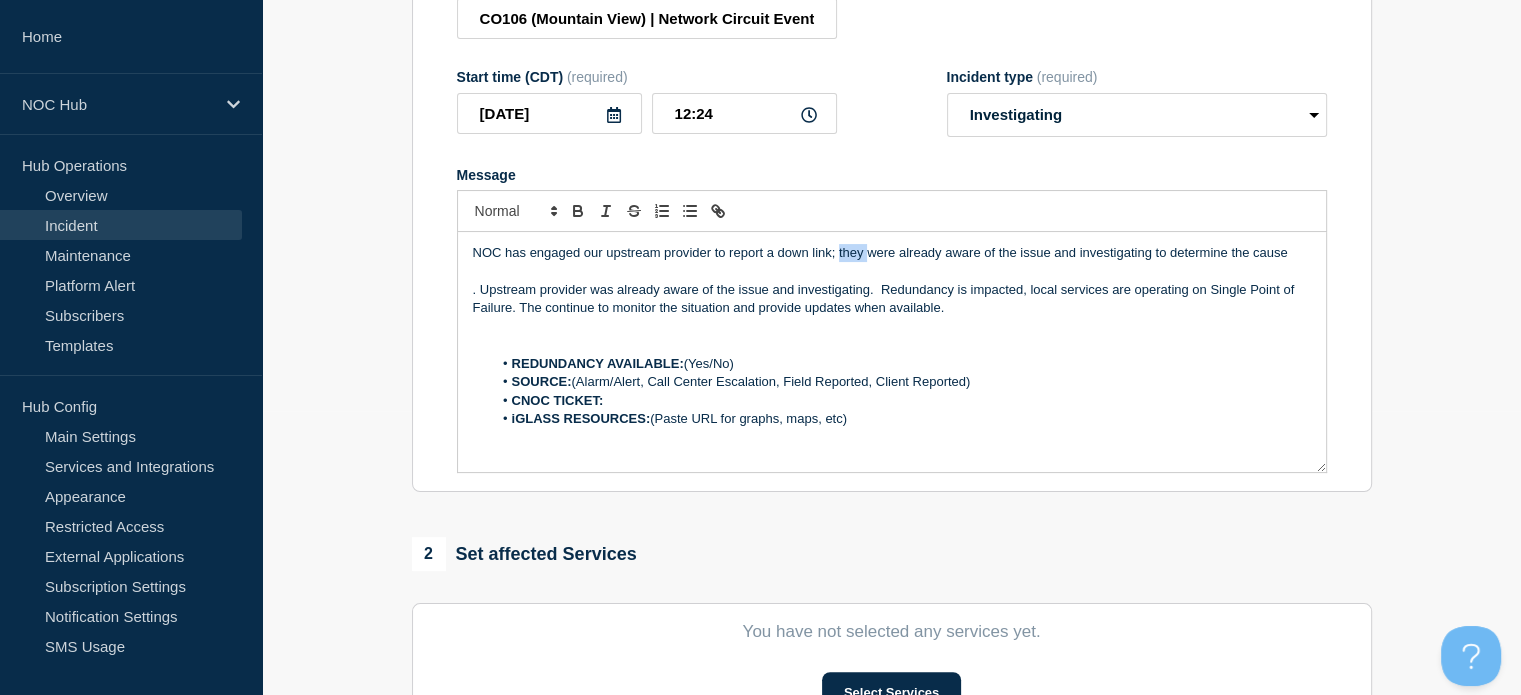click on "NOC has engaged our upstream provider to report a down link; they were already aware of the issue and investigating to determine the cause" at bounding box center [892, 253] 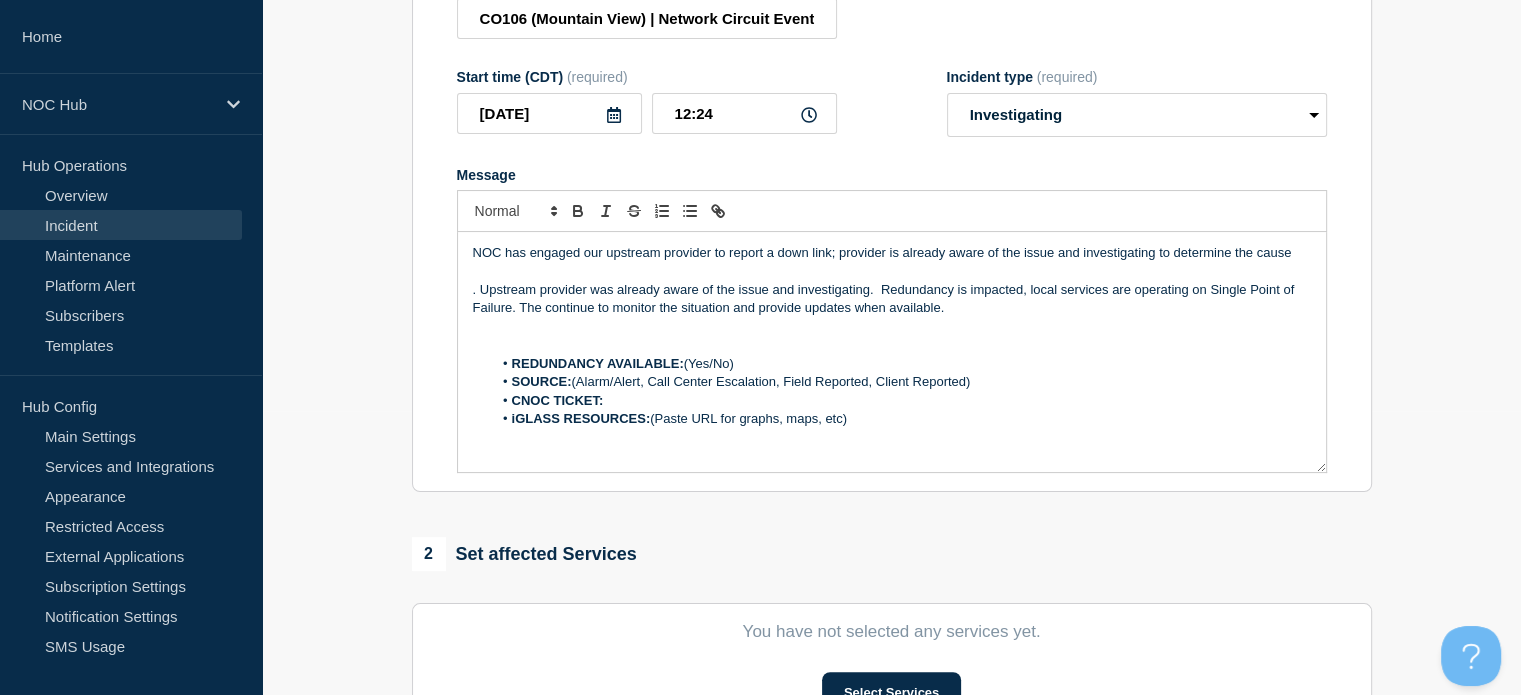 click on "NOC has engaged our upstream provider to report a down link; provider is already aware of the issue and investigating to determine the cause . Upstream provider was already aware of the issue and investigating.  Redundancy is impacted, local services are operating on Single Point of Failure. The continue to monitor the situation and provide updates when available.  REDUNDANCY AVAILABLE:  (Yes/No) SOURCE:  (Alarm/Alert, Call Center Escalation, Field Reported, Client Reported) CNOC TICKET:  iGLASS RESOURCES:  (Paste URL for graphs, maps, etc) You received this email because you are subscribed to Conexon NOC service status notifications. The information contained in this notice is confidential, privileged, and only for the information of intended subscribed recipient(s). Information published herein may not be used, republished or redistributed, without the prior written consent of Conexon LLC." at bounding box center (892, 352) 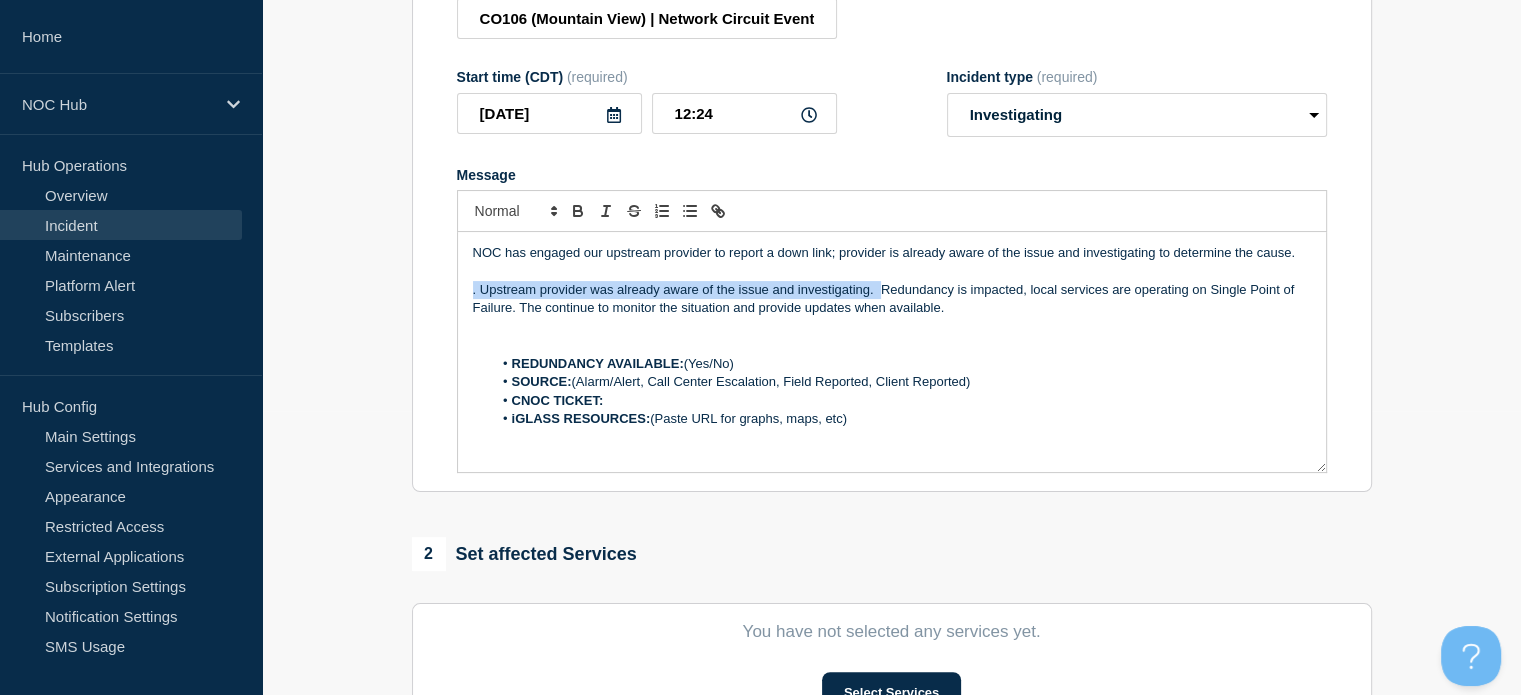 drag, startPoint x: 880, startPoint y: 290, endPoint x: 448, endPoint y: 288, distance: 432.00464 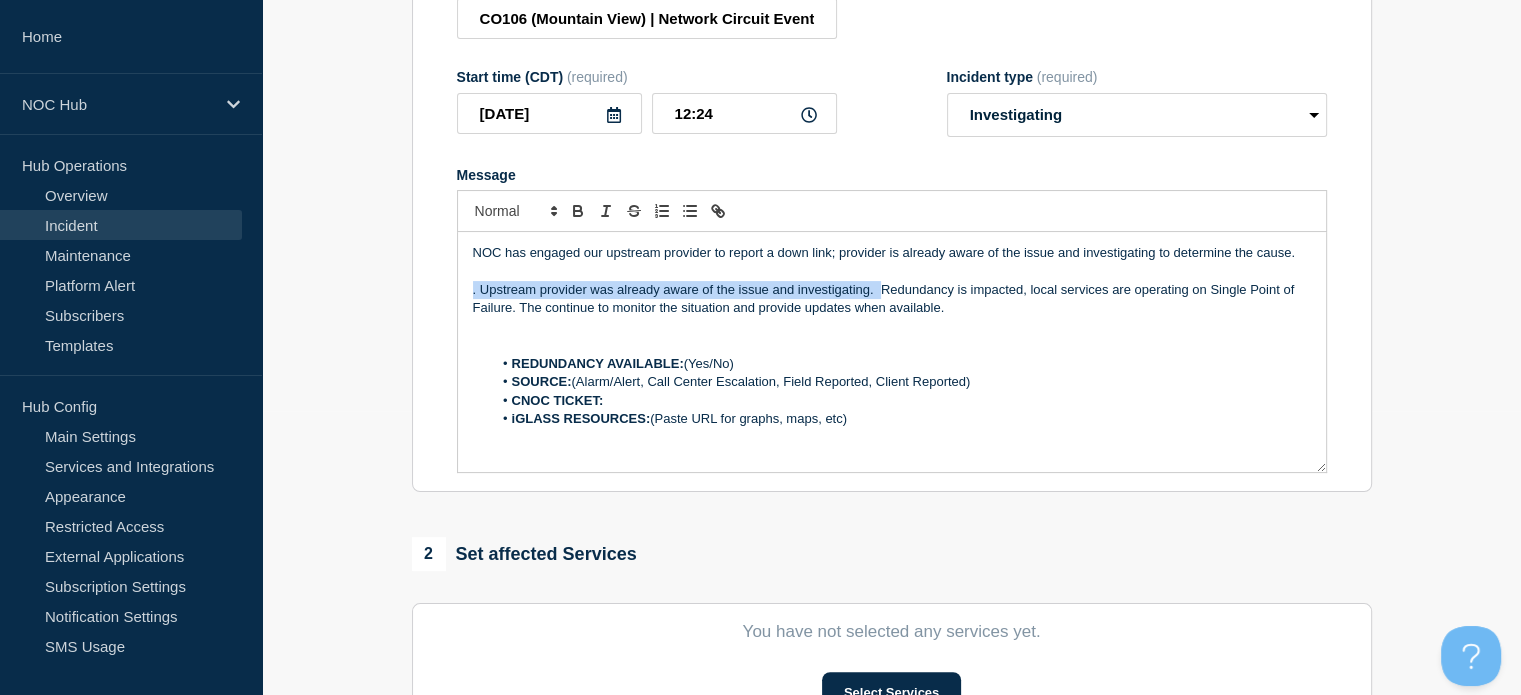 click on "Title  (required) CO106 (Mountain View) | Network Circuit Event | Customers Not Affected Start time (CDT)  (required) 2025-07-20 12:24 Incident type  (required) Select option Investigating Identified Monitoring Message  NOC has engaged our upstream provider to report a down link; provider is already aware of the issue and investigating to determine the cause.  . Upstream provider was already aware of the issue and investigating.  Redundancy is impacted, local services are operating on Single Point of Failure. The continue to monitor the situation and provide updates when available.  REDUNDANCY AVAILABLE:  (Yes/No) SOURCE:  (Alarm/Alert, Call Center Escalation, Field Reported, Client Reported) CNOC TICKET:  iGLASS RESOURCES:  (Paste URL for graphs, maps, etc) You received this email because you are subscribed to Conexon NOC service status notifications." at bounding box center (892, 224) 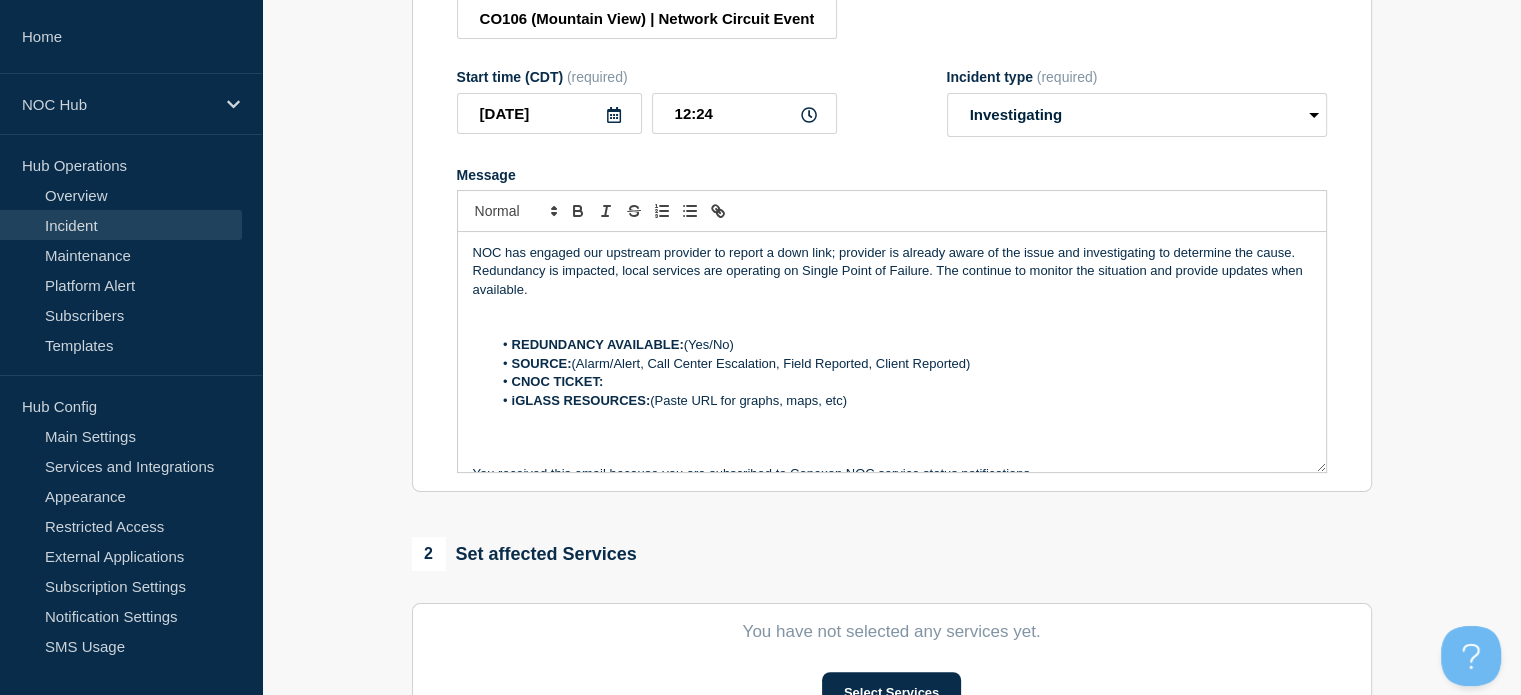 click on "NOC has engaged our upstream provider to report a down link; provider is already aware of the issue and investigating to determine the cause. Redundancy is impacted, local services are operating on Single Point of Failure. The continue to monitor the situation and provide updates when available." at bounding box center [892, 271] 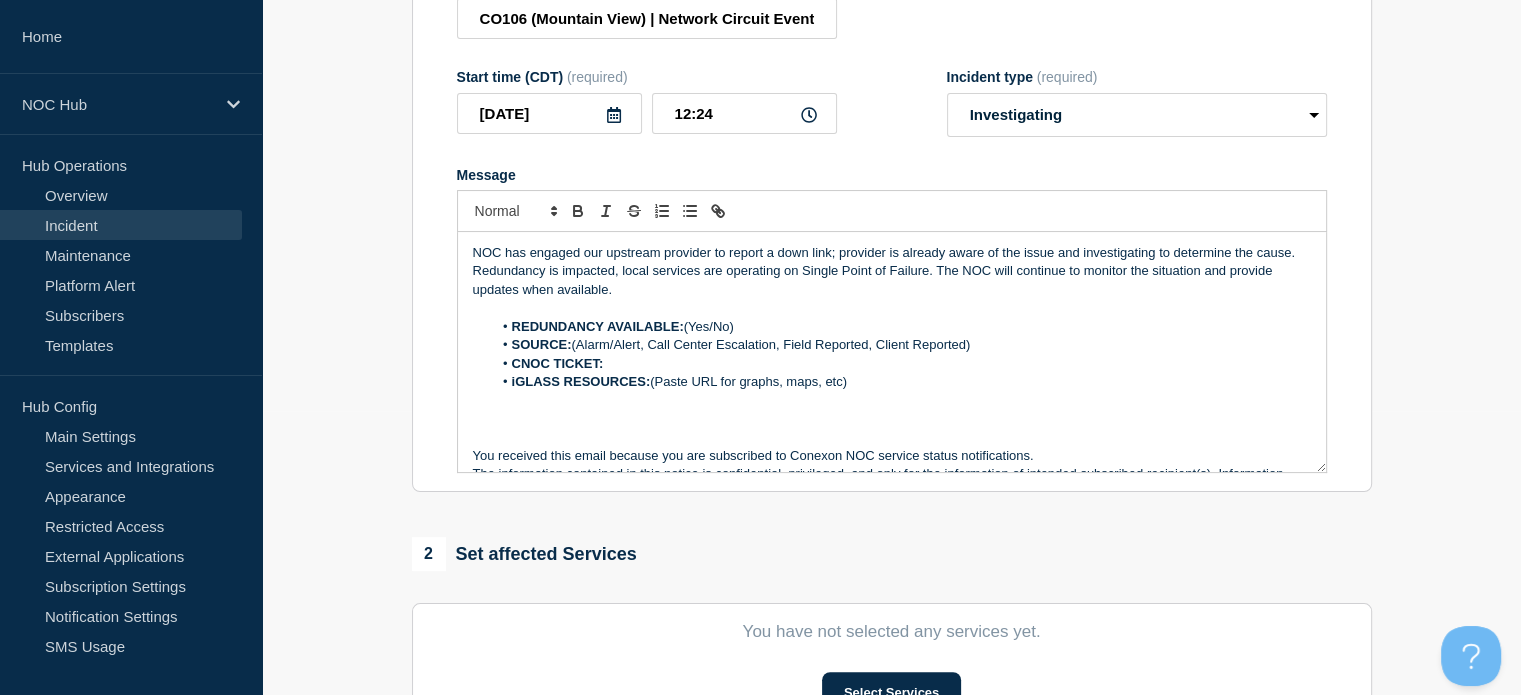 click on "REDUNDANCY AVAILABLE:  (Yes/No)" at bounding box center (901, 327) 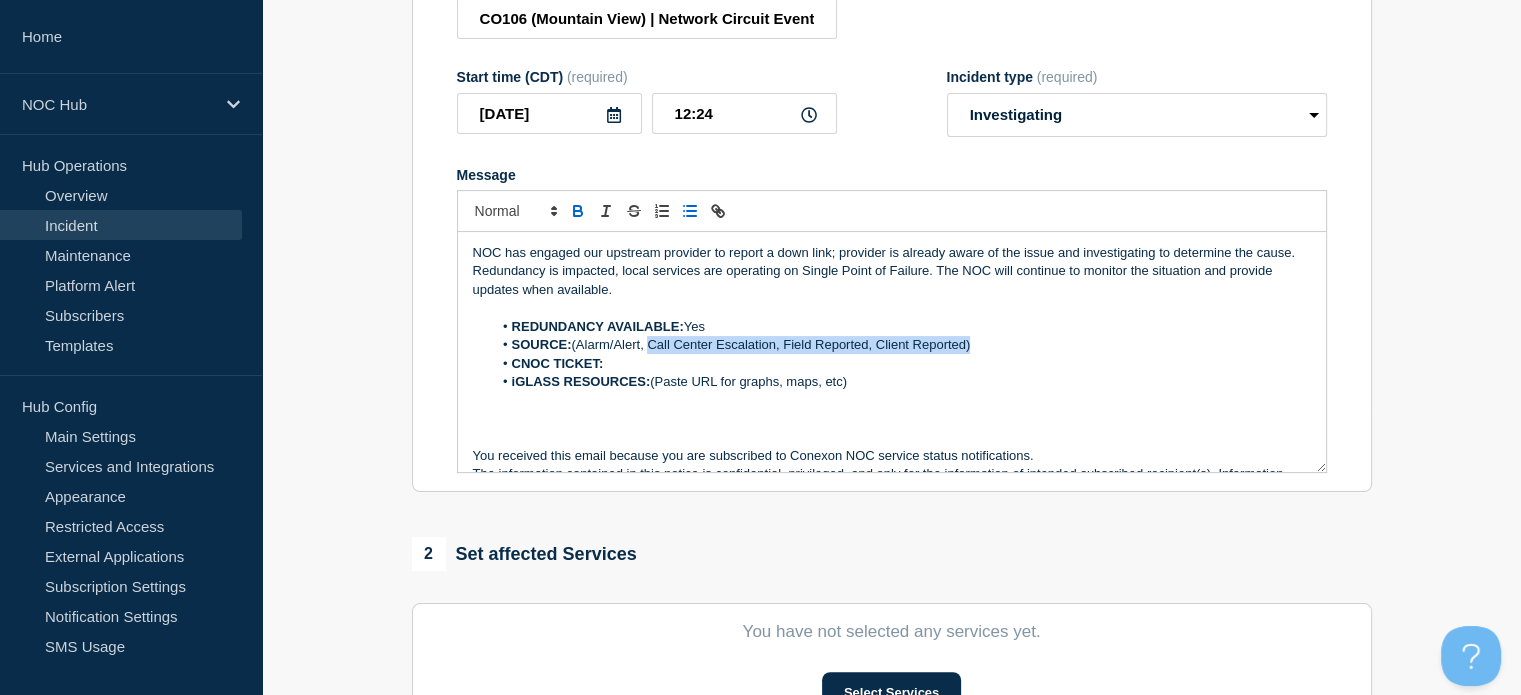 drag, startPoint x: 984, startPoint y: 353, endPoint x: 648, endPoint y: 351, distance: 336.00595 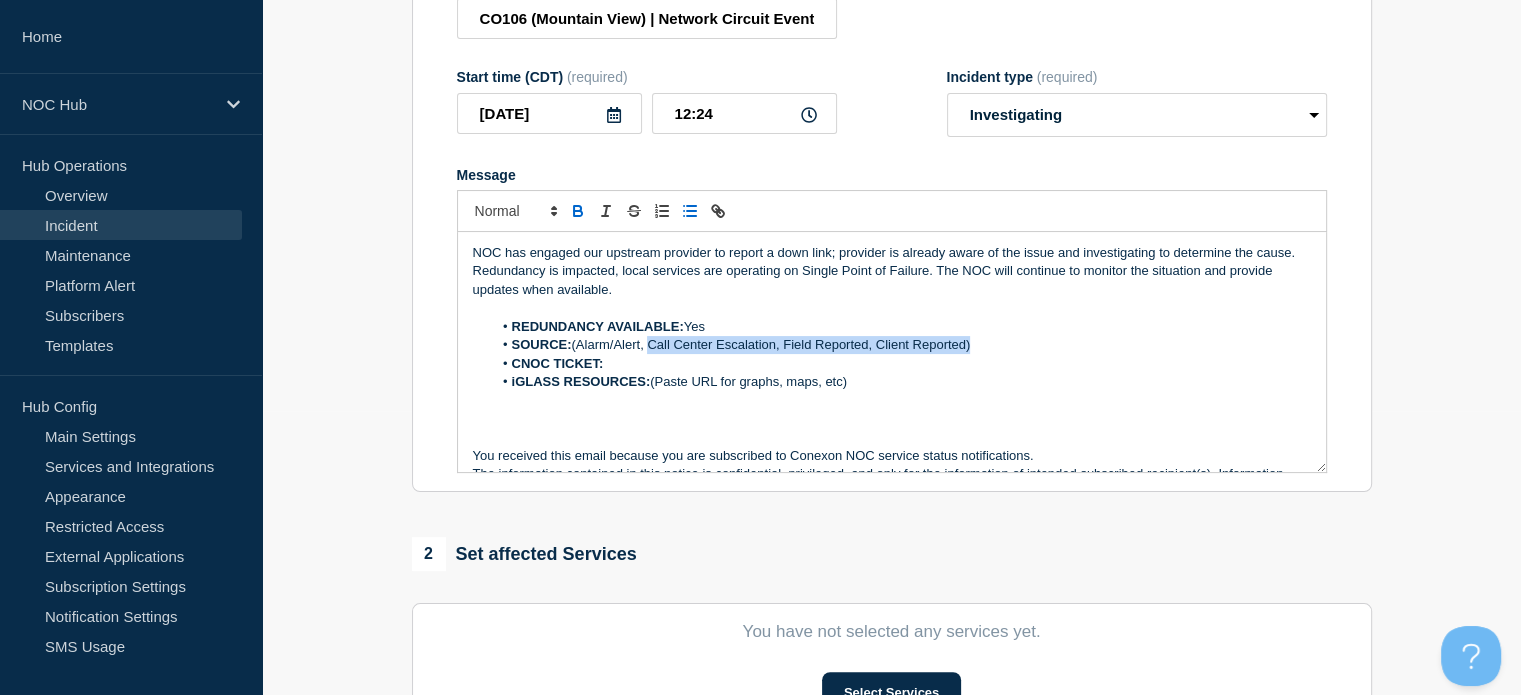 click on "SOURCE:  (Alarm/Alert, Call Center Escalation, Field Reported, Client Reported)" at bounding box center (901, 345) 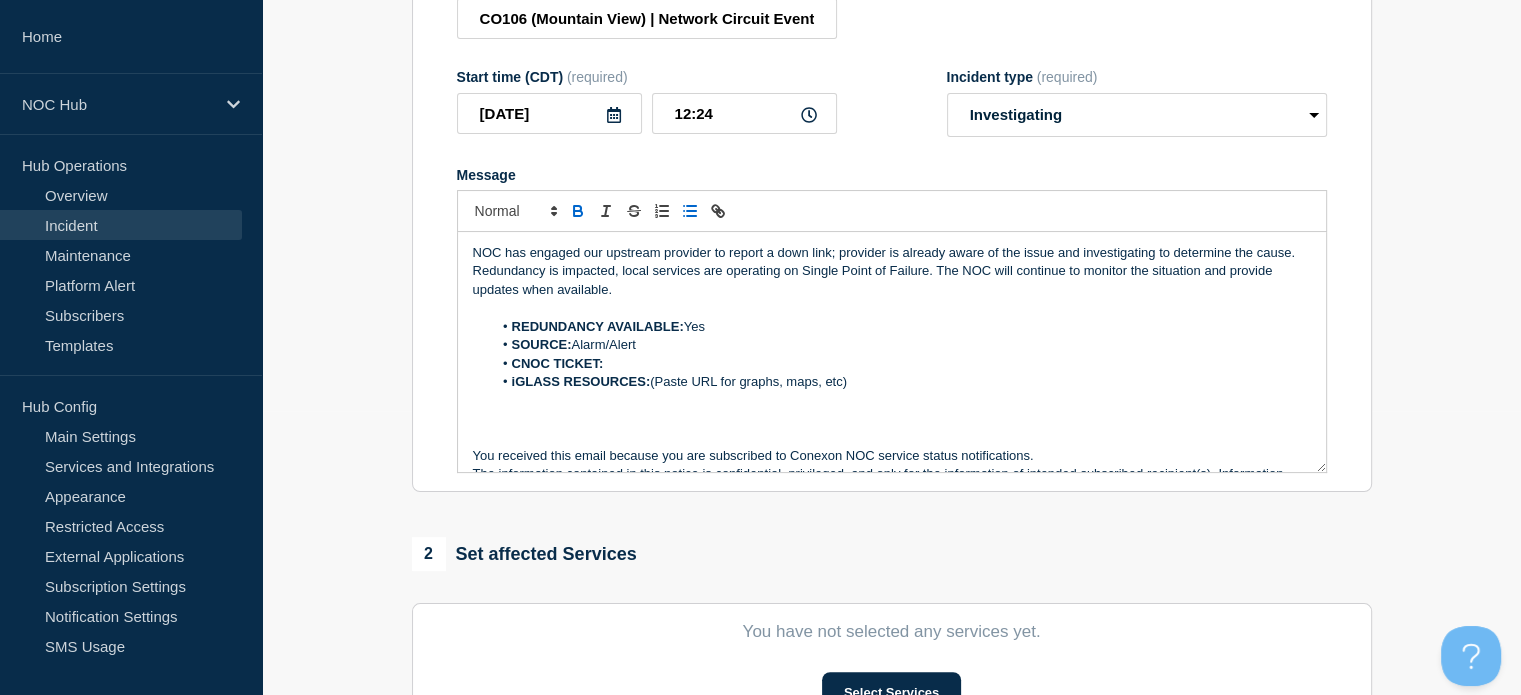 click on "CNOC TICKET:" at bounding box center (901, 364) 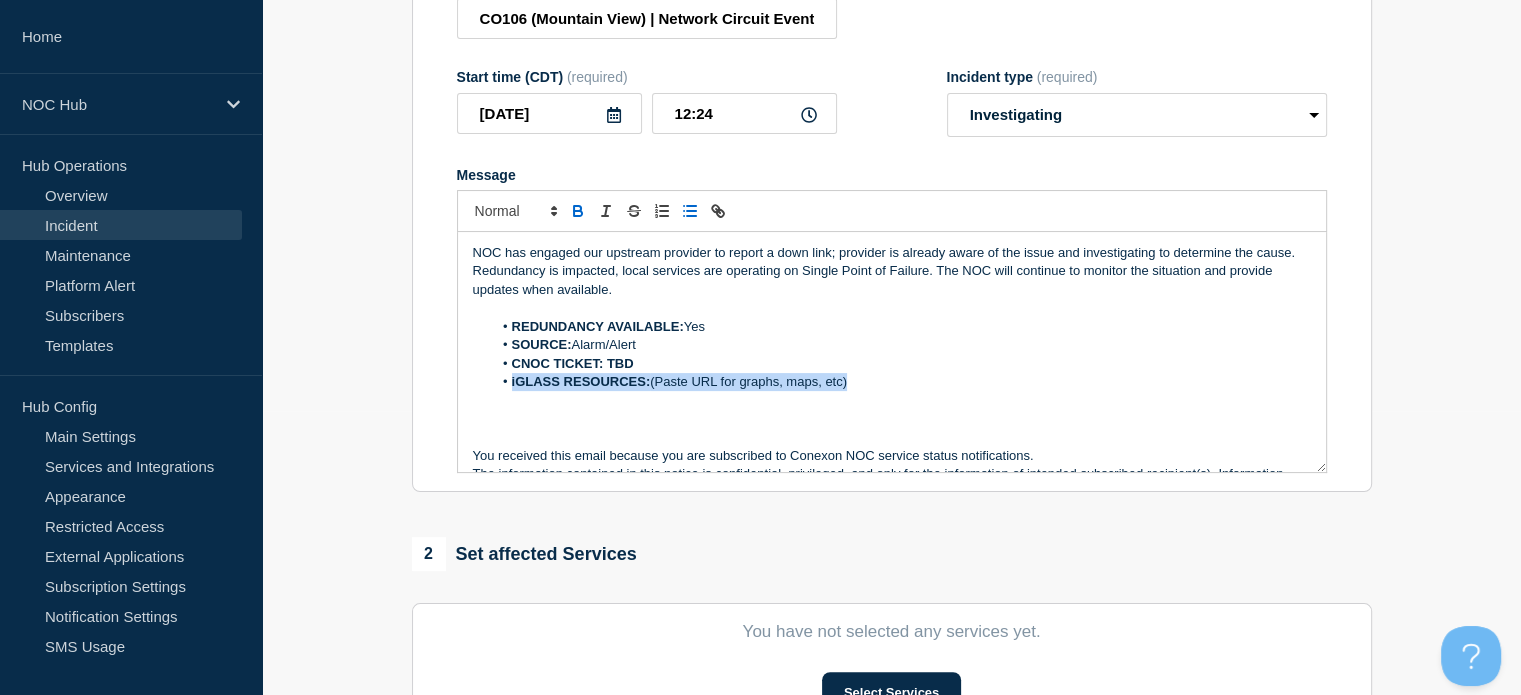 drag, startPoint x: 867, startPoint y: 386, endPoint x: 504, endPoint y: 385, distance: 363.00137 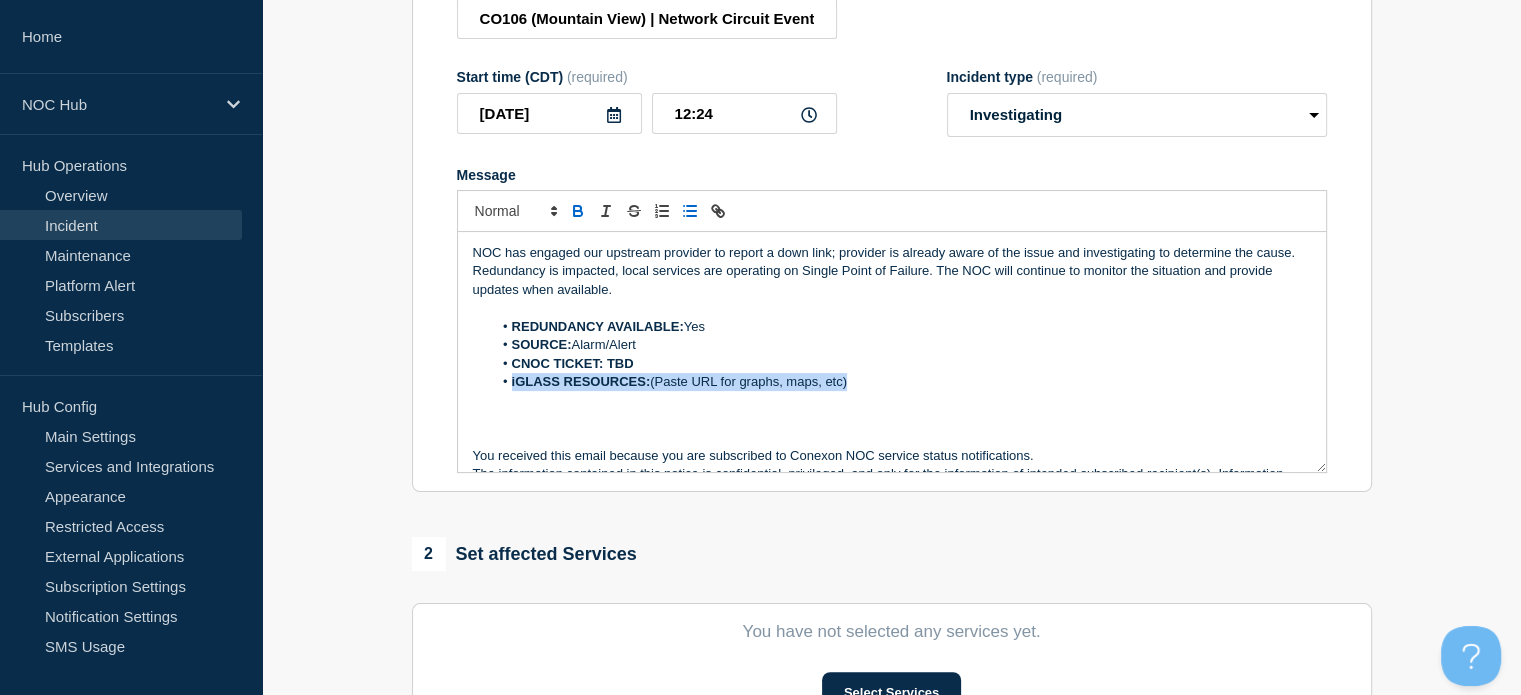 click on "iGLASS RESOURCES:  (Paste URL for graphs, maps, etc)" at bounding box center [901, 382] 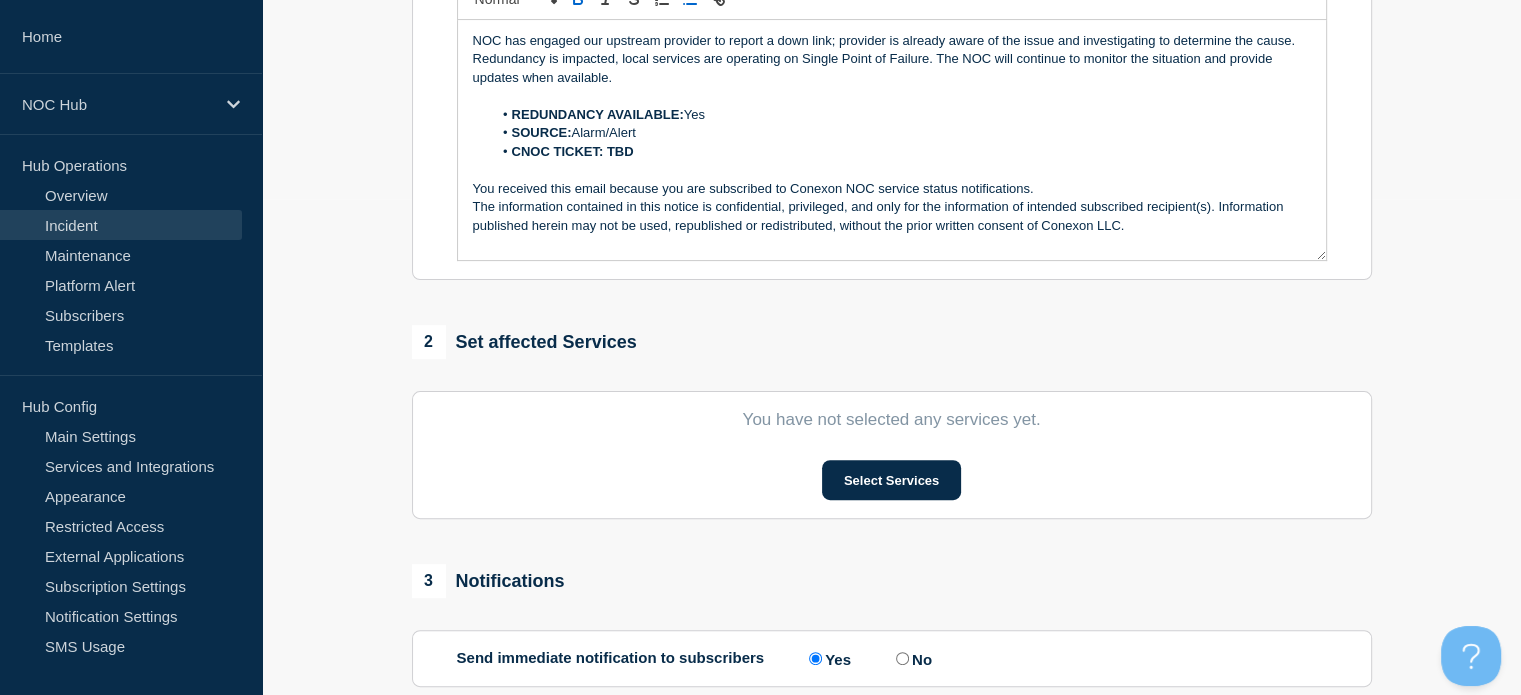 scroll, scrollTop: 496, scrollLeft: 0, axis: vertical 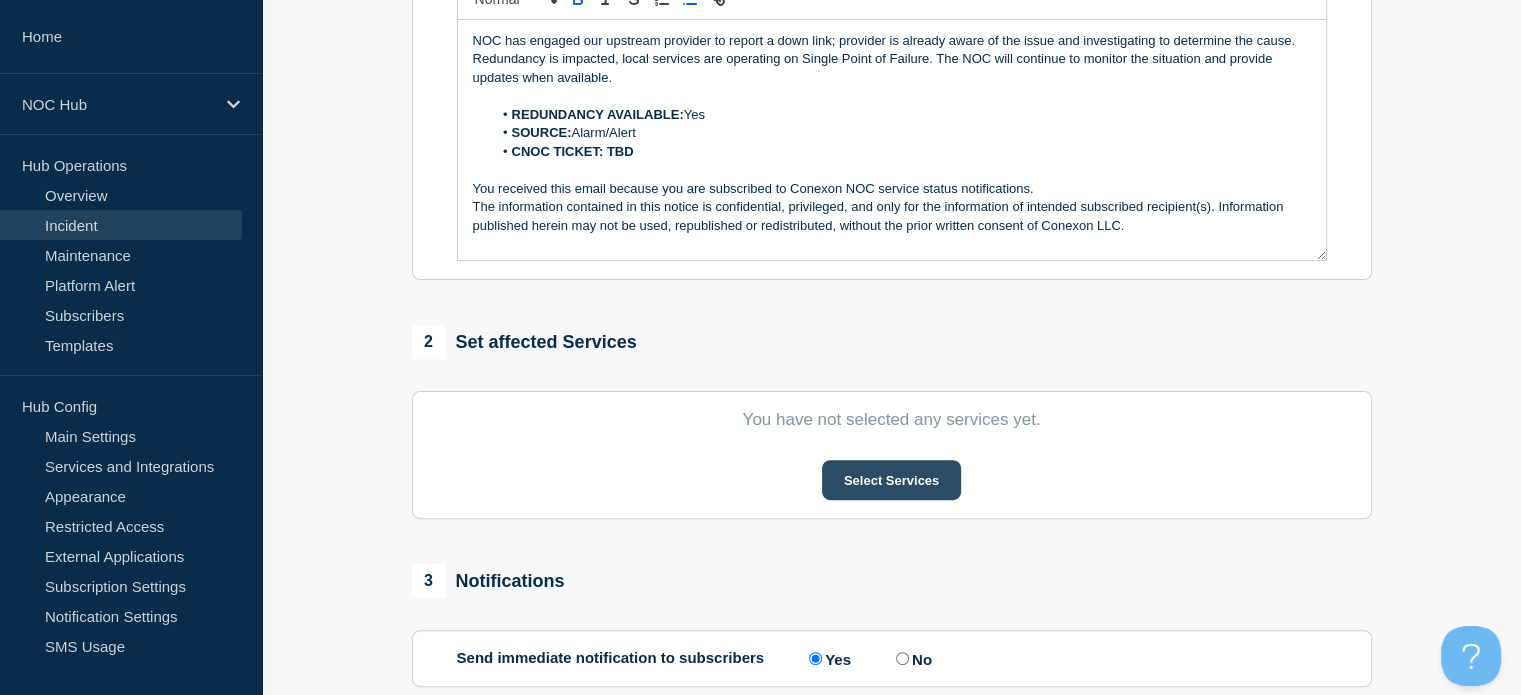 click on "Select Services" at bounding box center [891, 480] 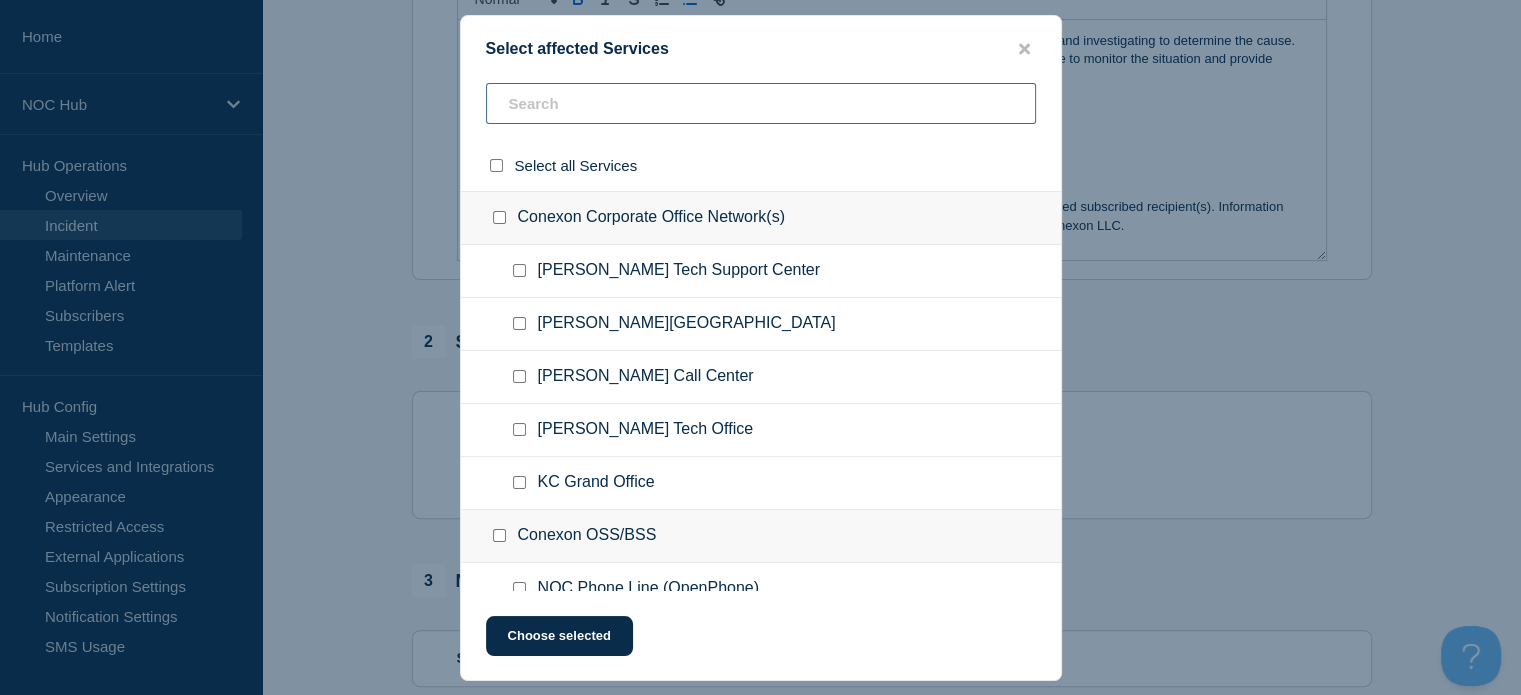 click at bounding box center (761, 103) 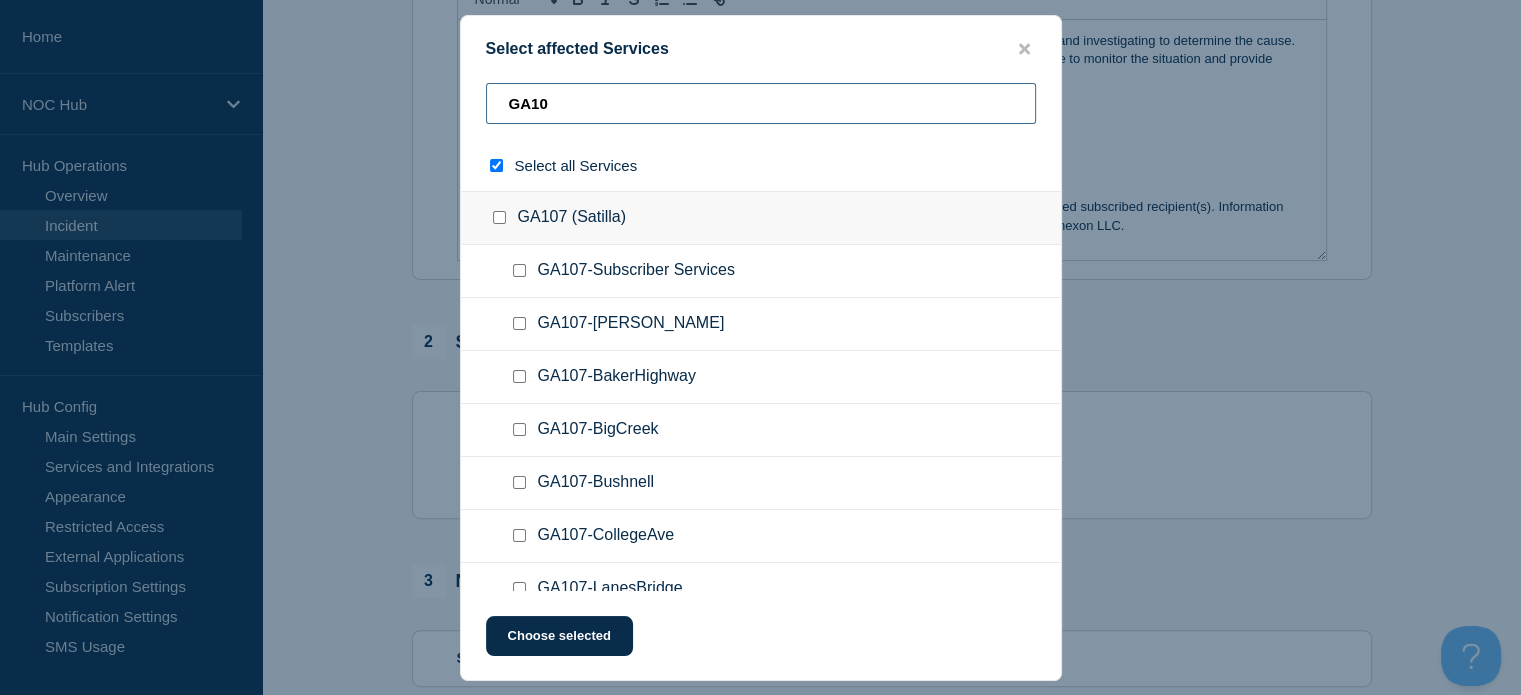type on "GA101" 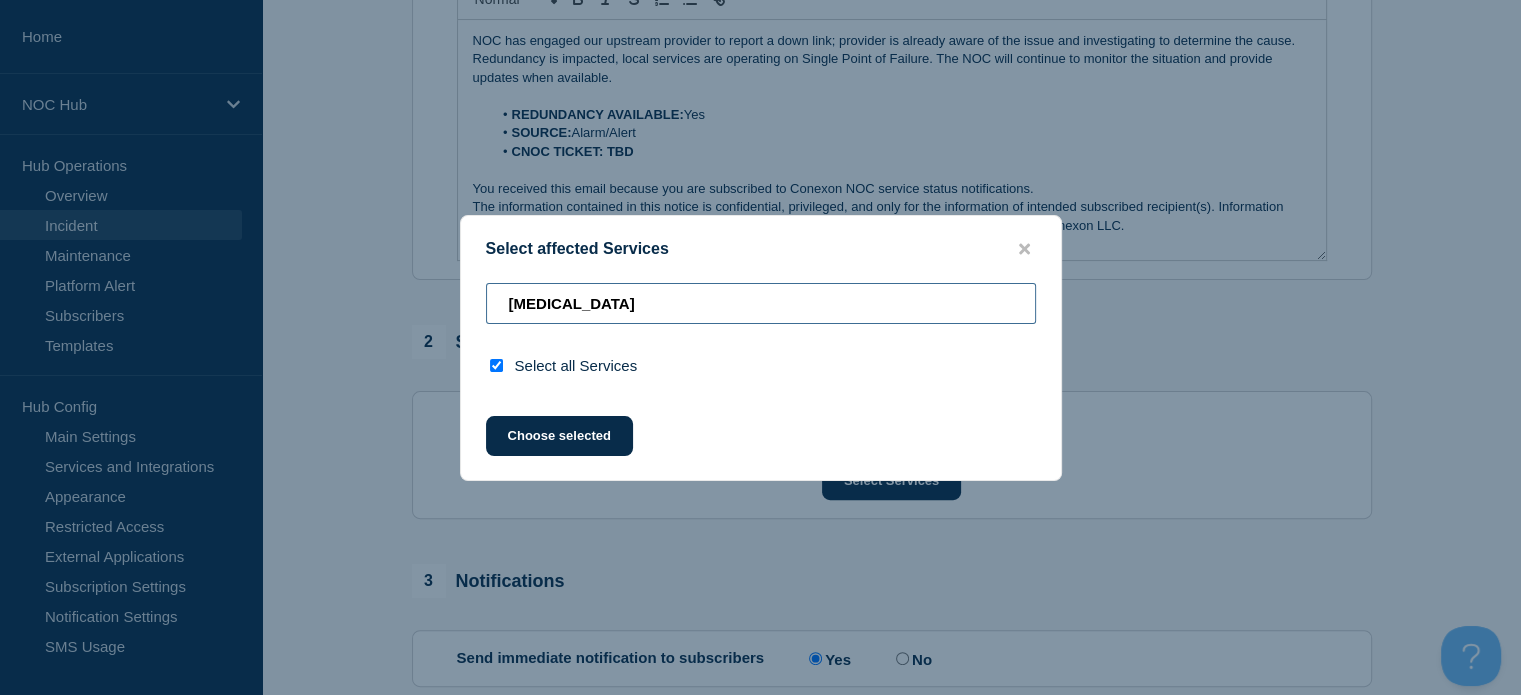 type on "GA10" 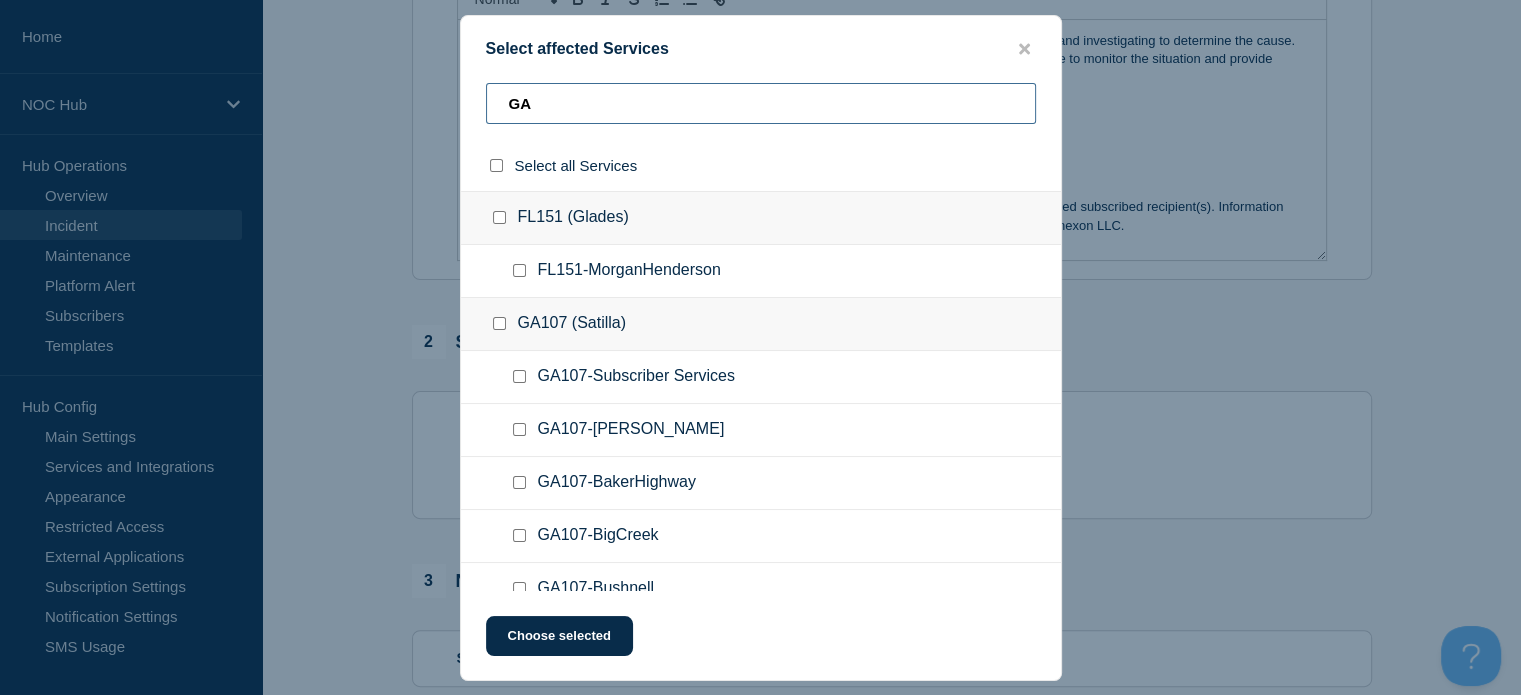type on "G" 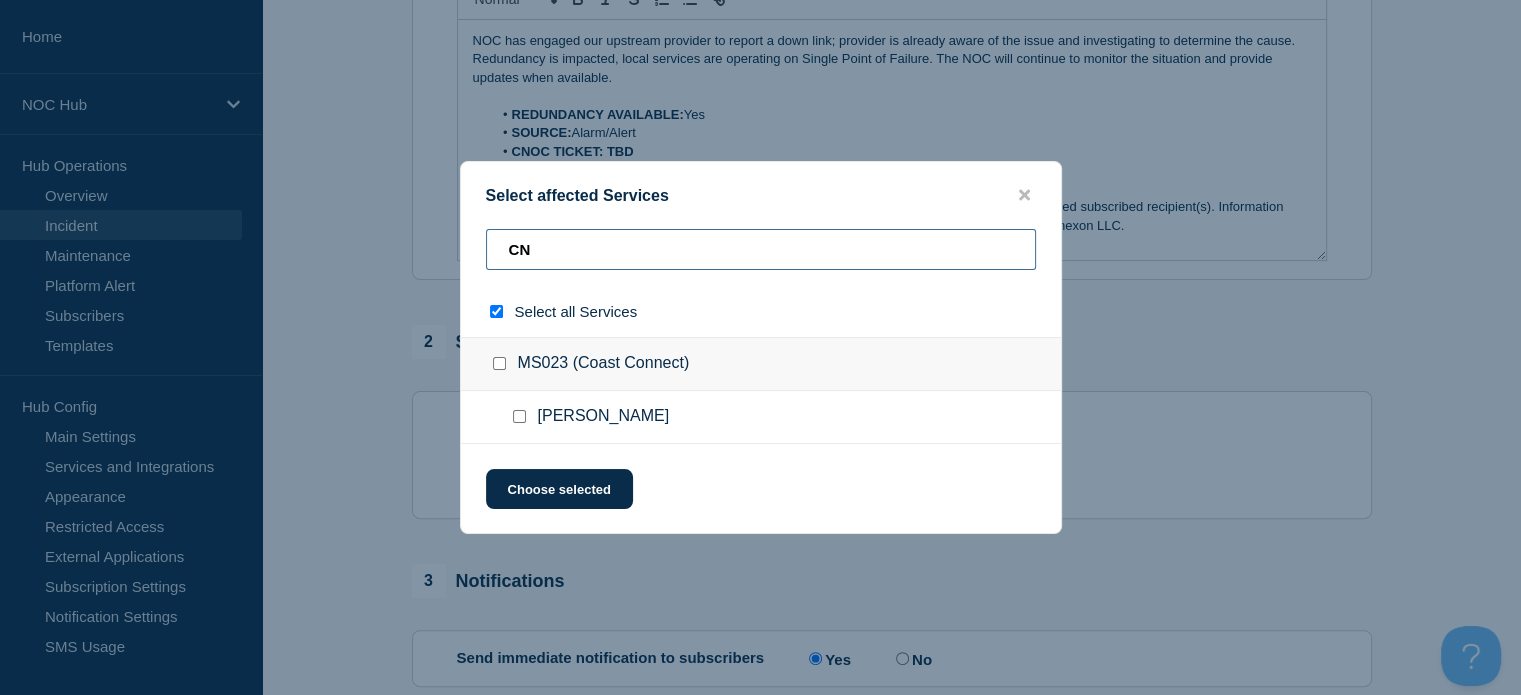 type on "CN1" 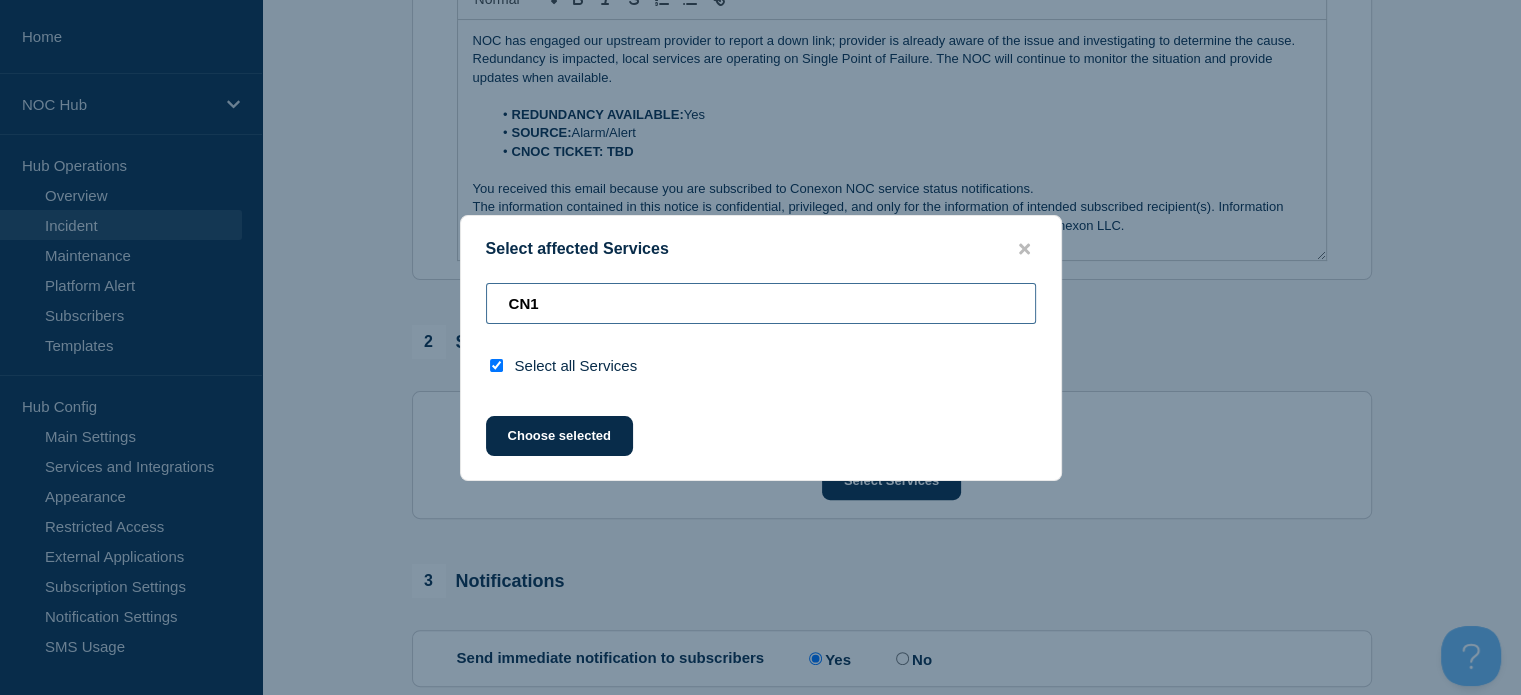 type on "CN" 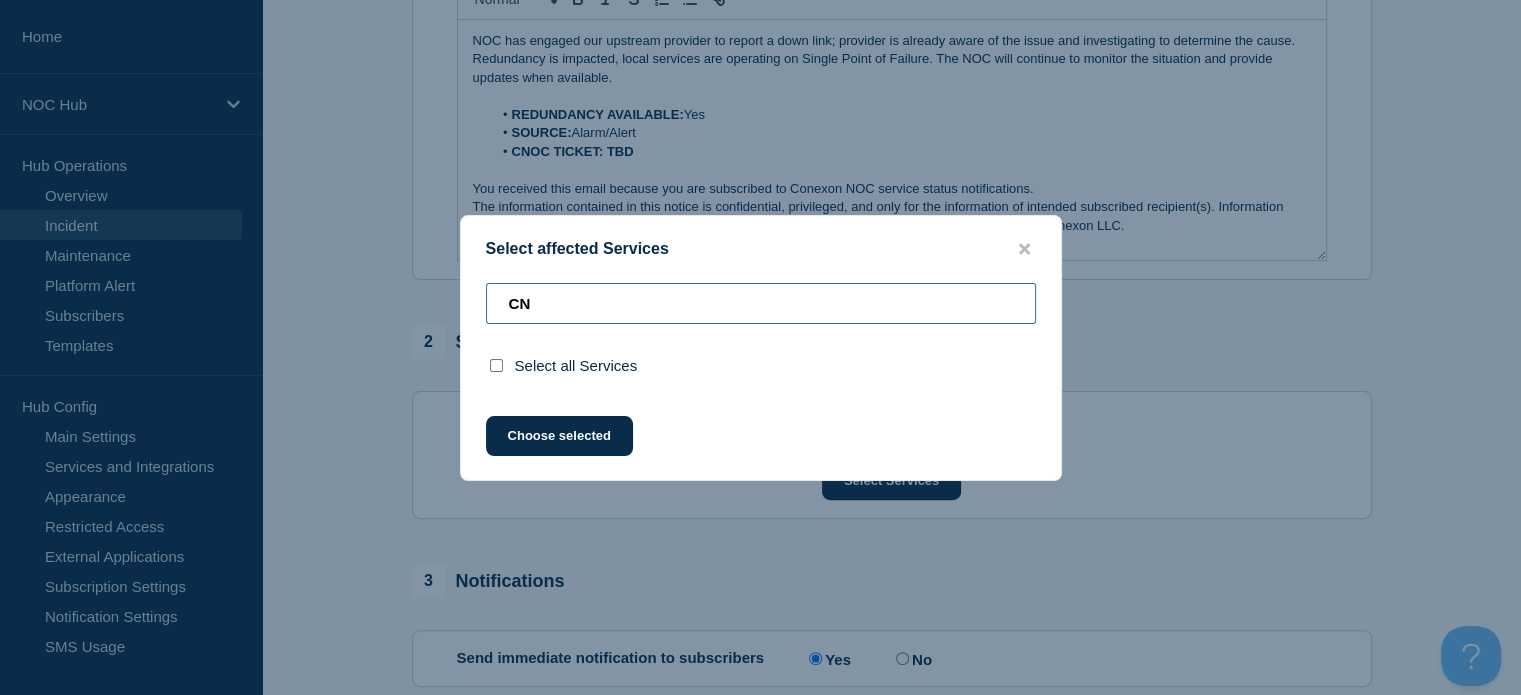 type on "C" 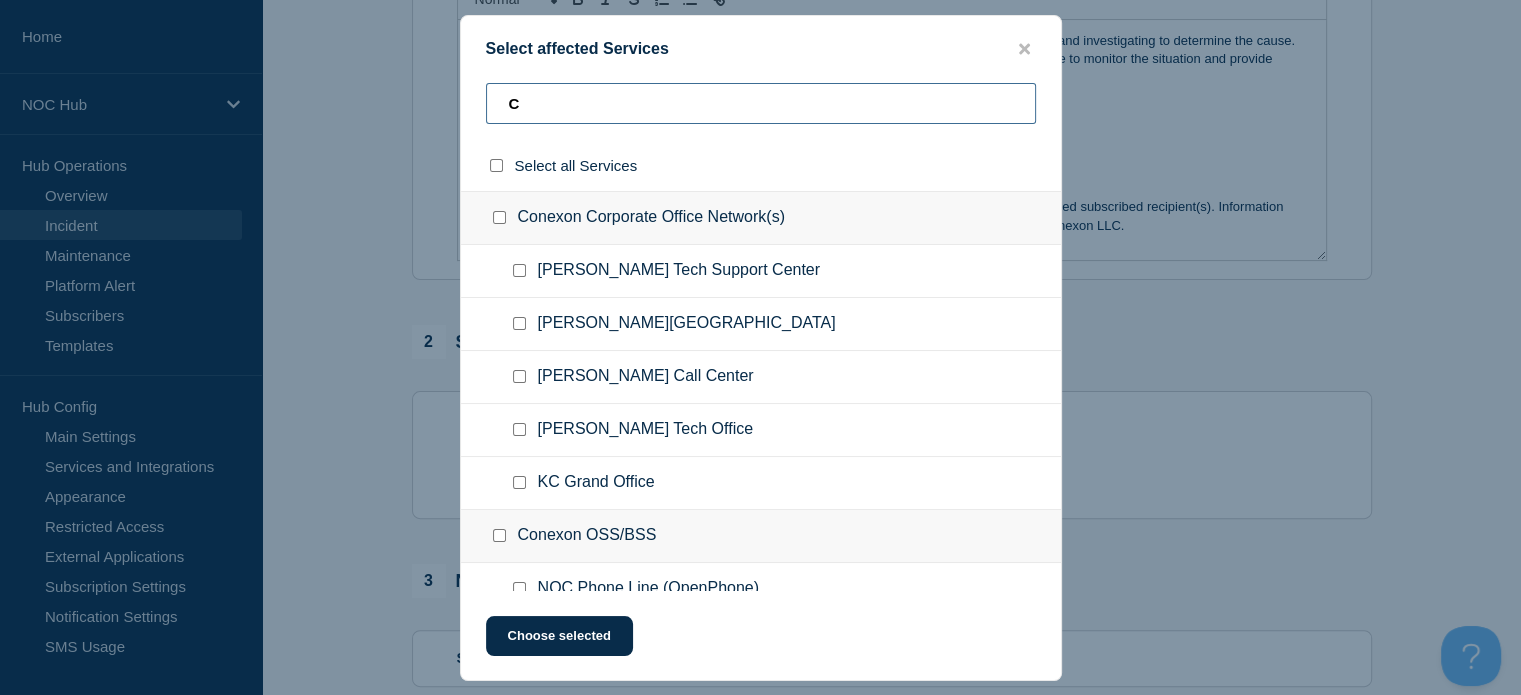 type 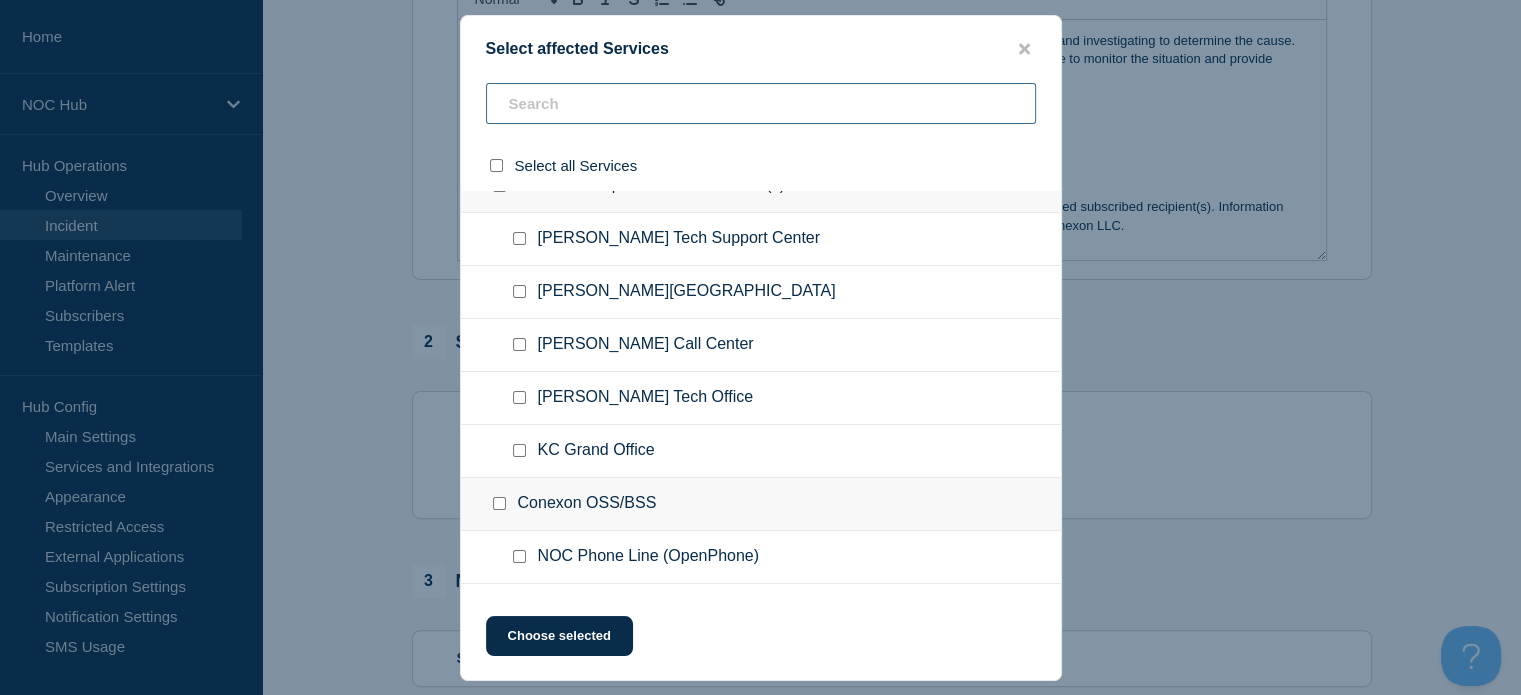 scroll, scrollTop: 36, scrollLeft: 0, axis: vertical 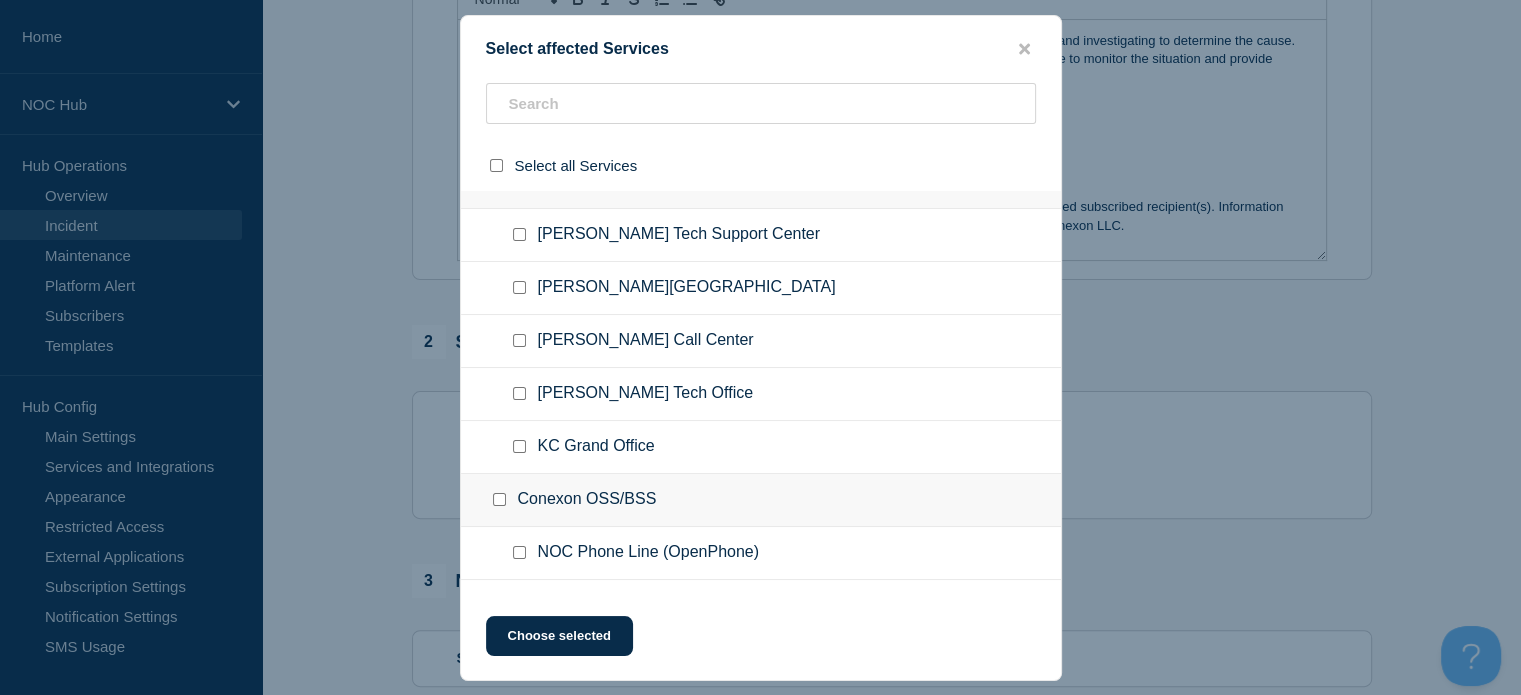 click at bounding box center [519, 287] 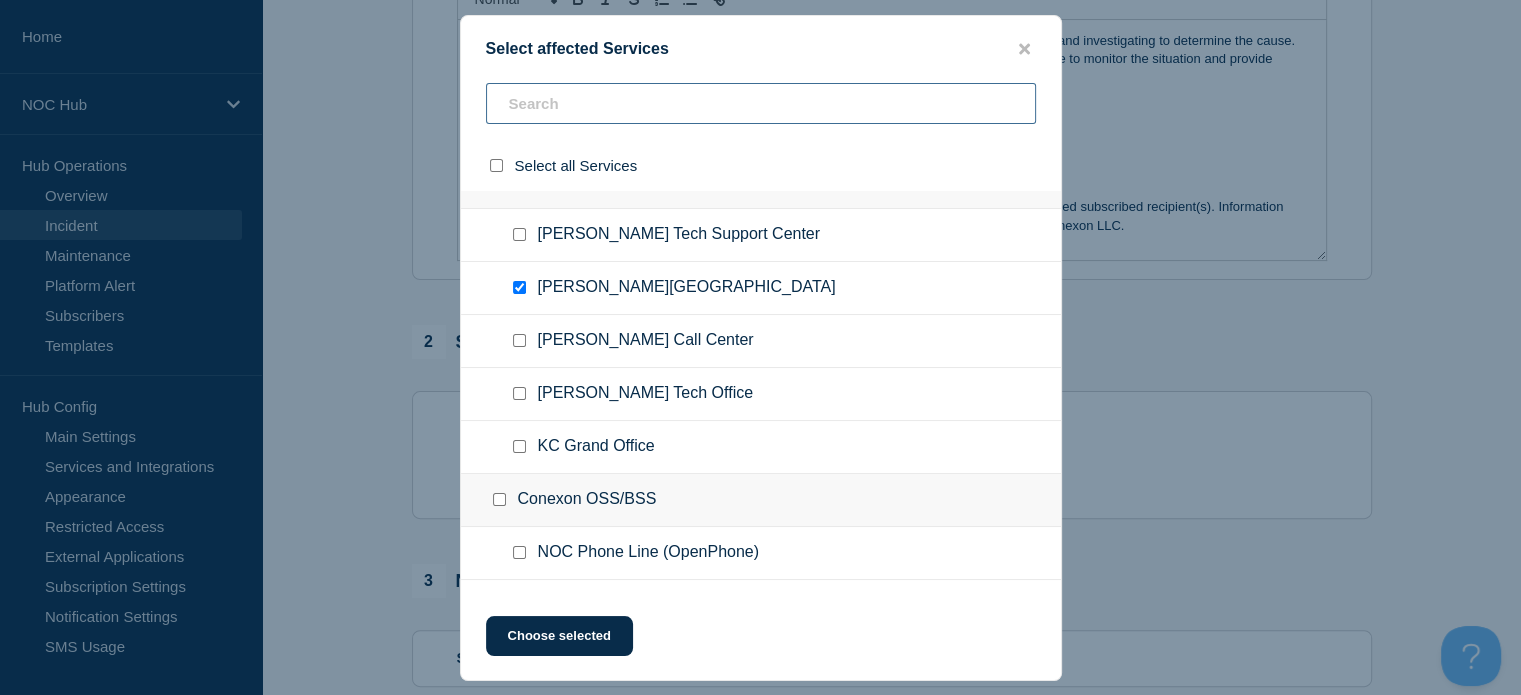 click at bounding box center [761, 103] 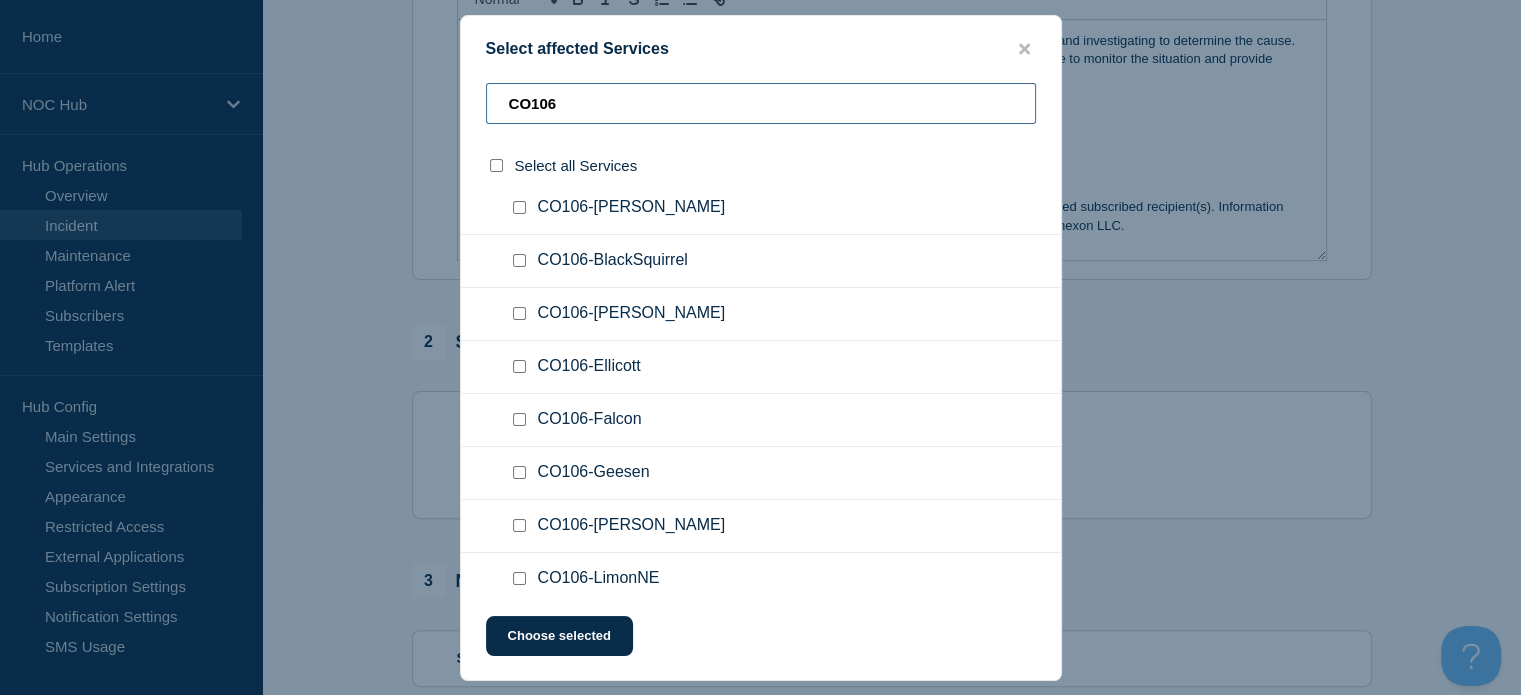 scroll, scrollTop: 118, scrollLeft: 0, axis: vertical 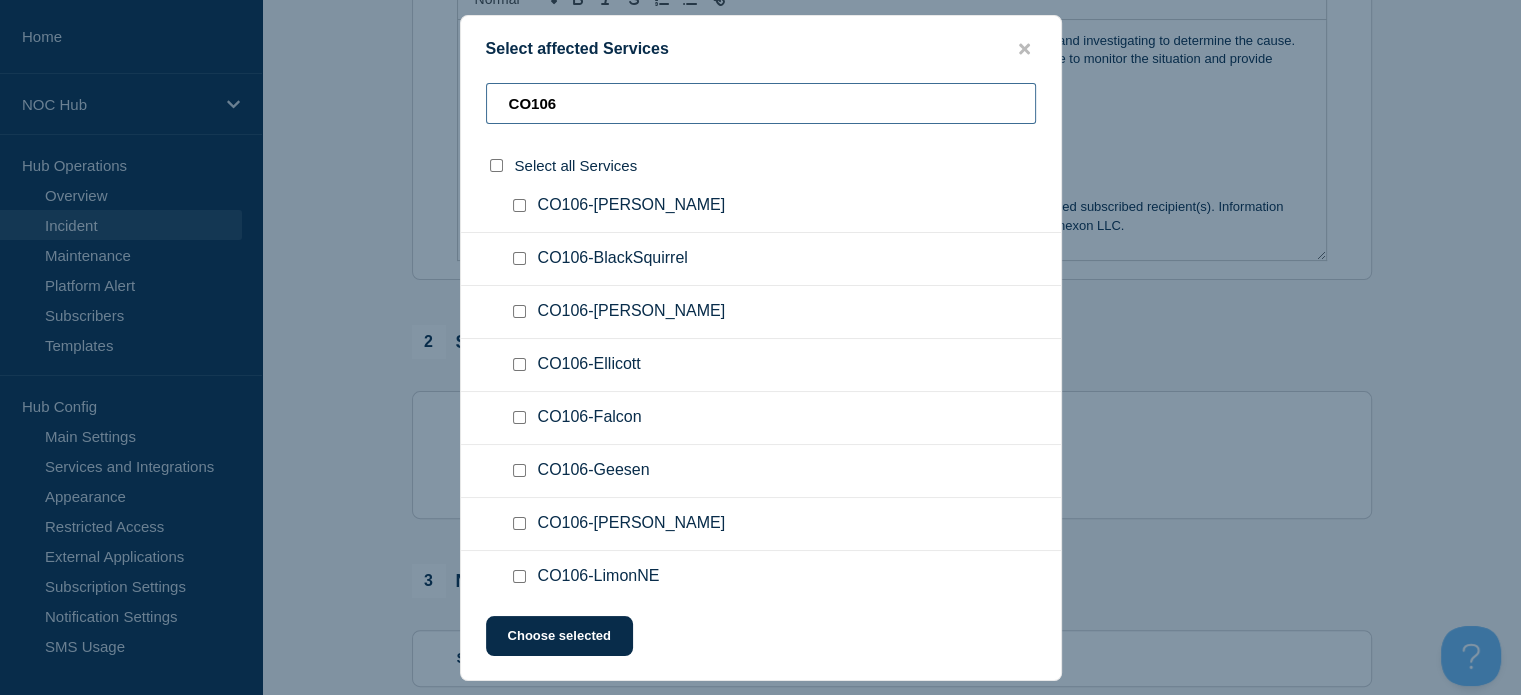 type on "CO106" 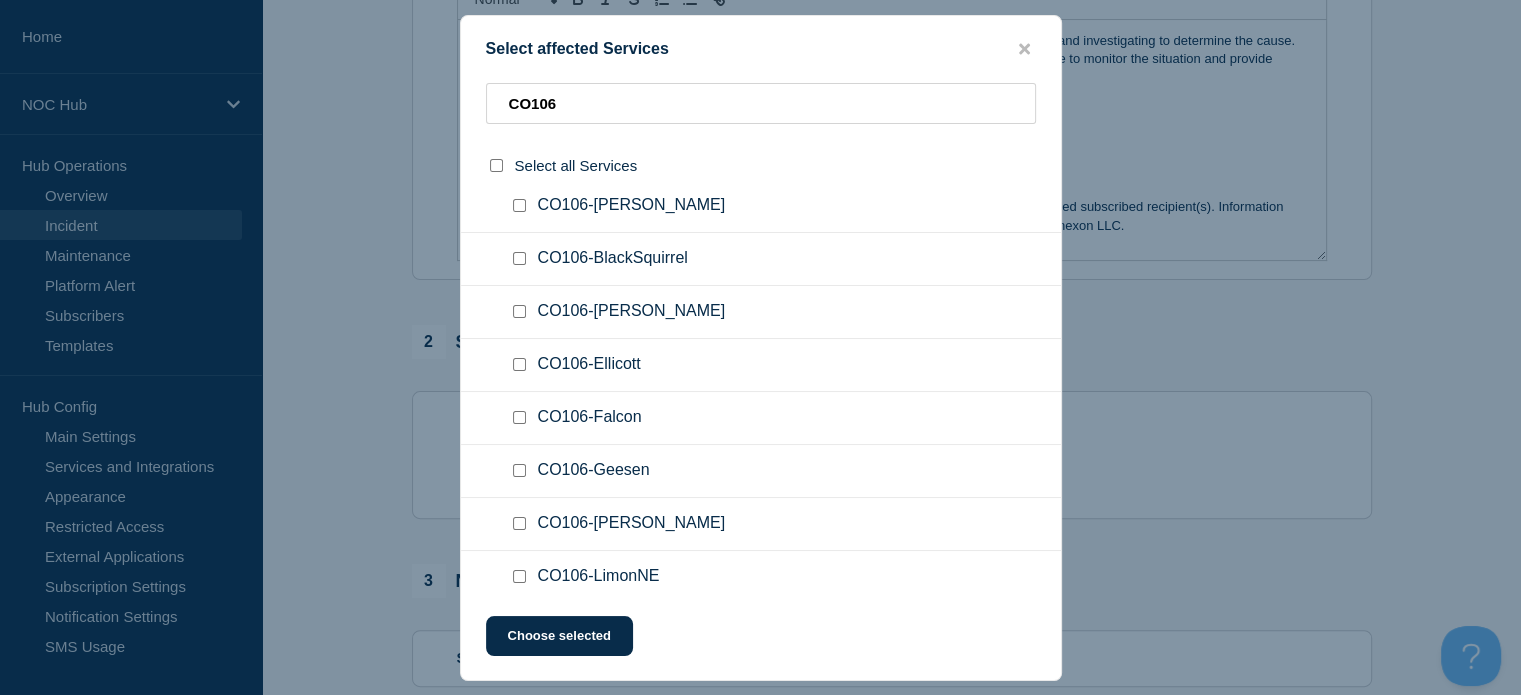 click at bounding box center [519, 417] 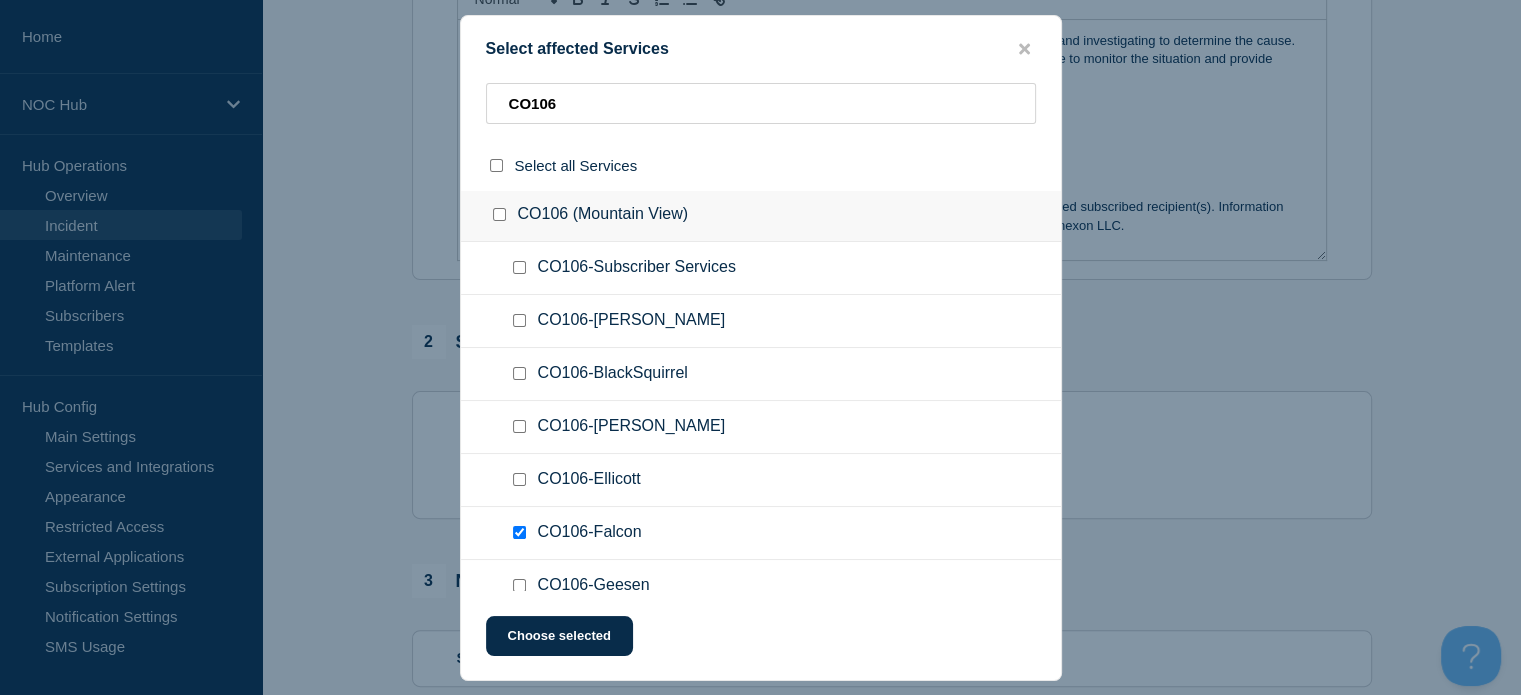 scroll, scrollTop: 2, scrollLeft: 0, axis: vertical 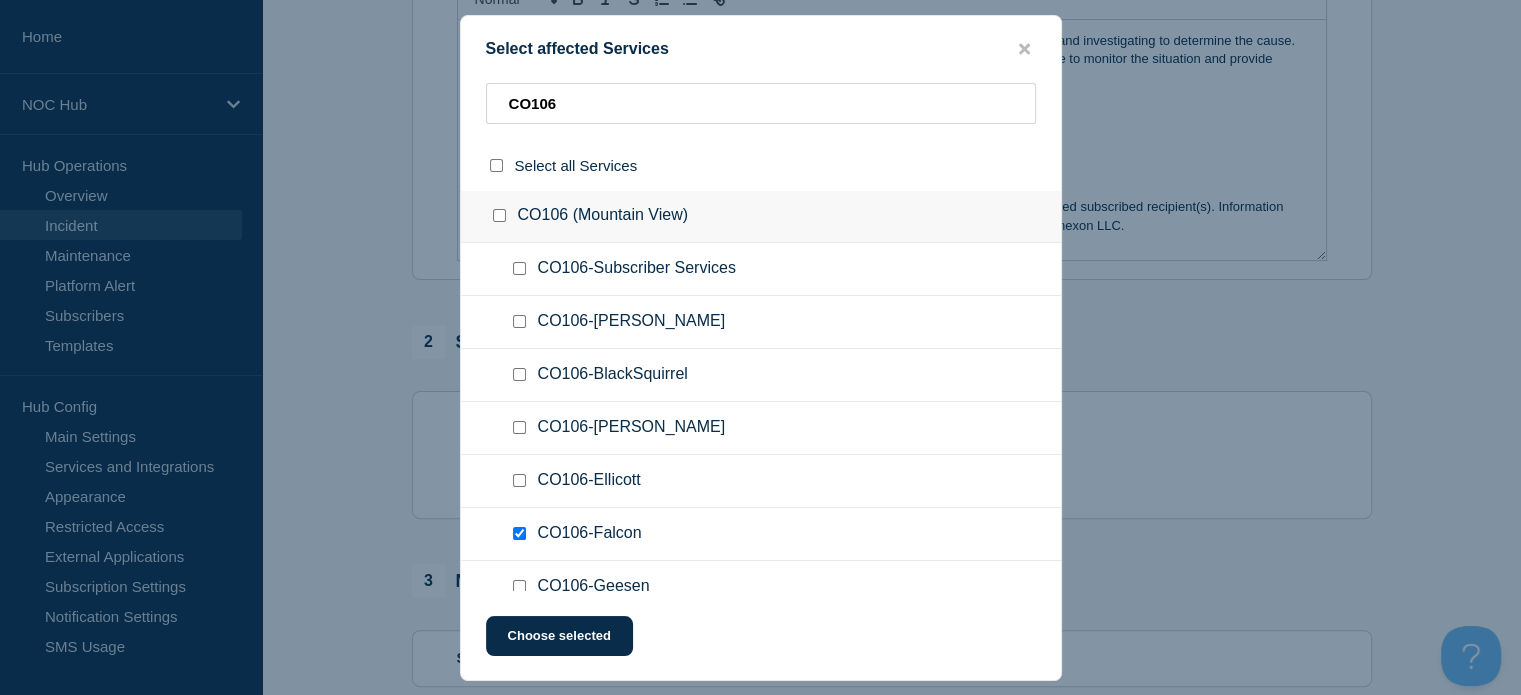 click at bounding box center (519, 268) 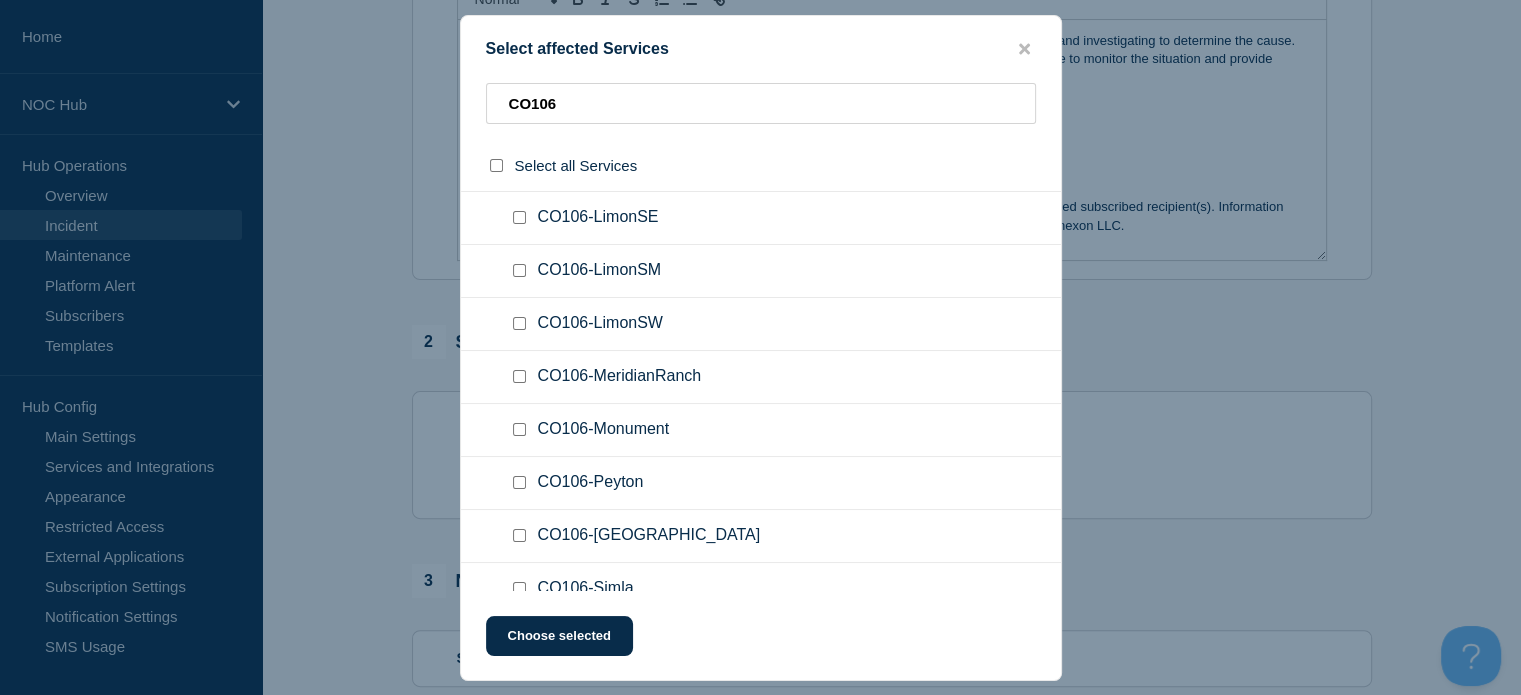 scroll, scrollTop: 656, scrollLeft: 0, axis: vertical 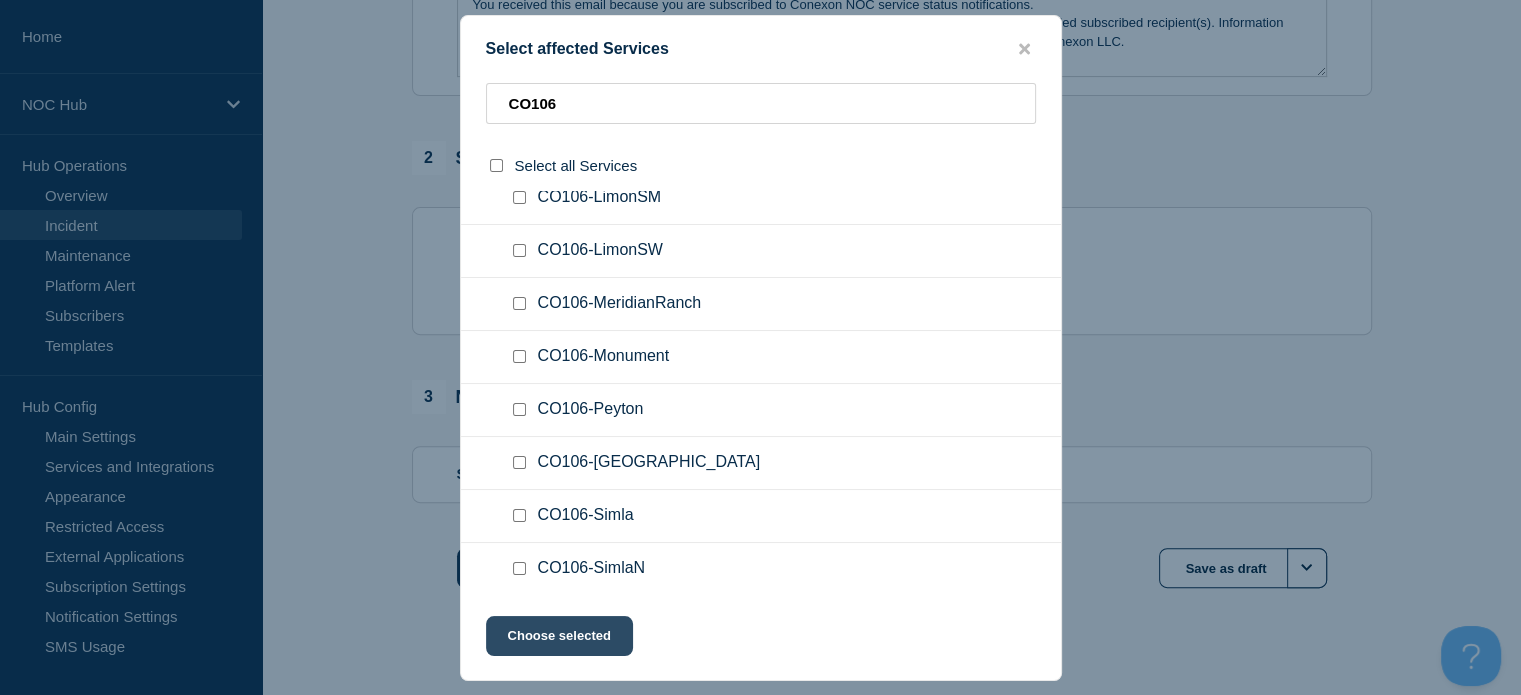 click on "Choose selected" 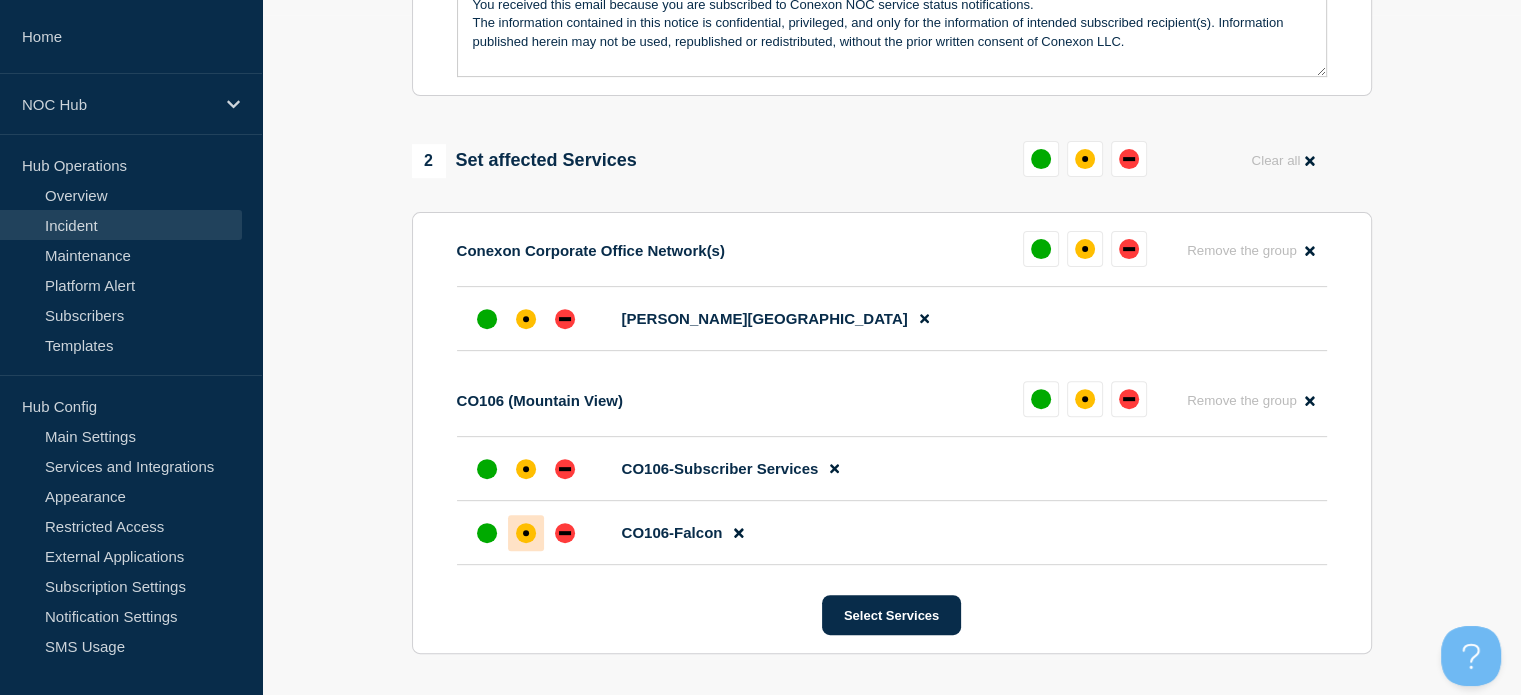 click at bounding box center (526, 533) 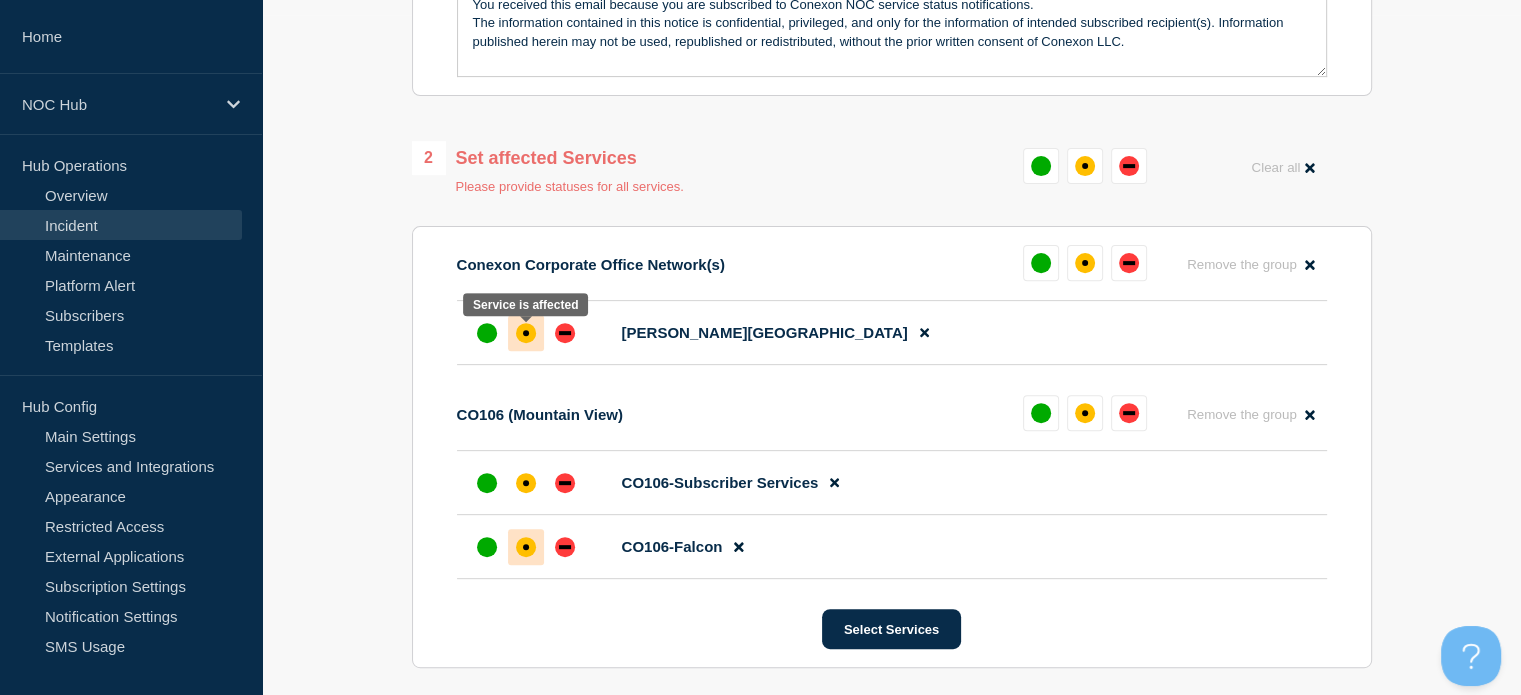 click at bounding box center [526, 333] 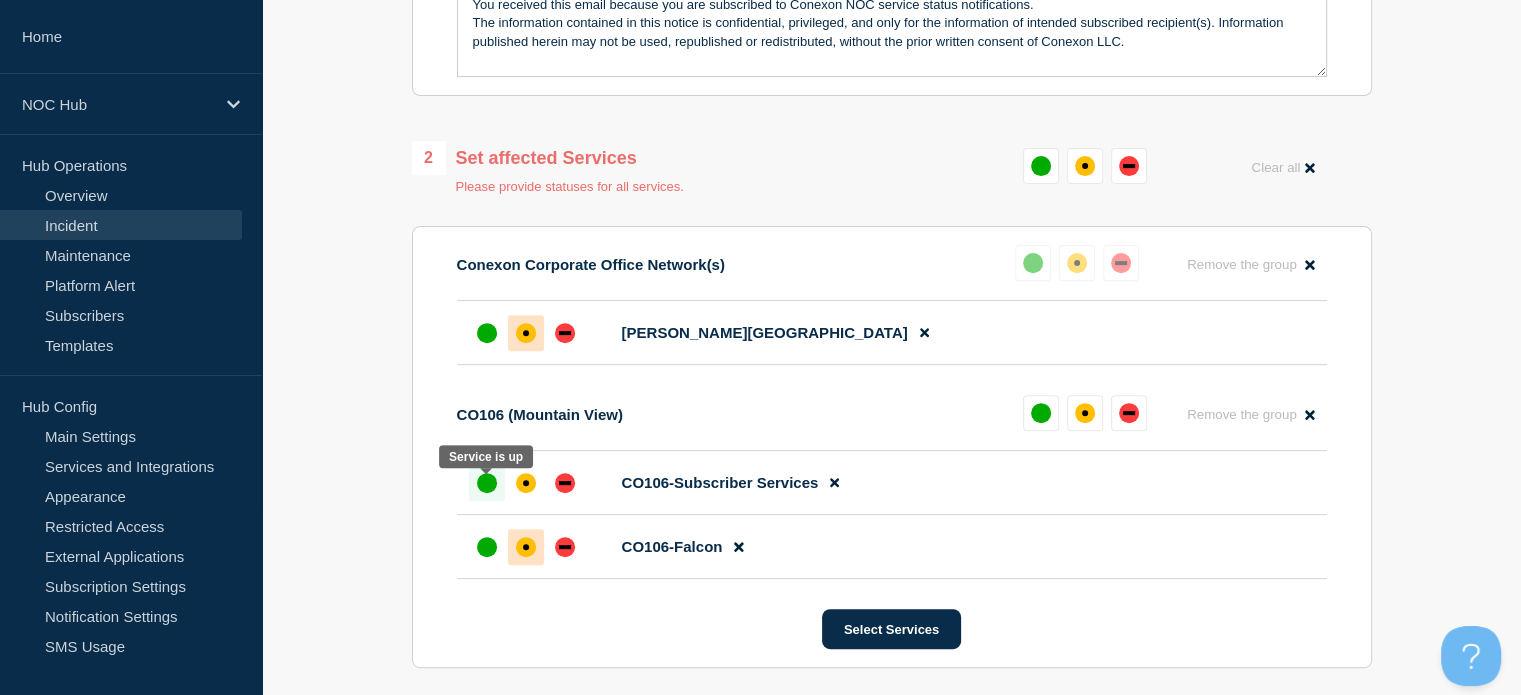 click at bounding box center [487, 483] 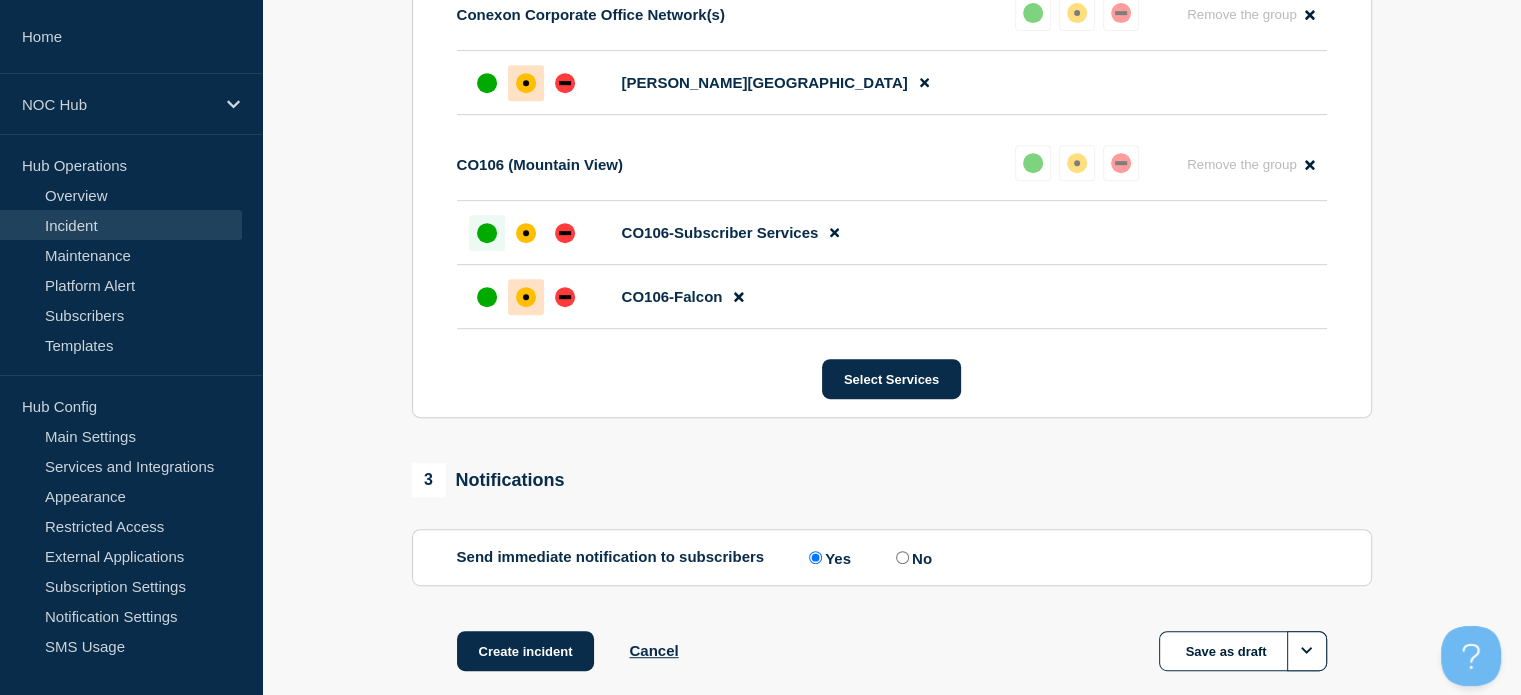 scroll, scrollTop: 940, scrollLeft: 0, axis: vertical 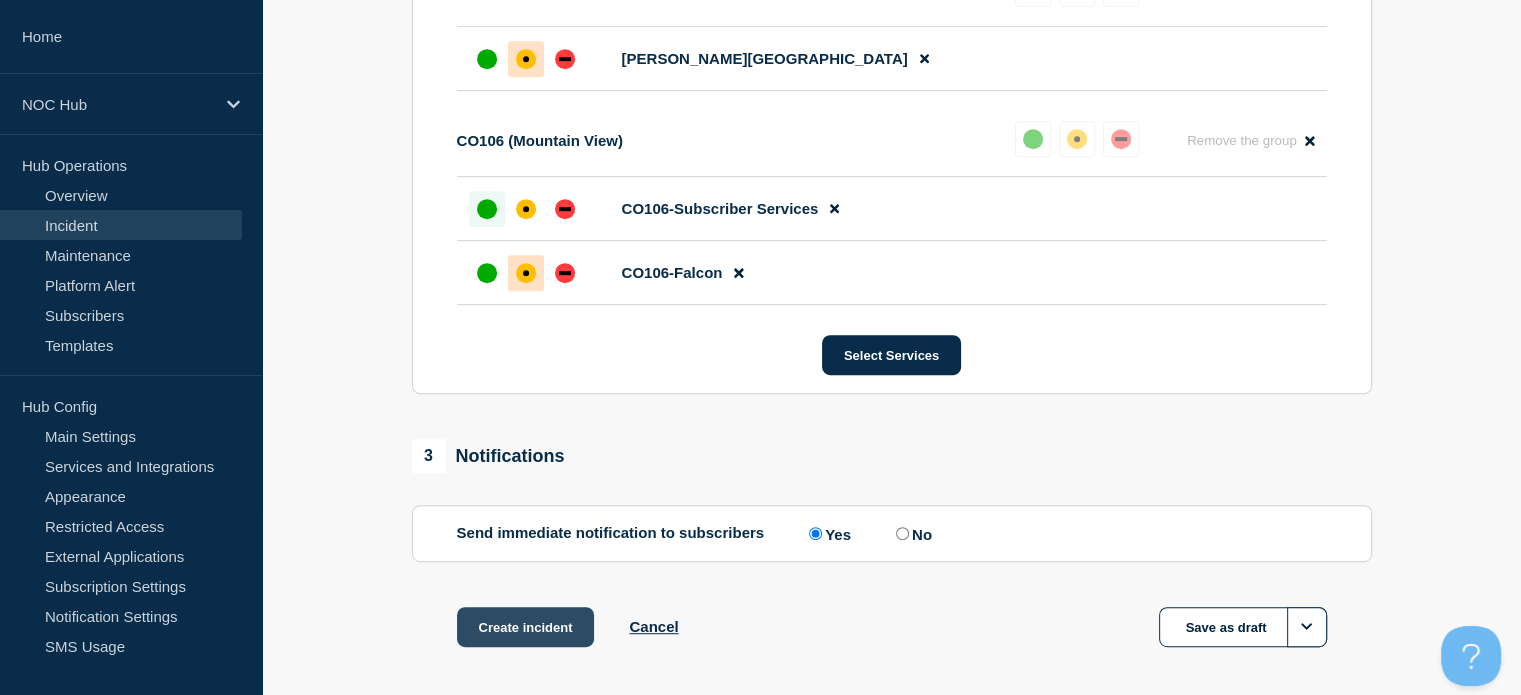 click on "Create incident" at bounding box center [526, 627] 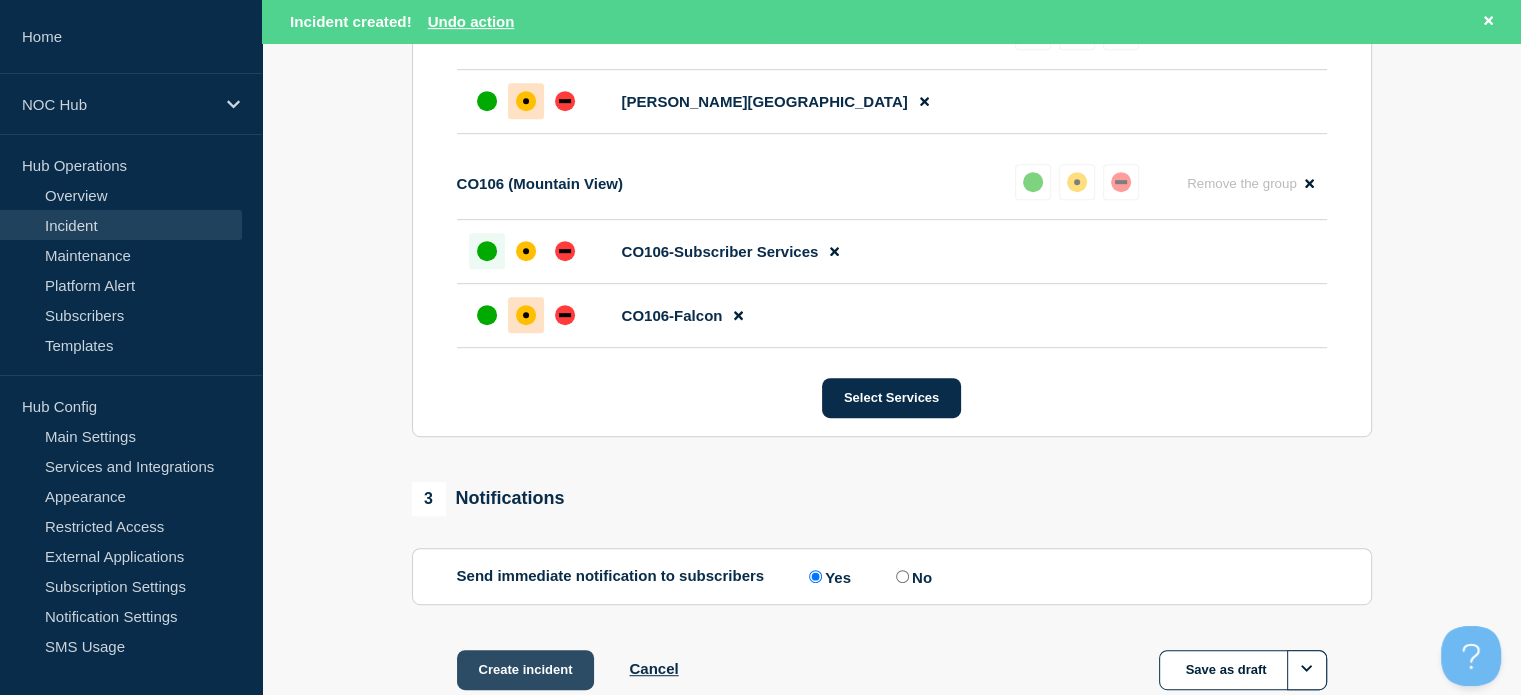 scroll, scrollTop: 983, scrollLeft: 0, axis: vertical 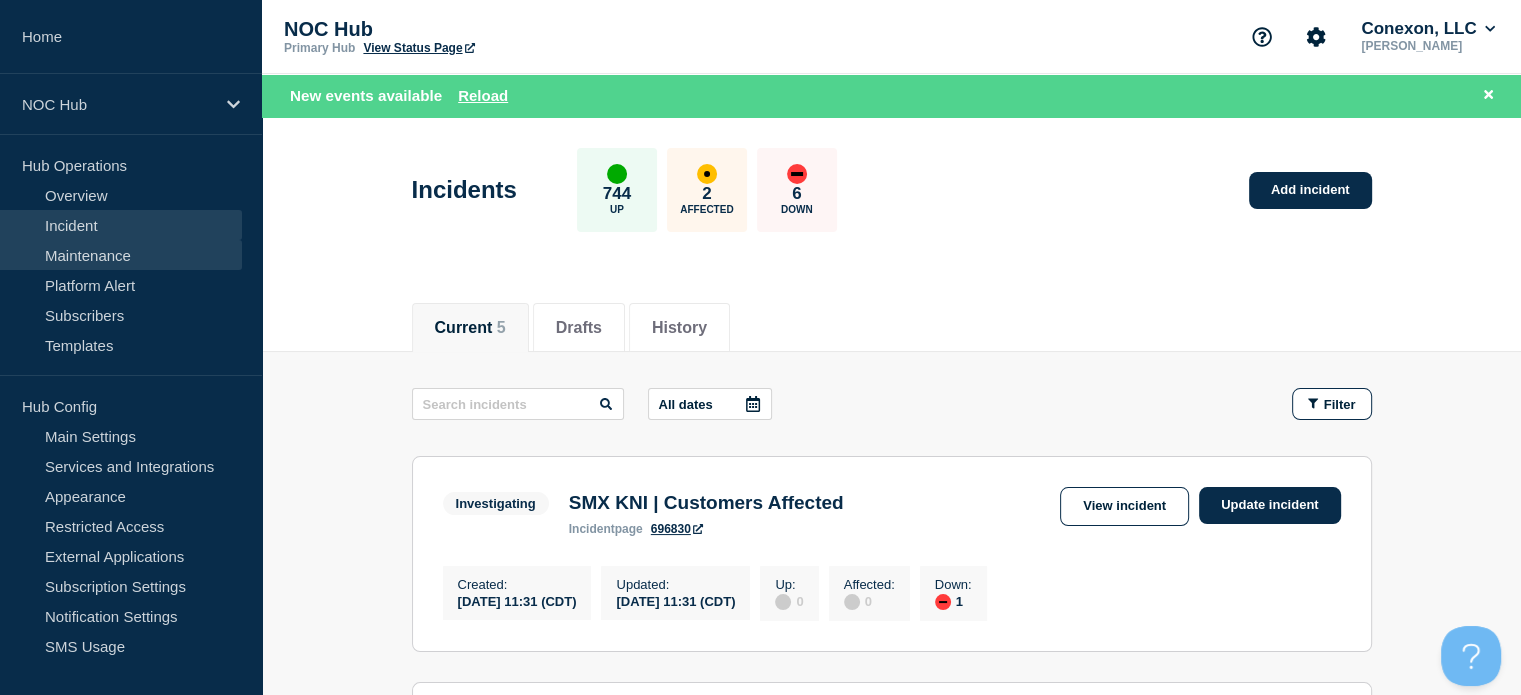 click on "Maintenance" at bounding box center [121, 255] 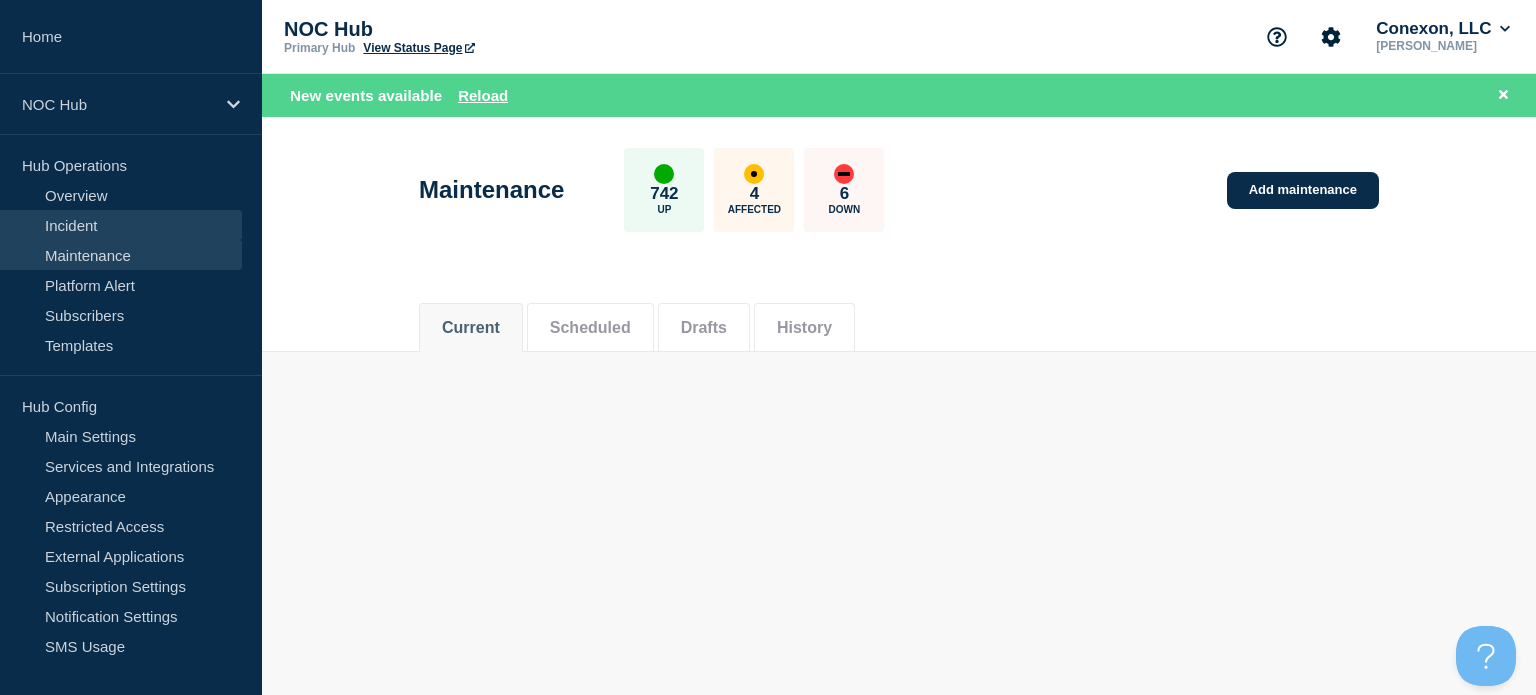 click on "Incident" at bounding box center (121, 225) 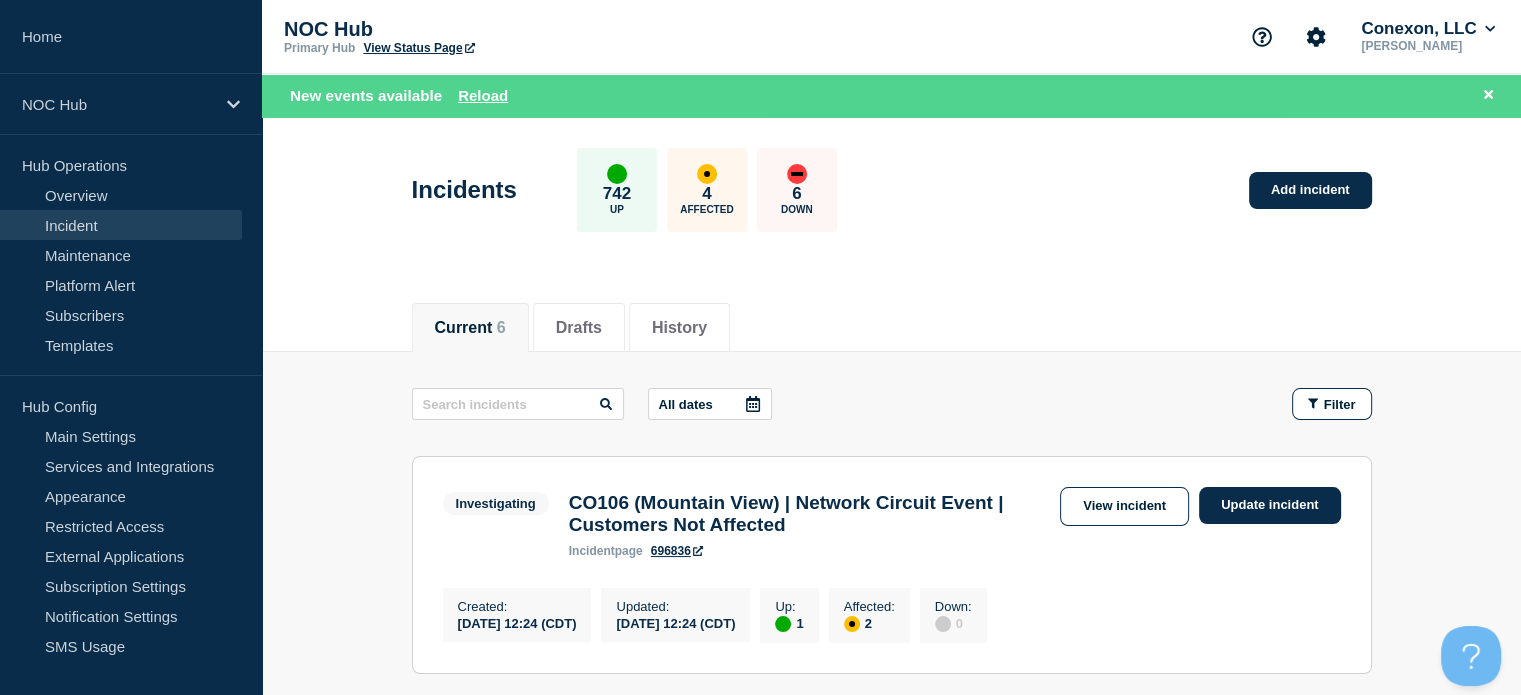 scroll, scrollTop: 80, scrollLeft: 0, axis: vertical 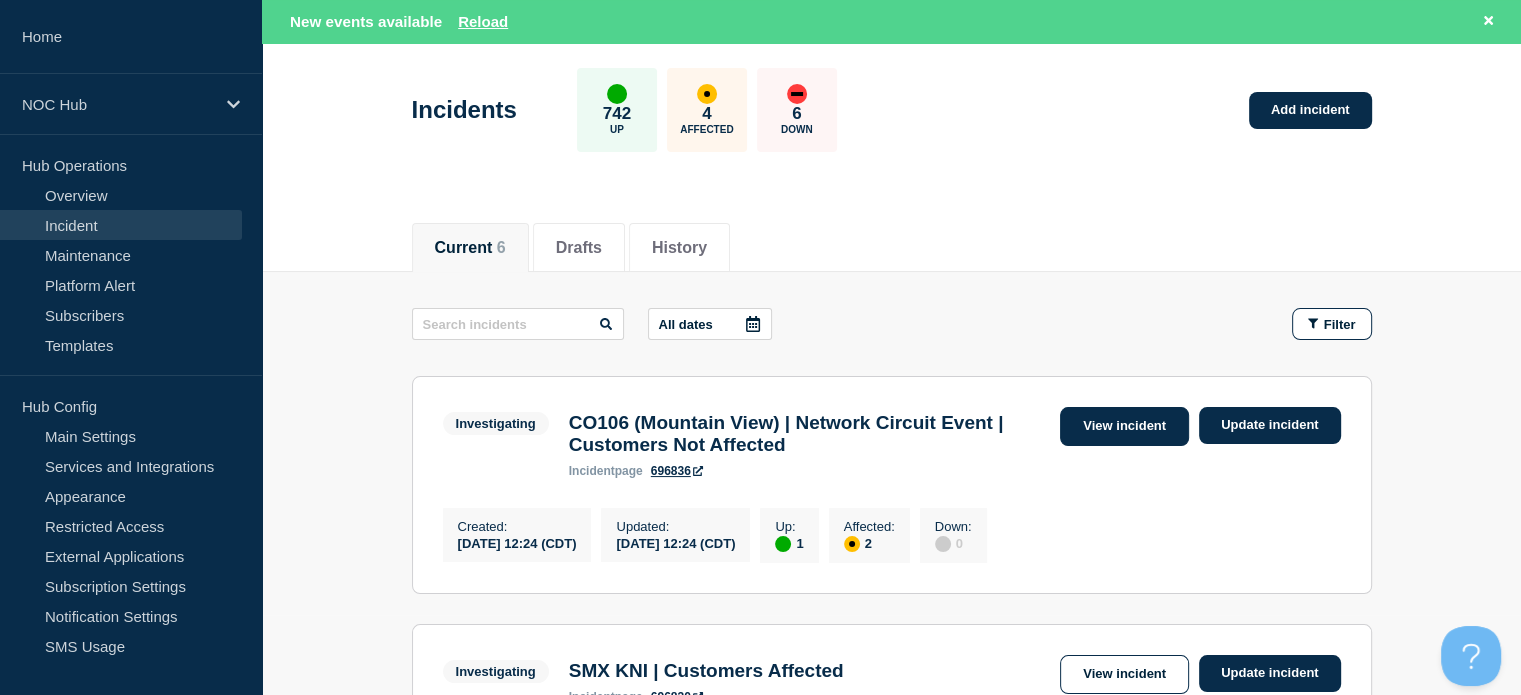 click on "View incident" at bounding box center (1124, 426) 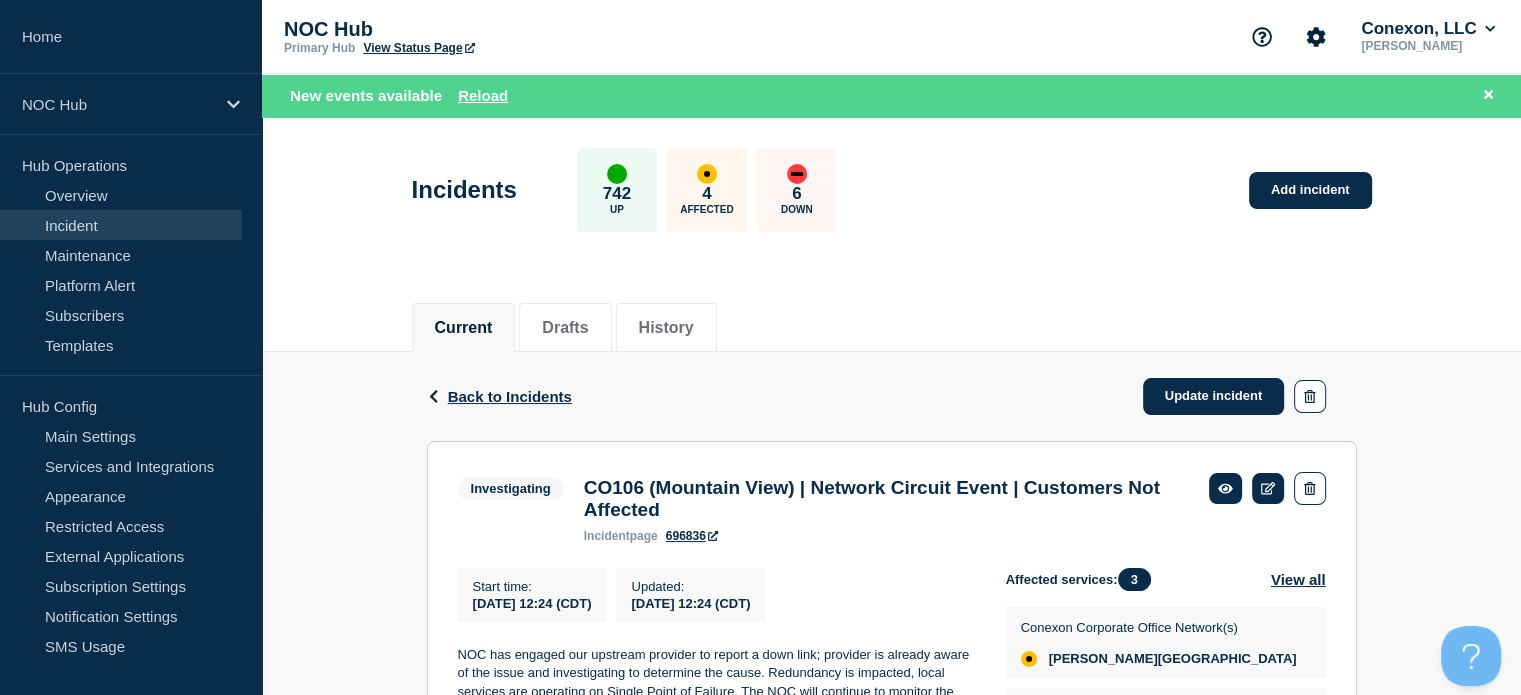 scroll, scrollTop: 312, scrollLeft: 0, axis: vertical 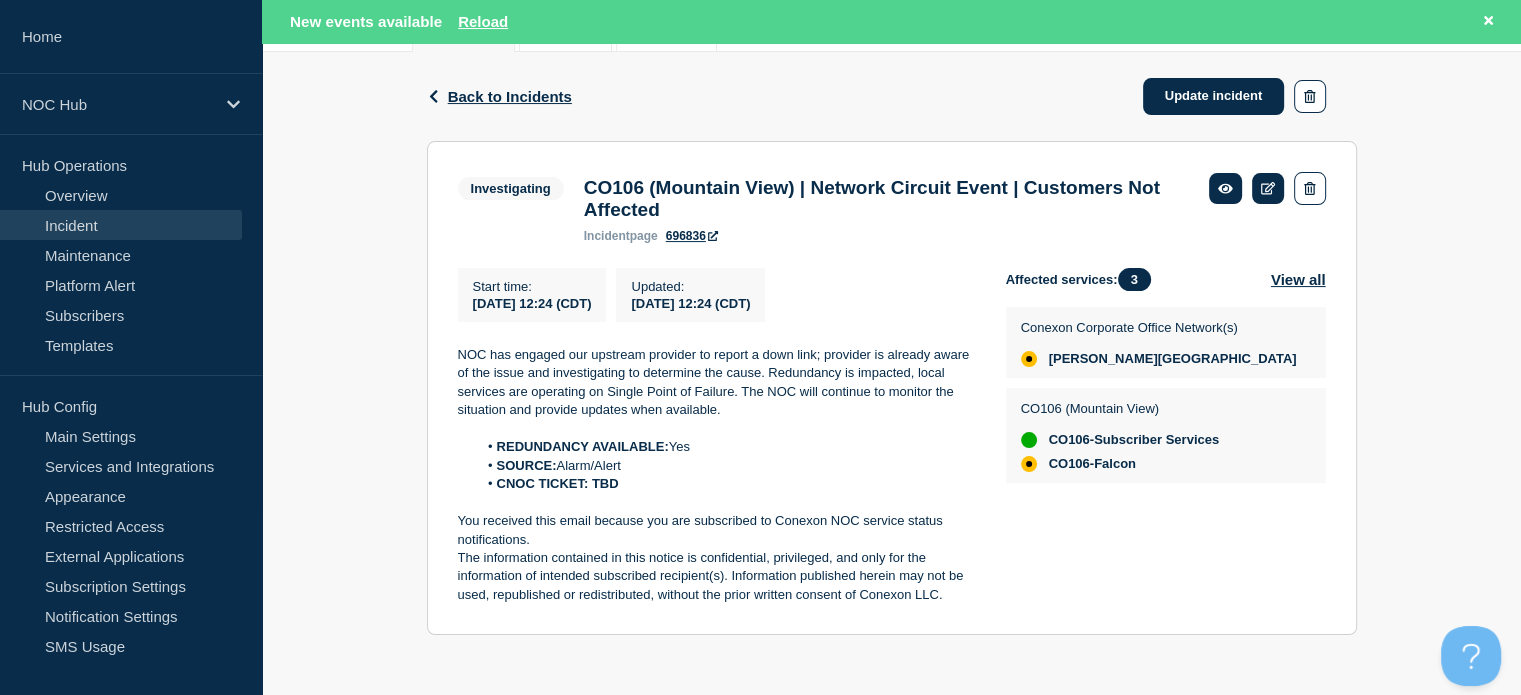 click on "Incident" at bounding box center [121, 225] 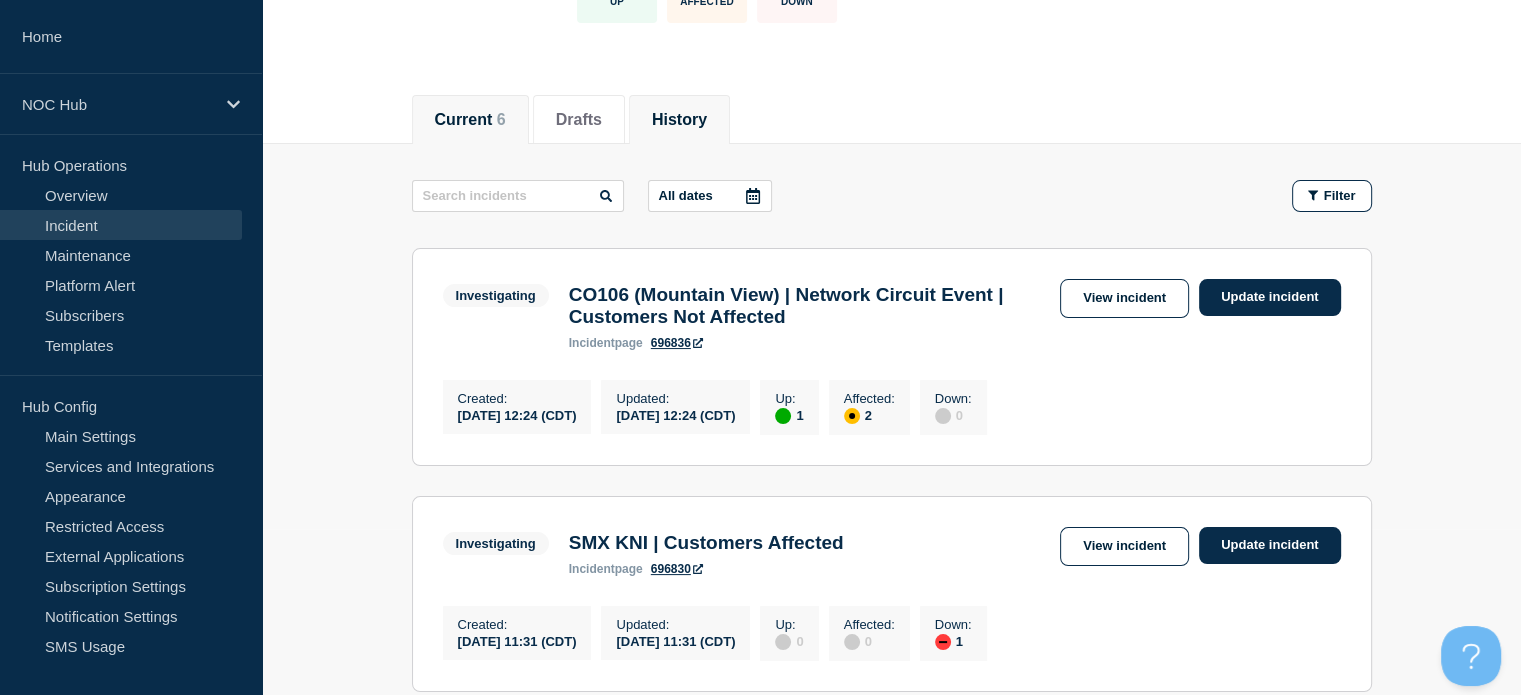 scroll, scrollTop: 168, scrollLeft: 0, axis: vertical 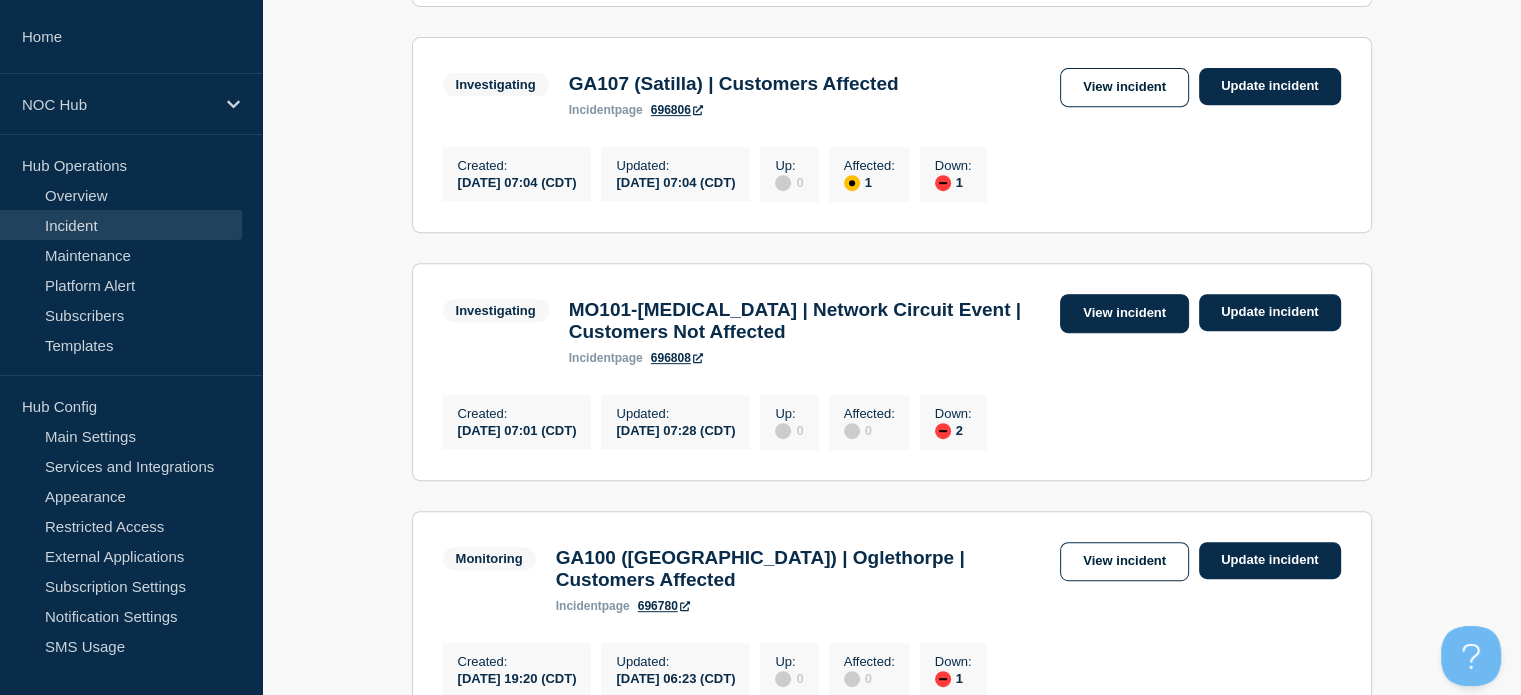 click on "View incident" at bounding box center [1124, 313] 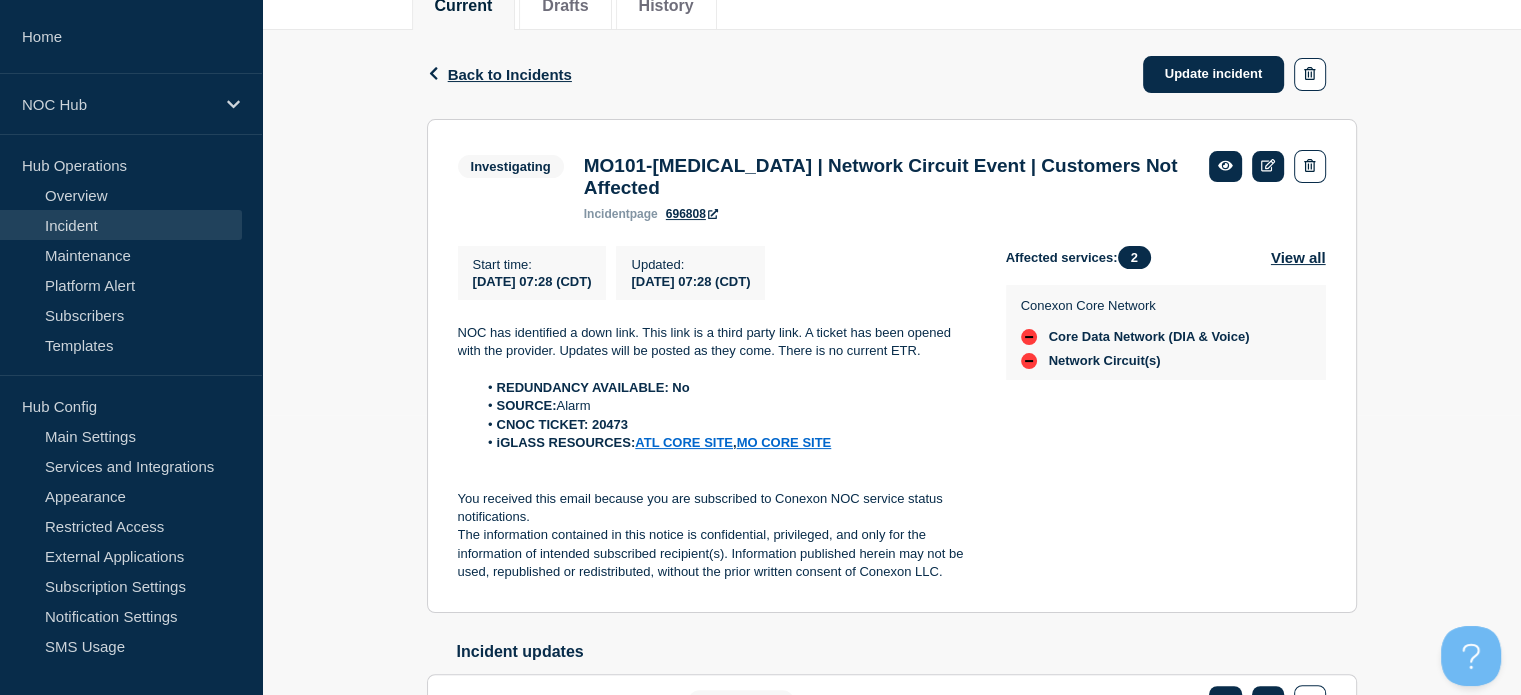 scroll, scrollTop: 284, scrollLeft: 0, axis: vertical 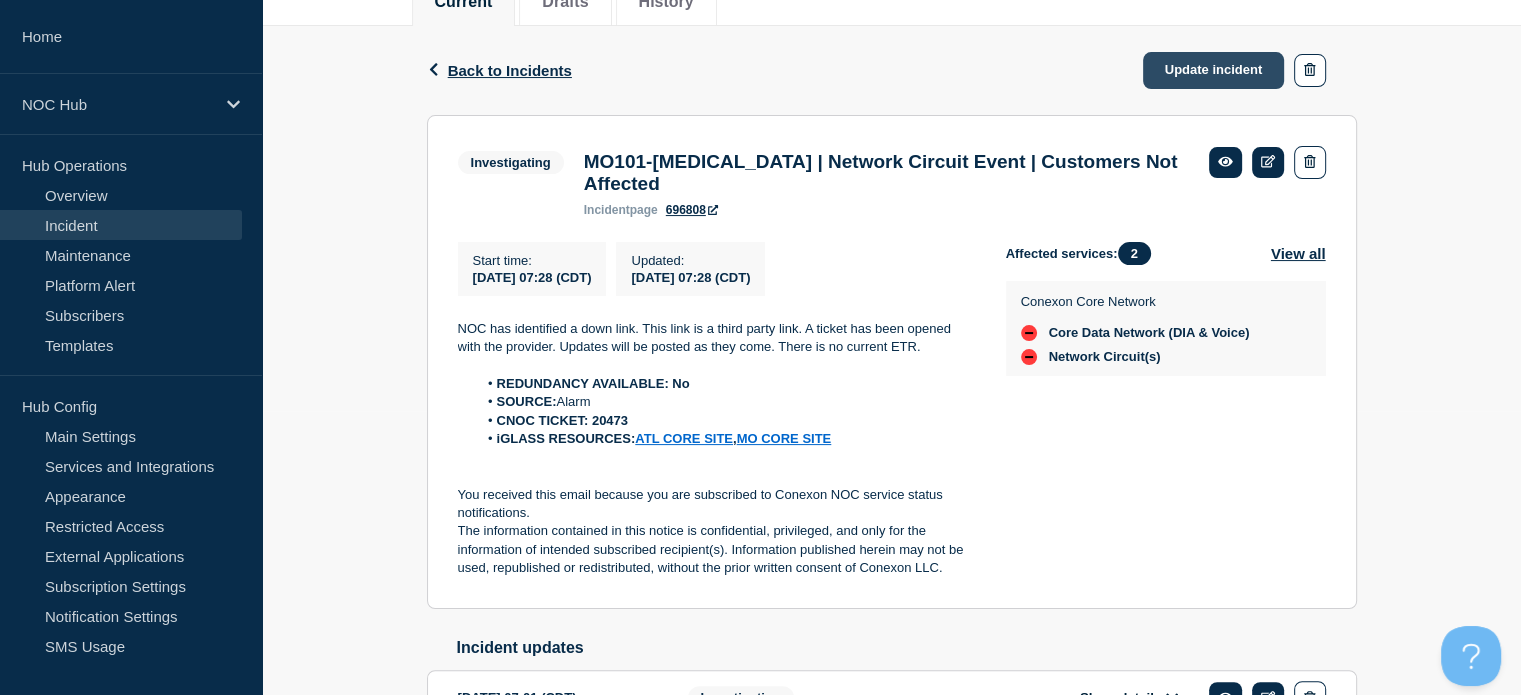 click on "Update incident" 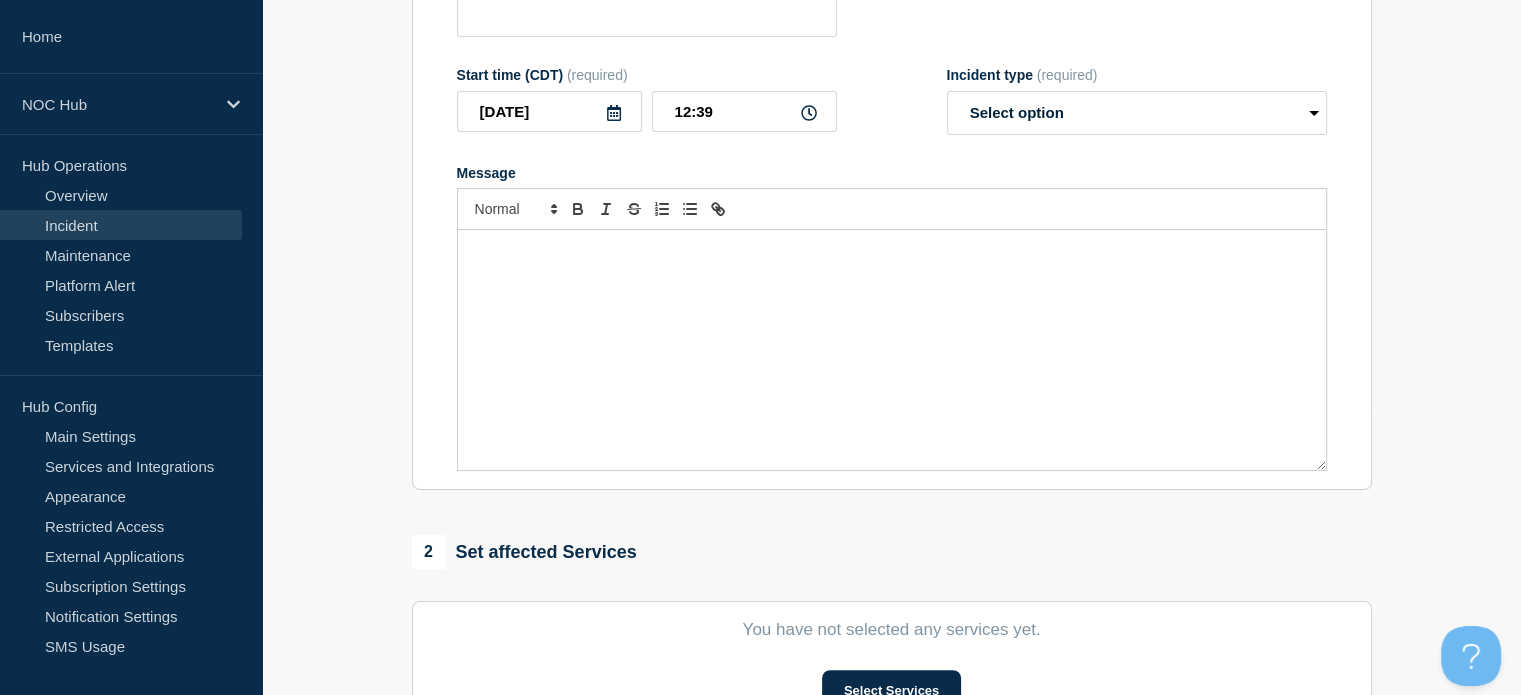 type on "MO101-GA101 | Network Circuit Event | Customers Not Affected" 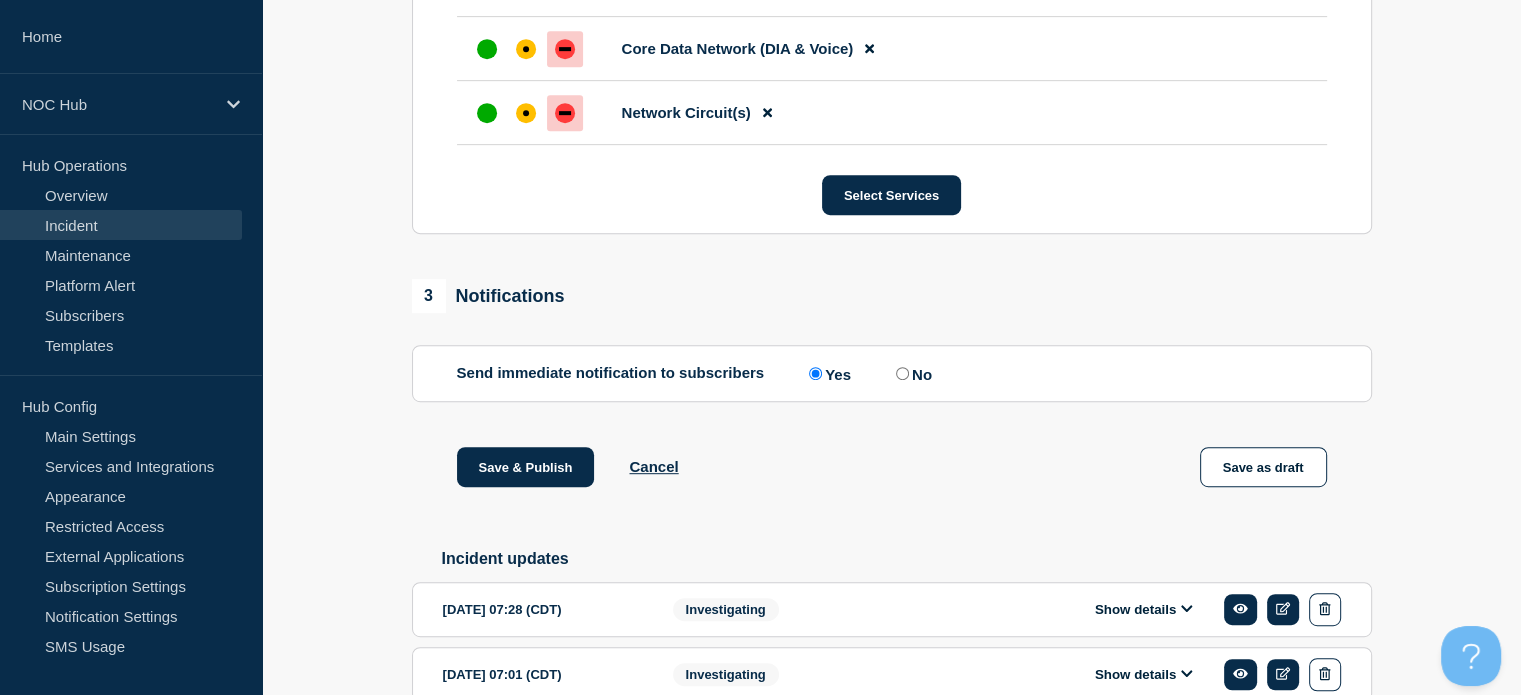 scroll, scrollTop: 1095, scrollLeft: 0, axis: vertical 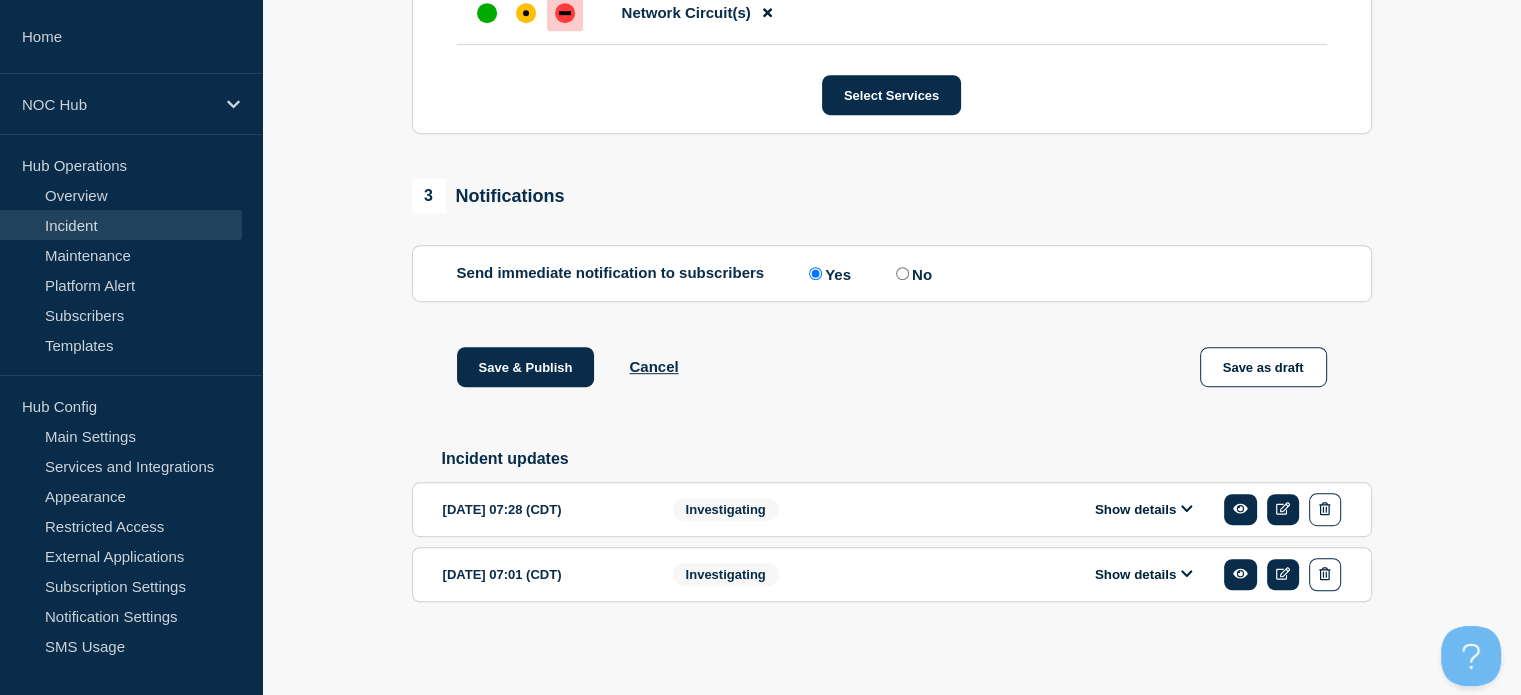click on "Show details" at bounding box center (1144, 509) 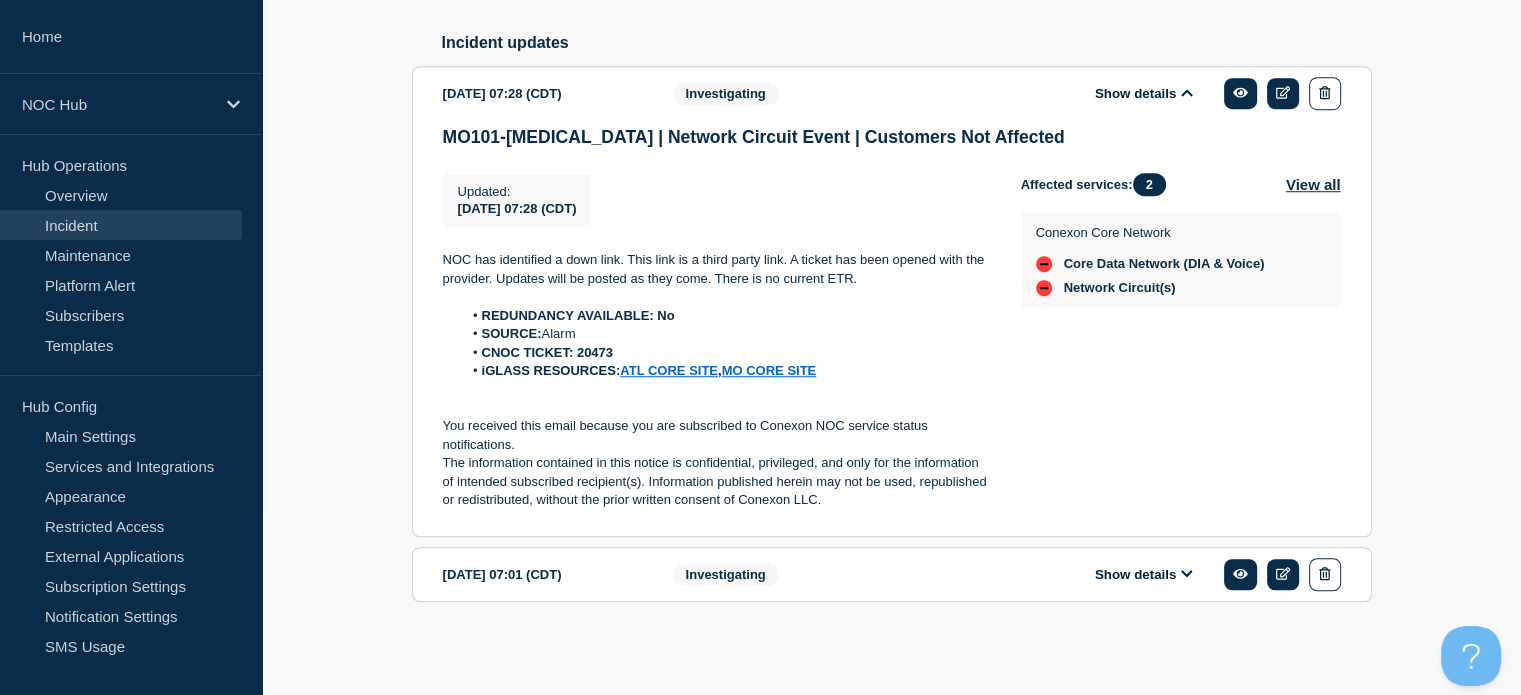scroll, scrollTop: 1514, scrollLeft: 0, axis: vertical 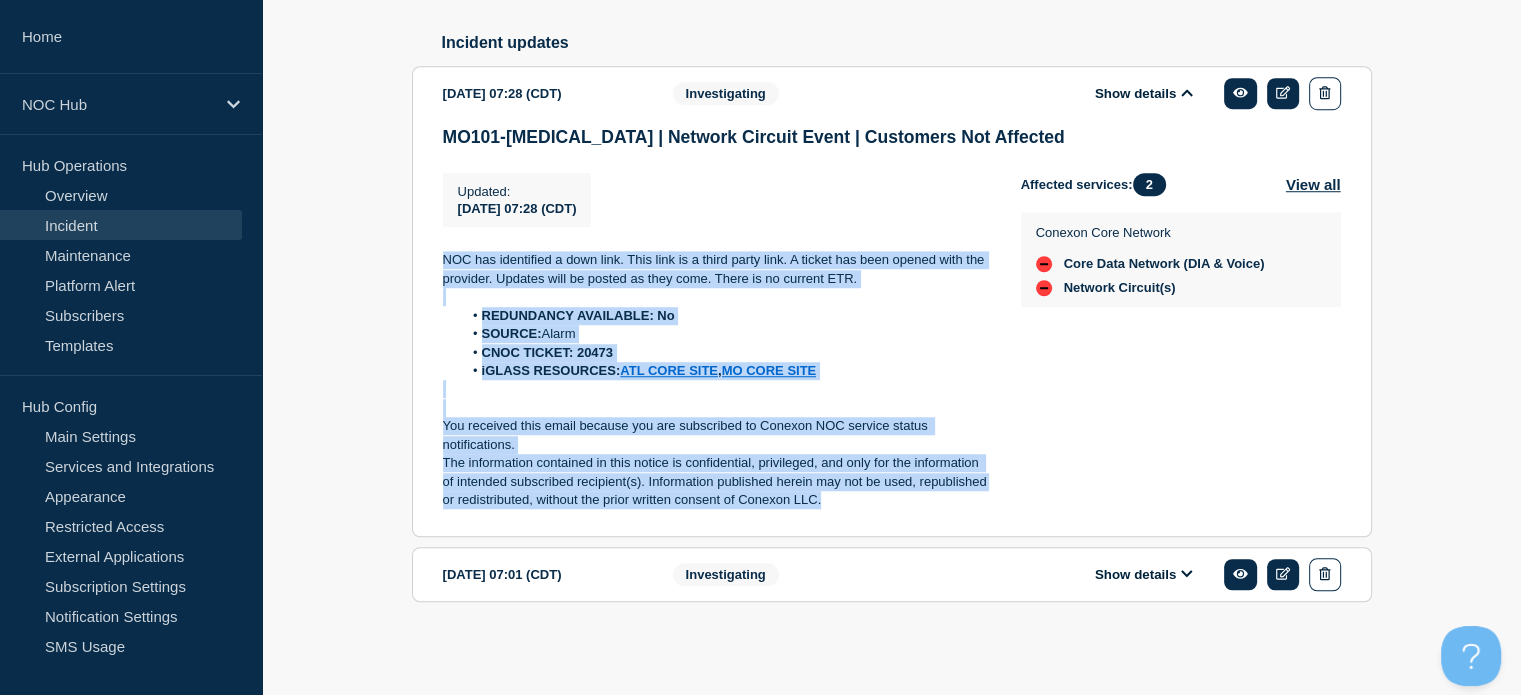 drag, startPoint x: 833, startPoint y: 500, endPoint x: 420, endPoint y: 243, distance: 486.43396 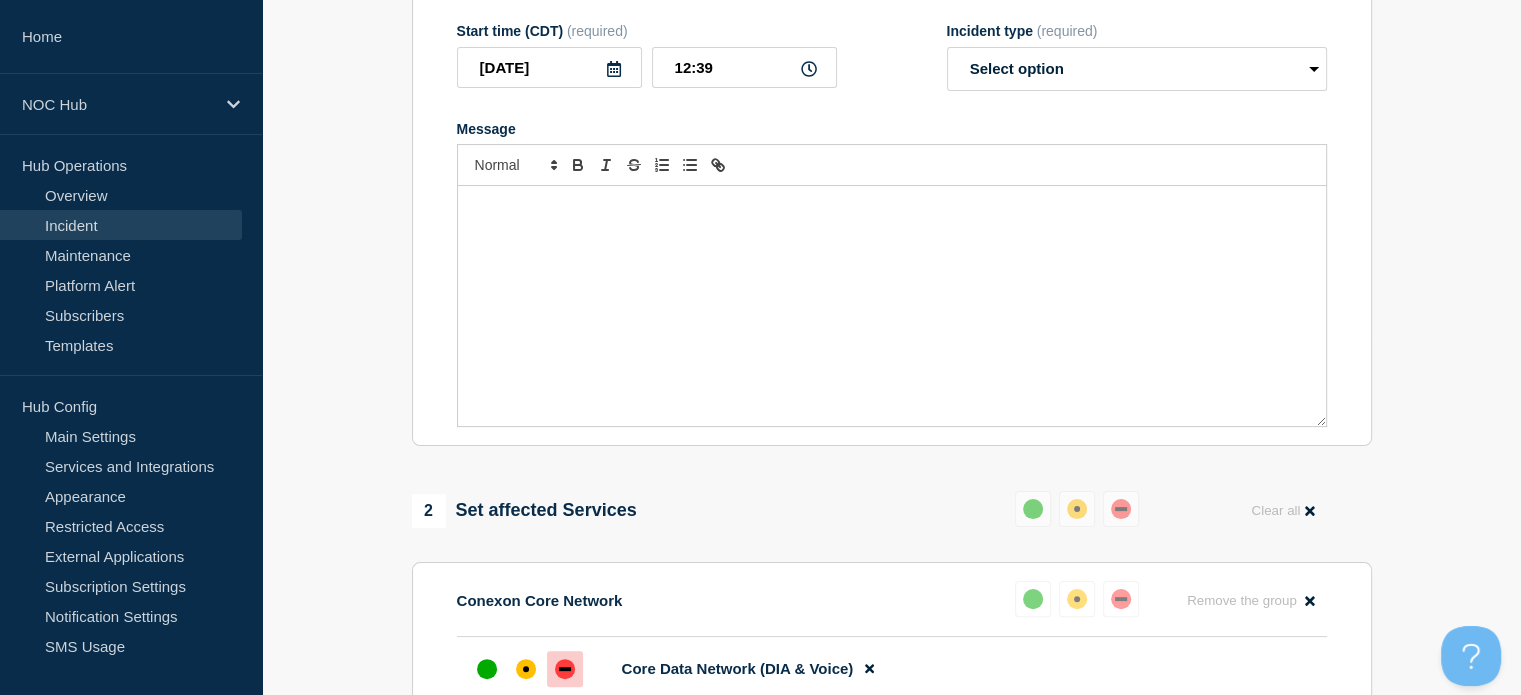 scroll, scrollTop: 343, scrollLeft: 0, axis: vertical 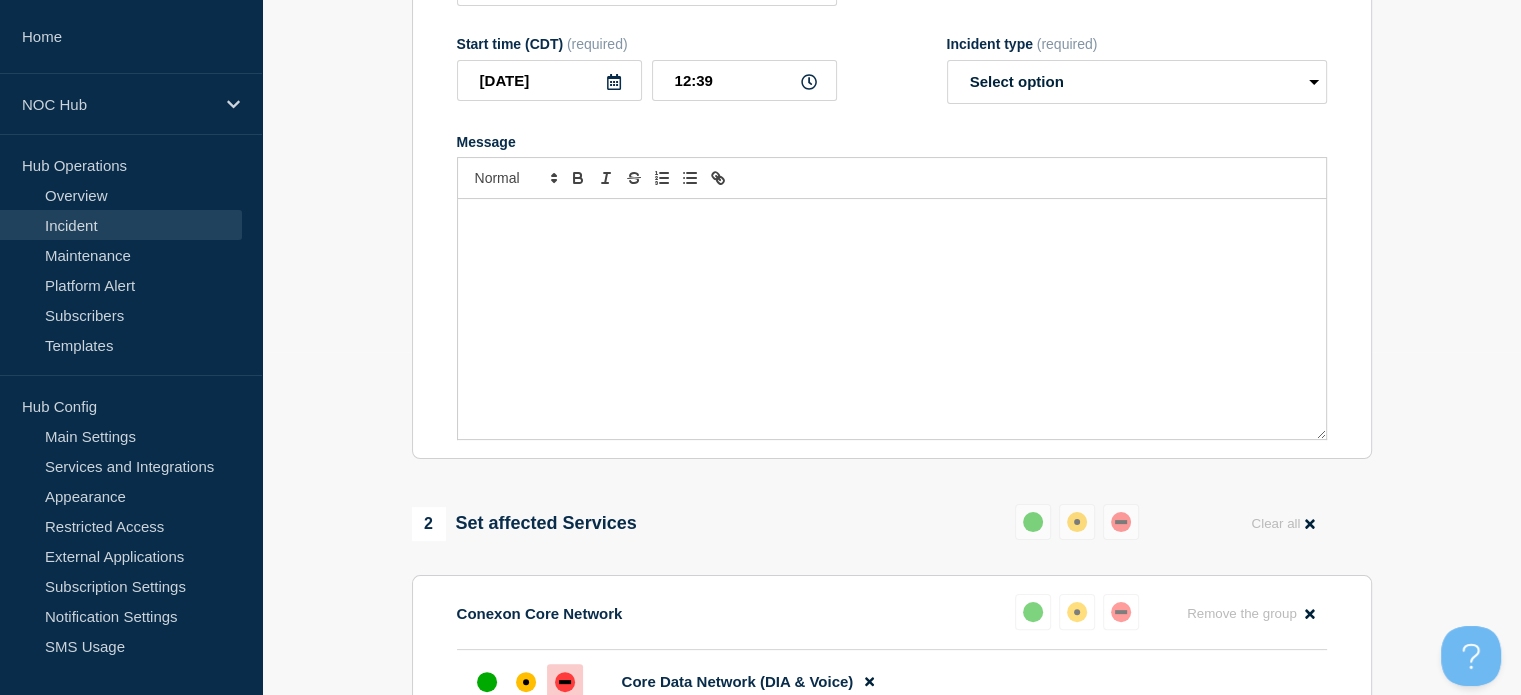 click at bounding box center (892, 319) 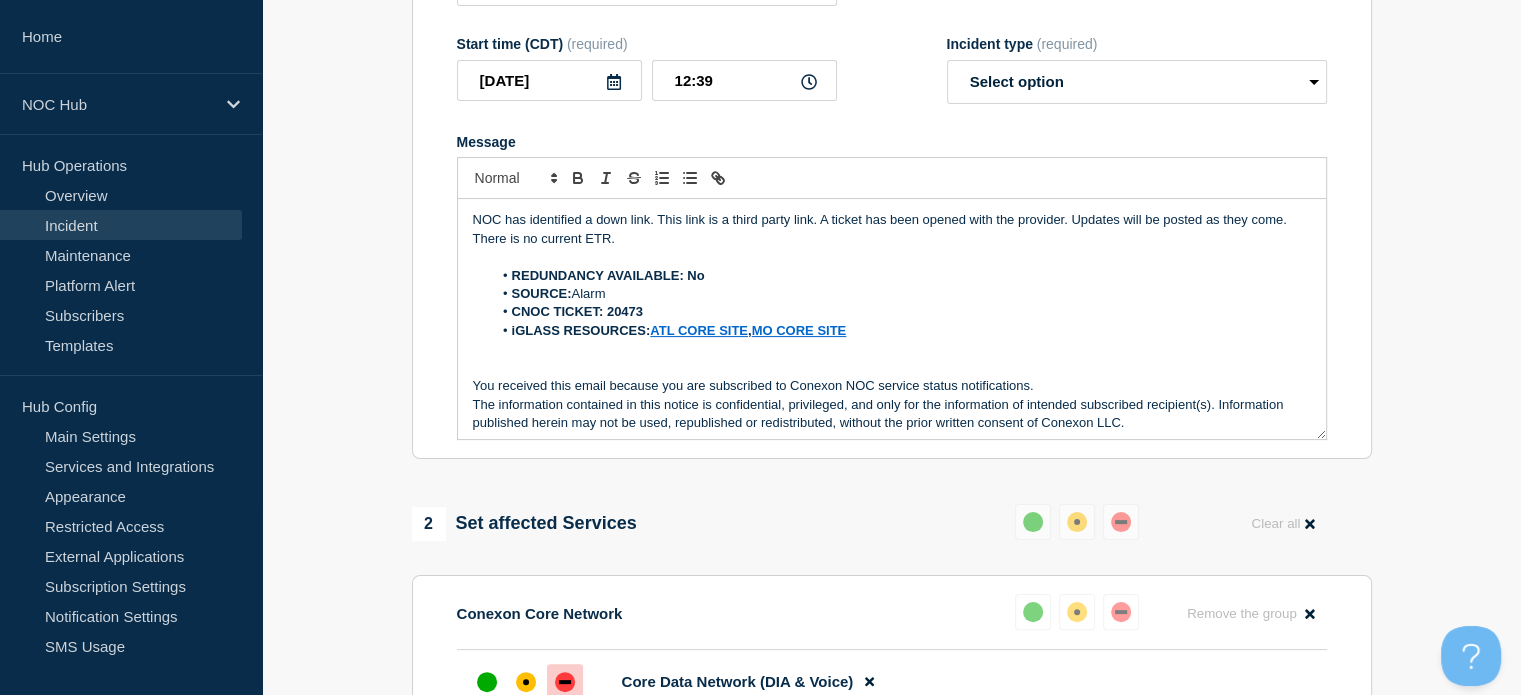 click on "NOC has identified a down link. This link is a third party link. A ticket has been opened with the provider. Updates will be posted as they come. There is no current ETR." at bounding box center [892, 229] 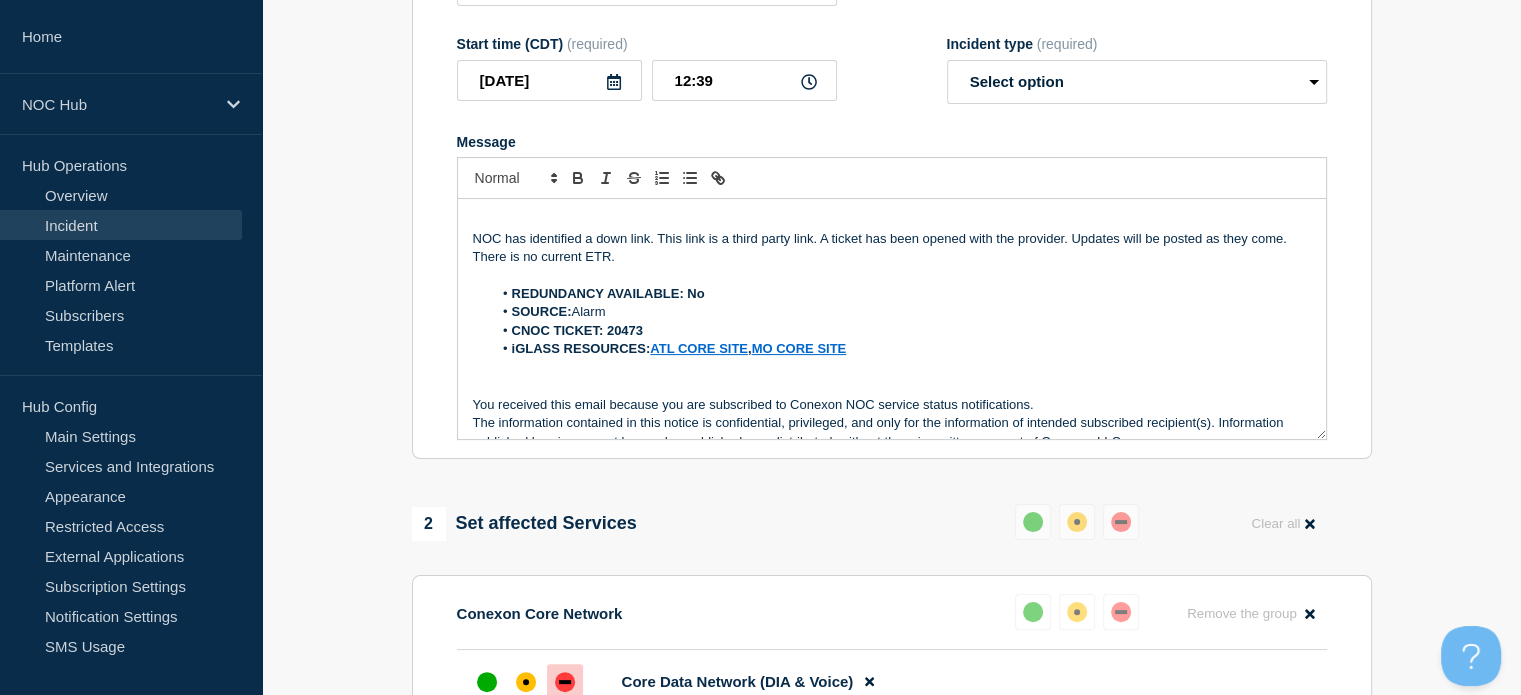type 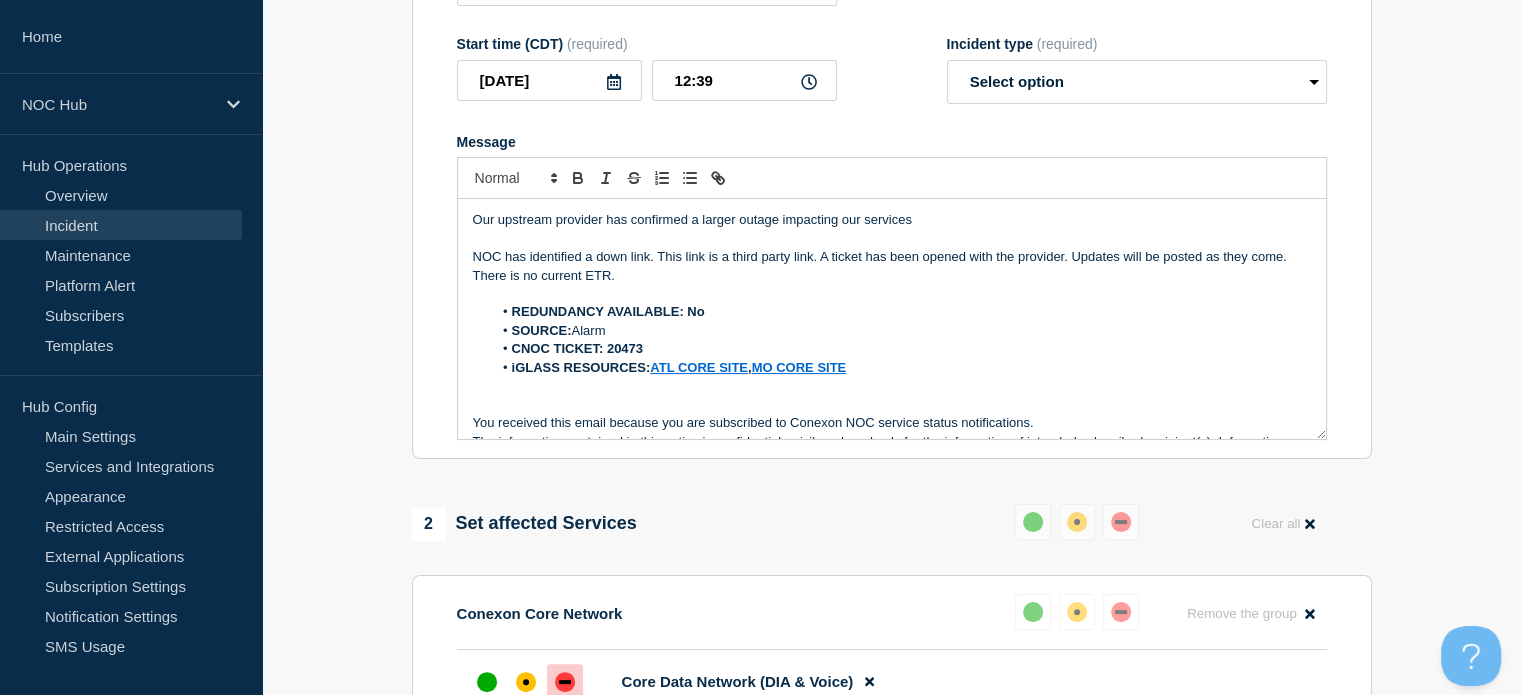 click on "Our upstream provider has confirmed a larger outage impacting our services" at bounding box center [892, 220] 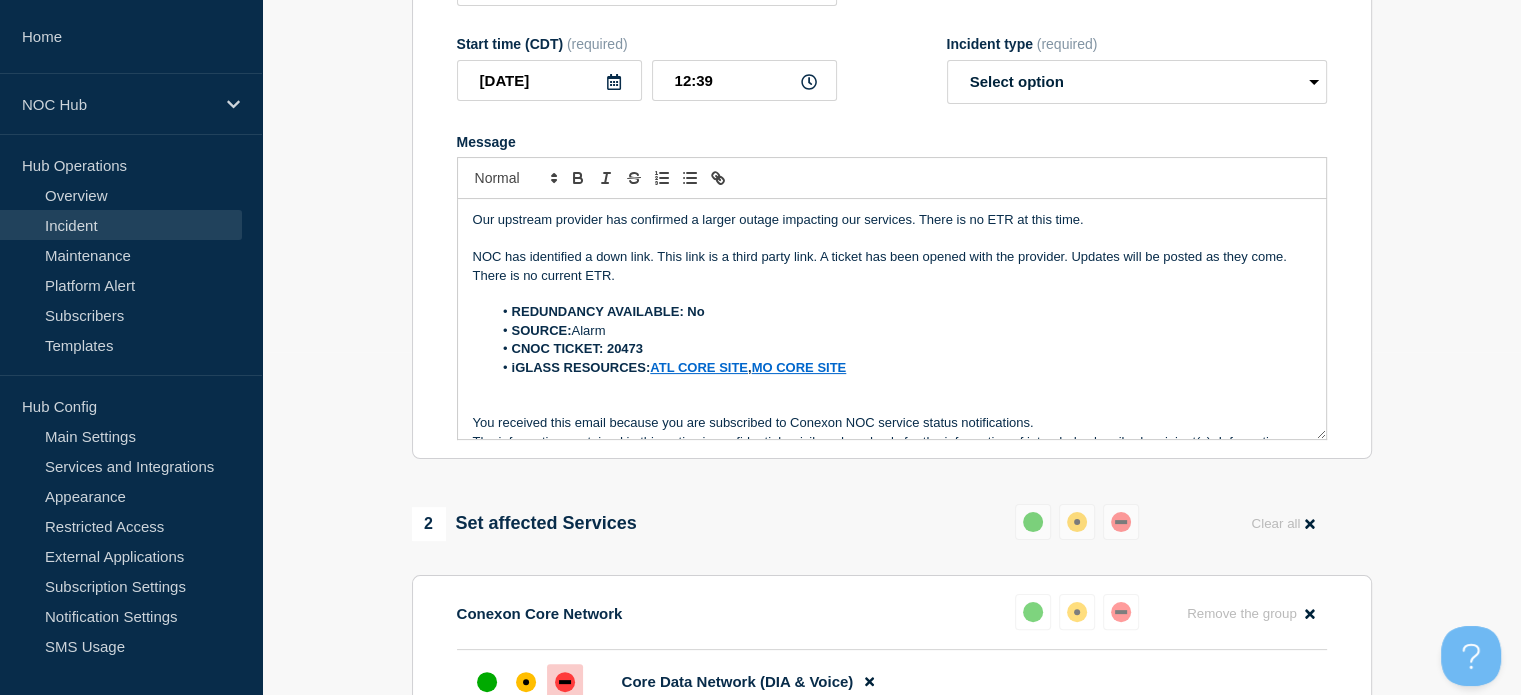 drag, startPoint x: 1142, startPoint y: 231, endPoint x: 922, endPoint y: 220, distance: 220.27483 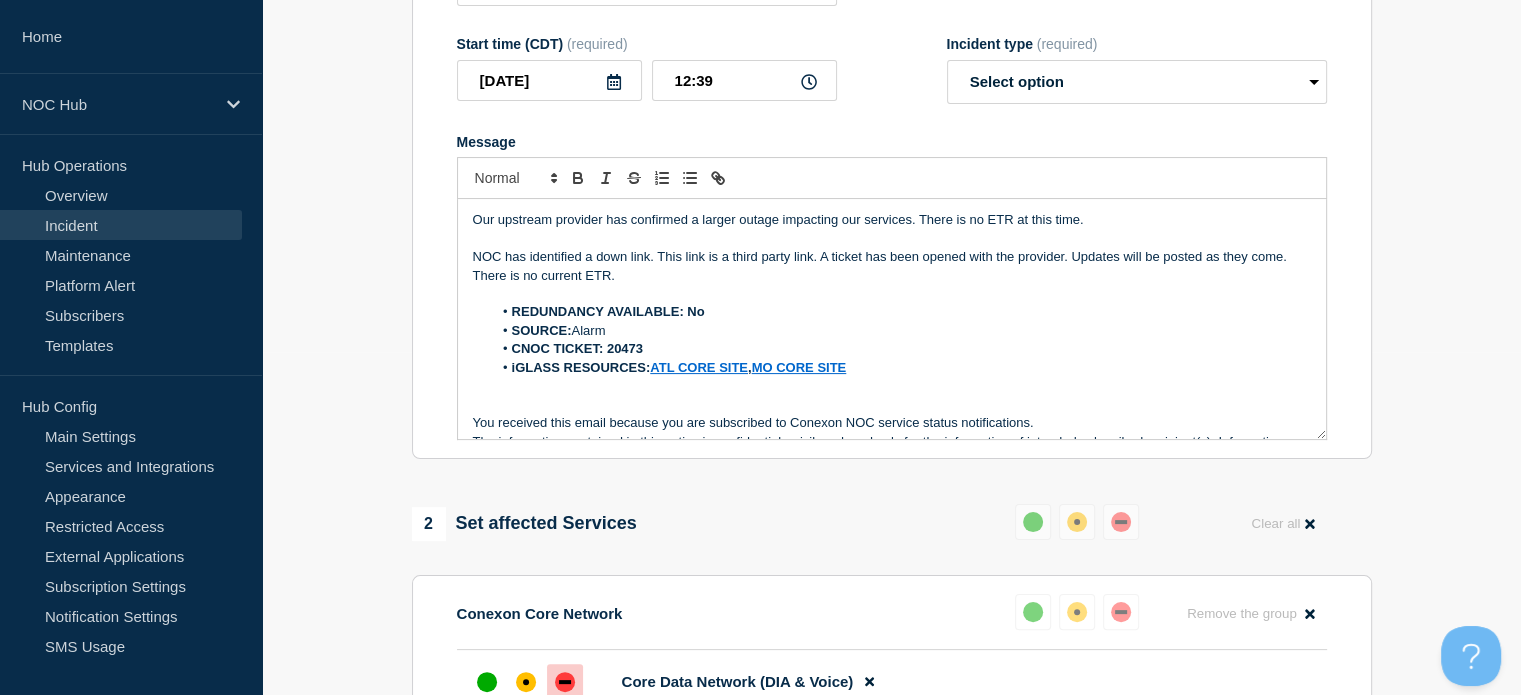 click on "Our upstream provider has confirmed a larger outage impacting our services. There is no ETR at this time.  NOC has identified a down link. This link is a third party link. A ticket has been opened with the provider. Updates will be posted as they come. There is no current ETR. REDUNDANCY AVAILABLE: No SOURCE:  Alarm CNOC TICKET: 20473 iGLASS RESOURCES:  ATL CORE SITE  ,  MO CORE SITE You received this email because you are subscribed to Conexon NOC service status notifications. The information contained in this notice is confidential, privileged, and only for the information of intended subscribed recipient(s). Information published herein may not be used, republished or redistributed, without the prior written consent of Conexon LLC." at bounding box center (892, 319) 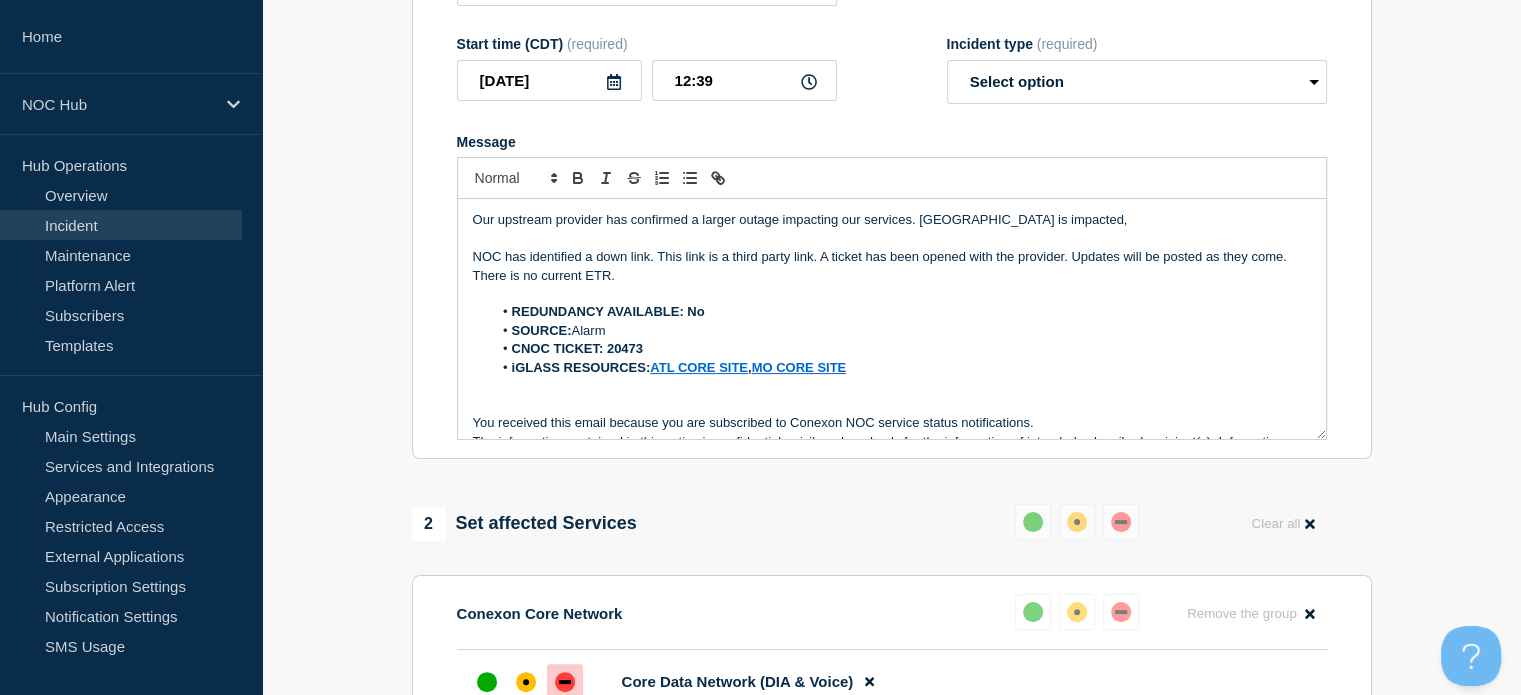 click on "Our upstream provider has confirmed a larger outage impacting our services. Redundancy is impacted," at bounding box center (892, 220) 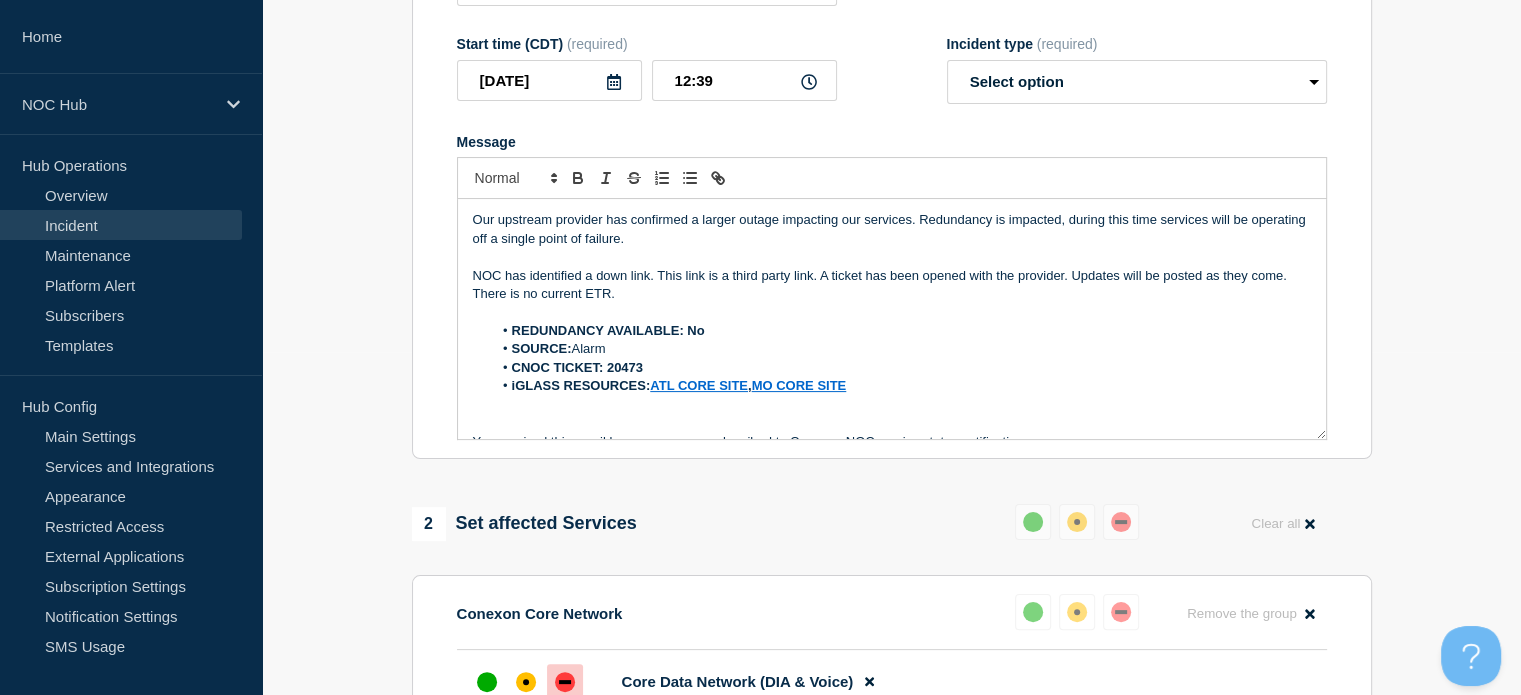 click on "Our upstream provider has confirmed a larger outage impacting our services. Redundancy is impacted, during this time services will be operating off a single point of failure." at bounding box center (892, 229) 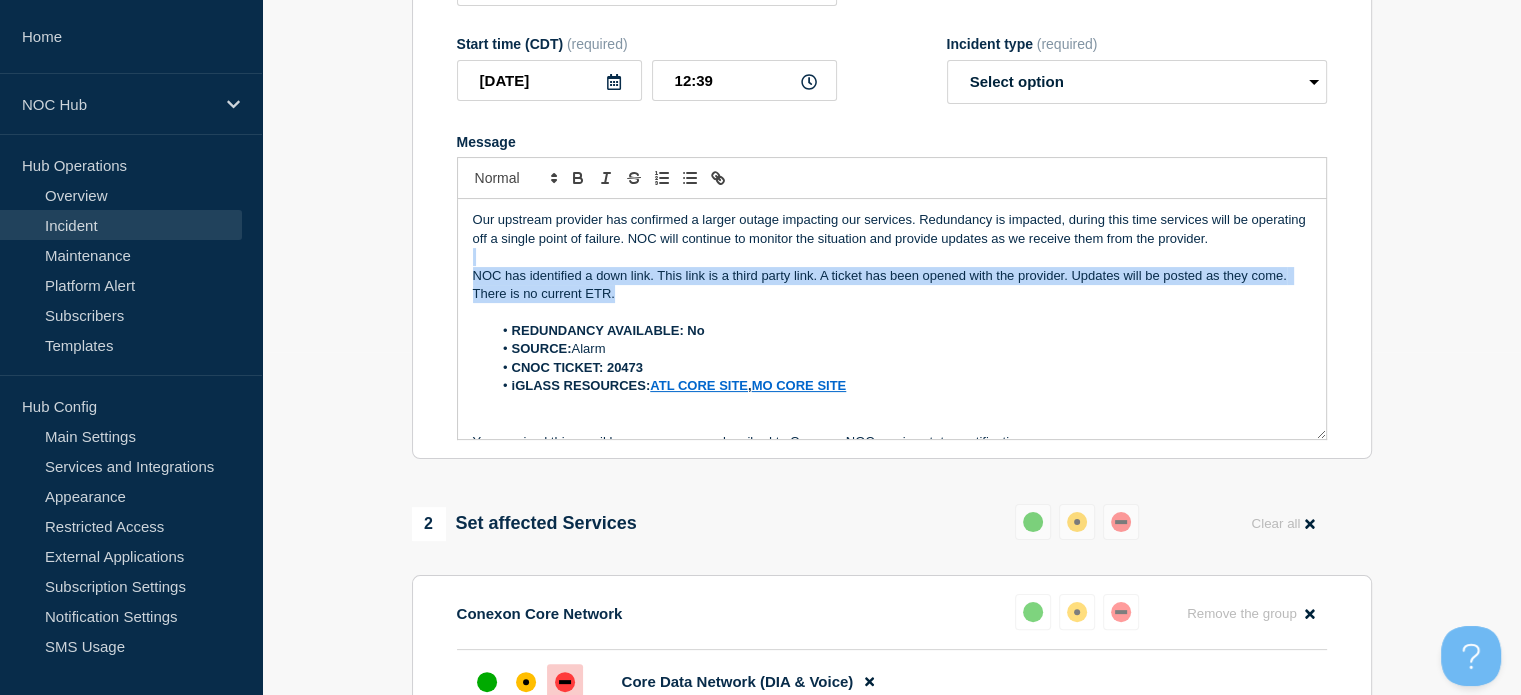 drag, startPoint x: 623, startPoint y: 306, endPoint x: 452, endPoint y: 279, distance: 173.11845 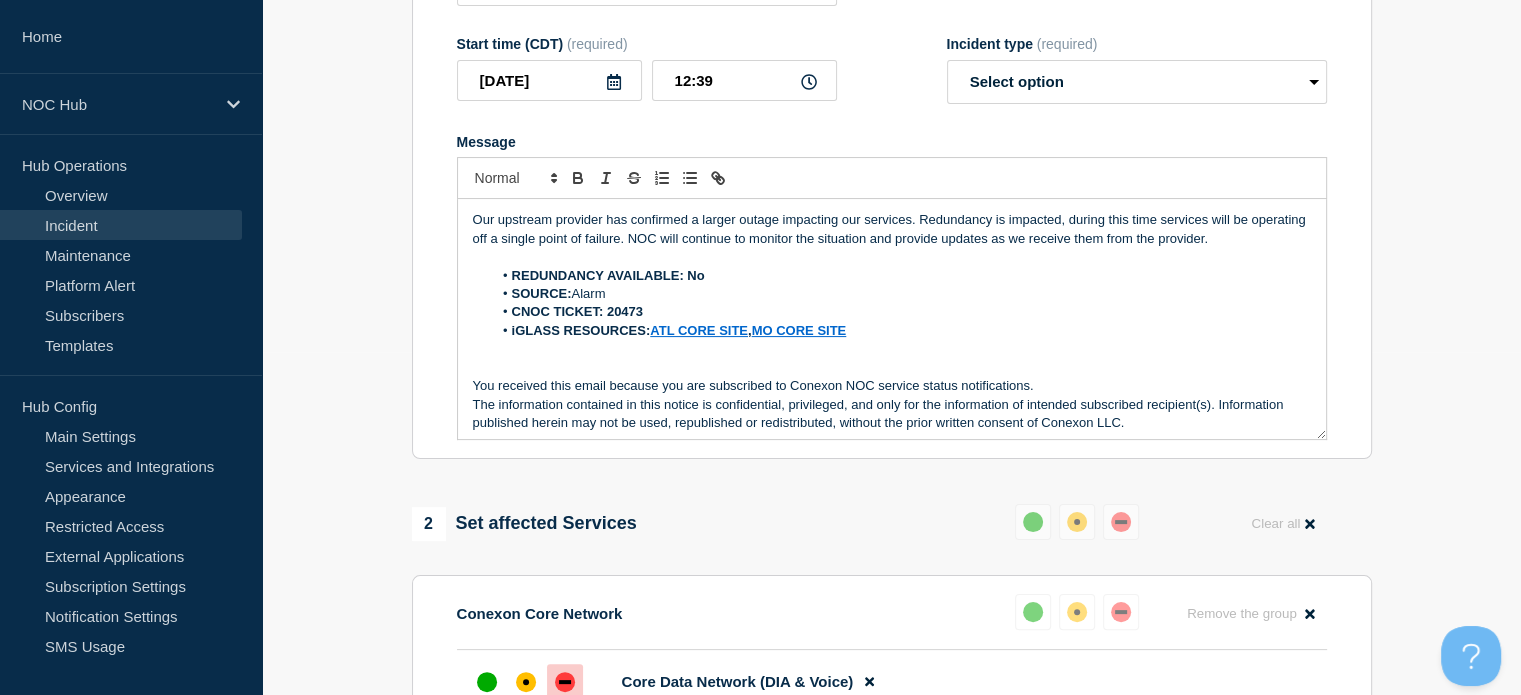click on "Our upstream provider has confirmed a larger outage impacting our services. Redundancy is impacted, during this time services will be operating off a single point of failure. NOC will continue to monitor the situation and provide updates as we receive them from the provider." at bounding box center [892, 229] 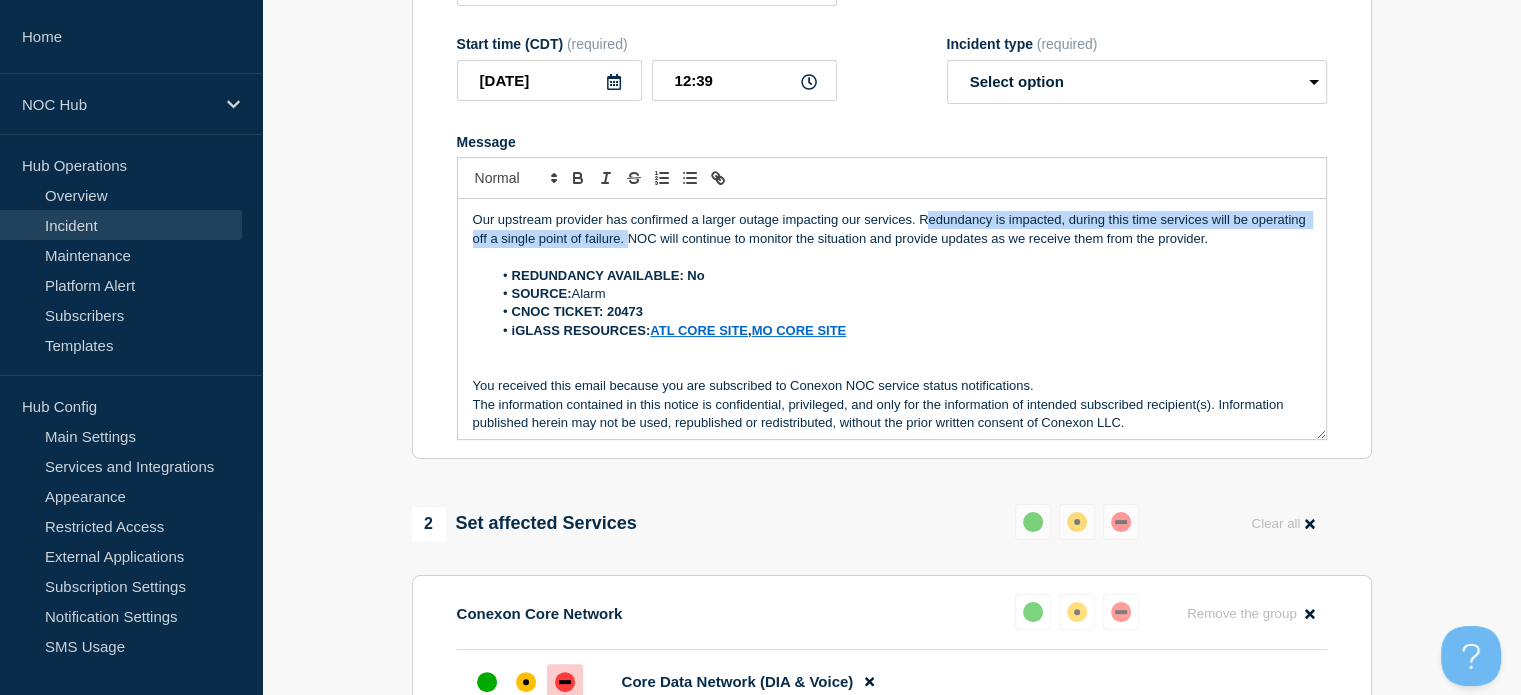 drag, startPoint x: 925, startPoint y: 235, endPoint x: 683, endPoint y: 249, distance: 242.40462 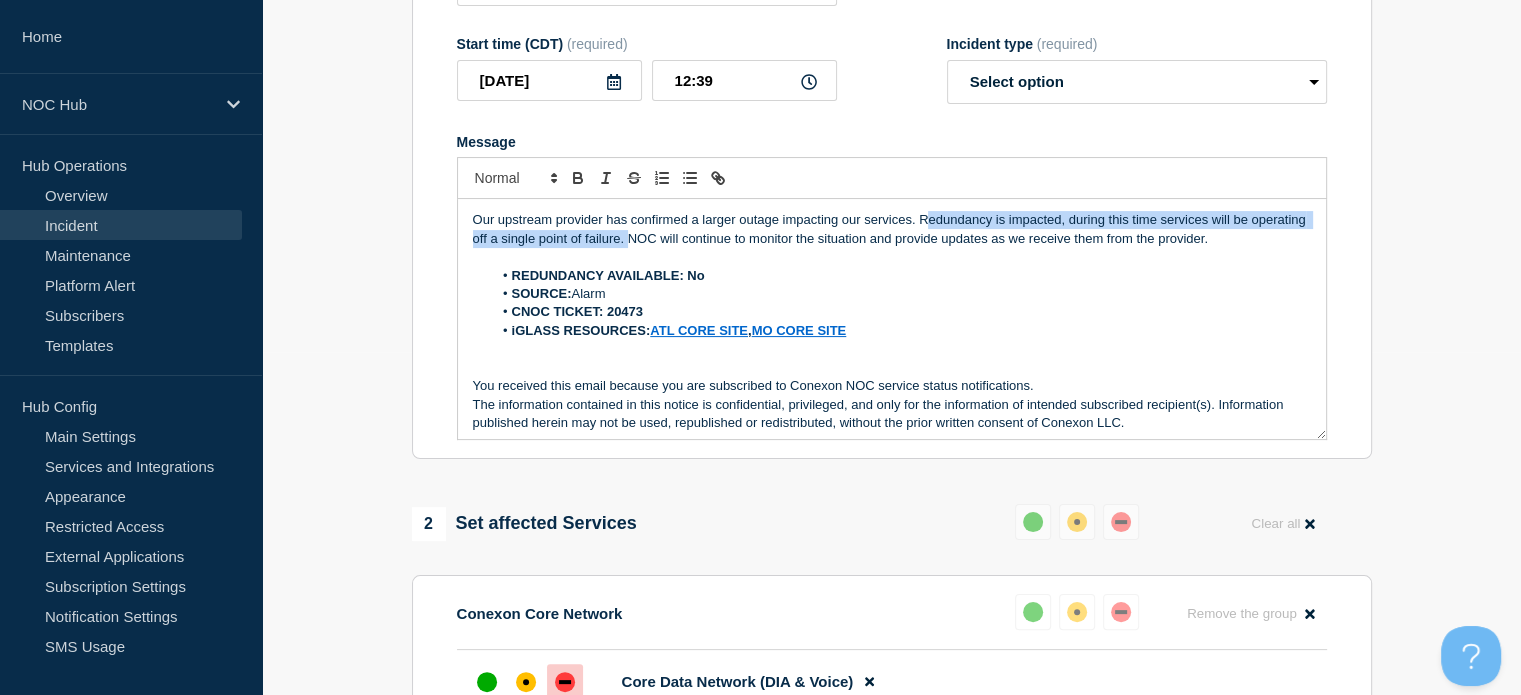 click on "Our upstream provider has confirmed a larger outage impacting our services. Redundancy is impacted, during this time services will be operating off a single point of failure. NOC will continue to monitor the situation and provide updates as we receive them from the provider." at bounding box center (892, 229) 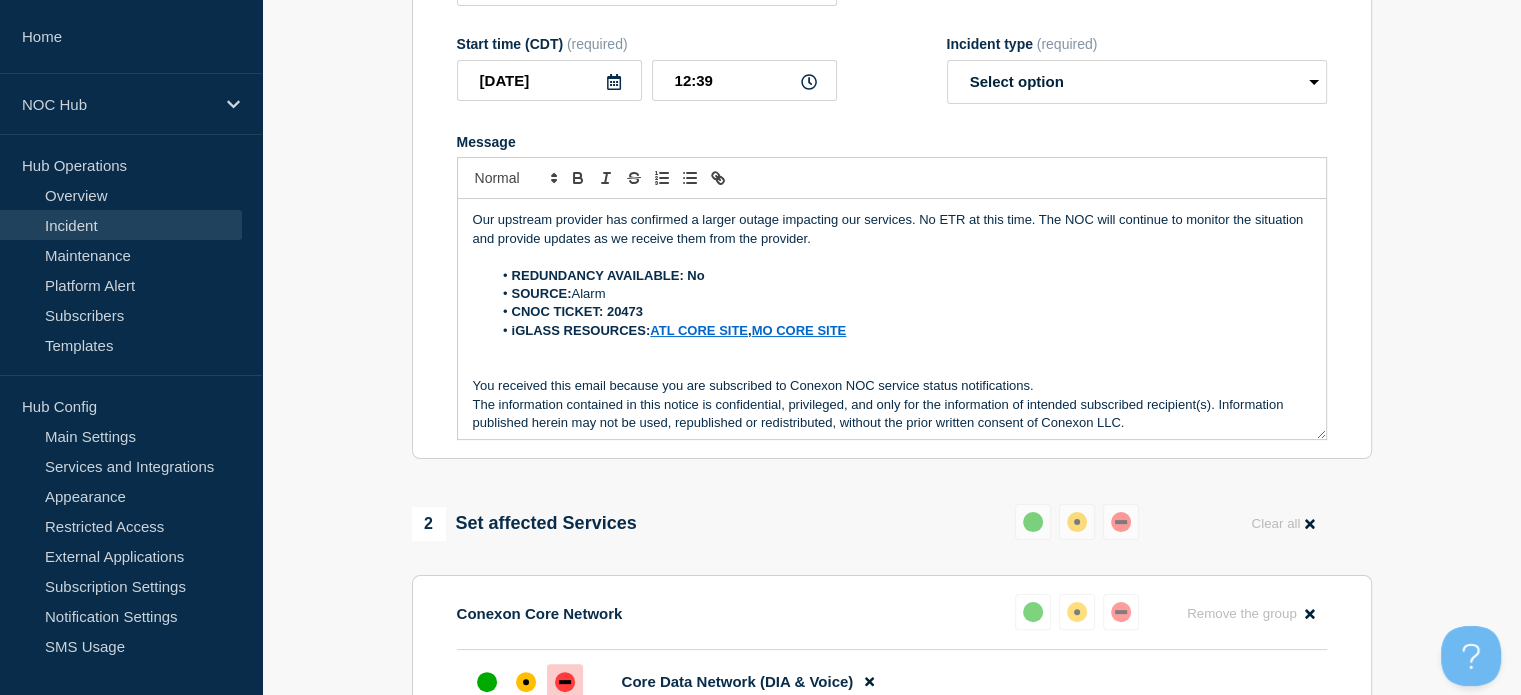 click on "Our upstream provider has confirmed a larger outage impacting our services. No ETR at this time. The NOC will continue to monitor the situation and provide updates as we receive them from the provider." at bounding box center [892, 229] 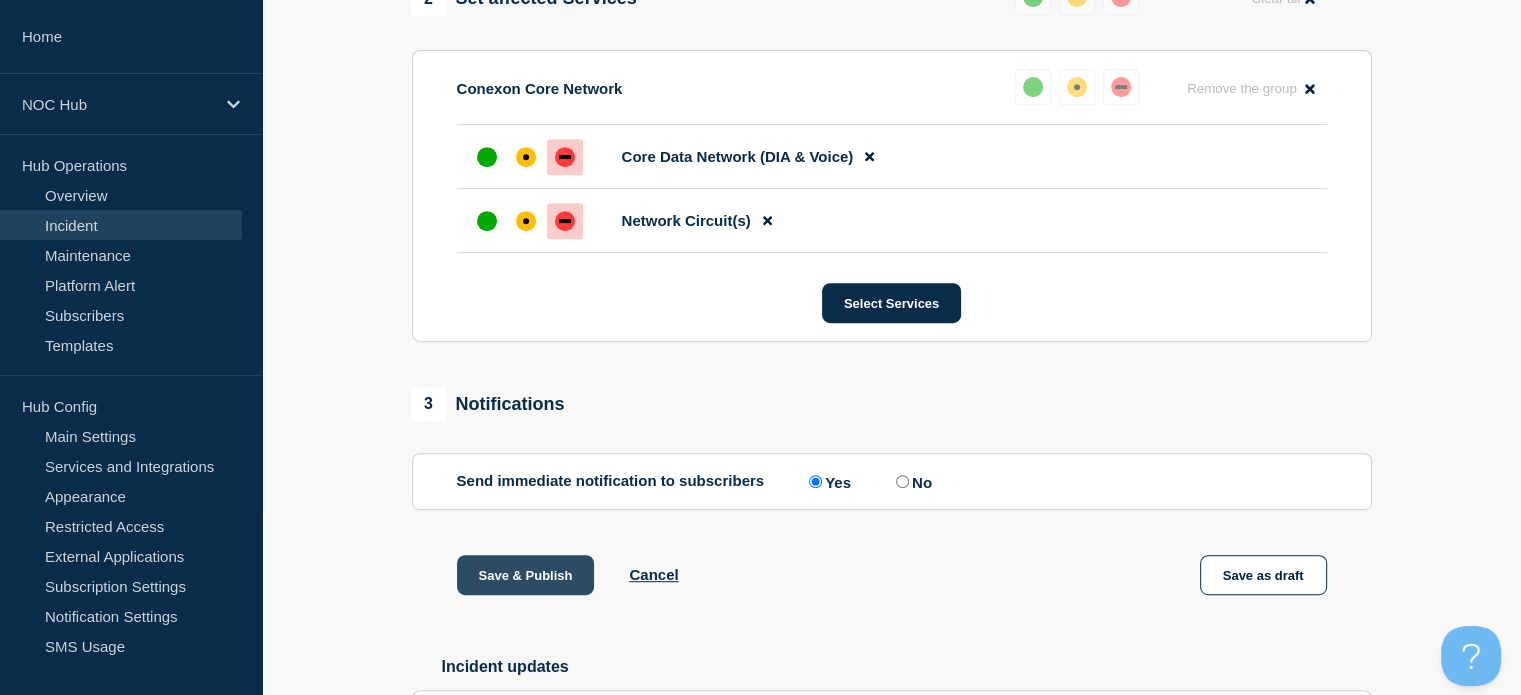 click on "Save & Publish" at bounding box center (526, 575) 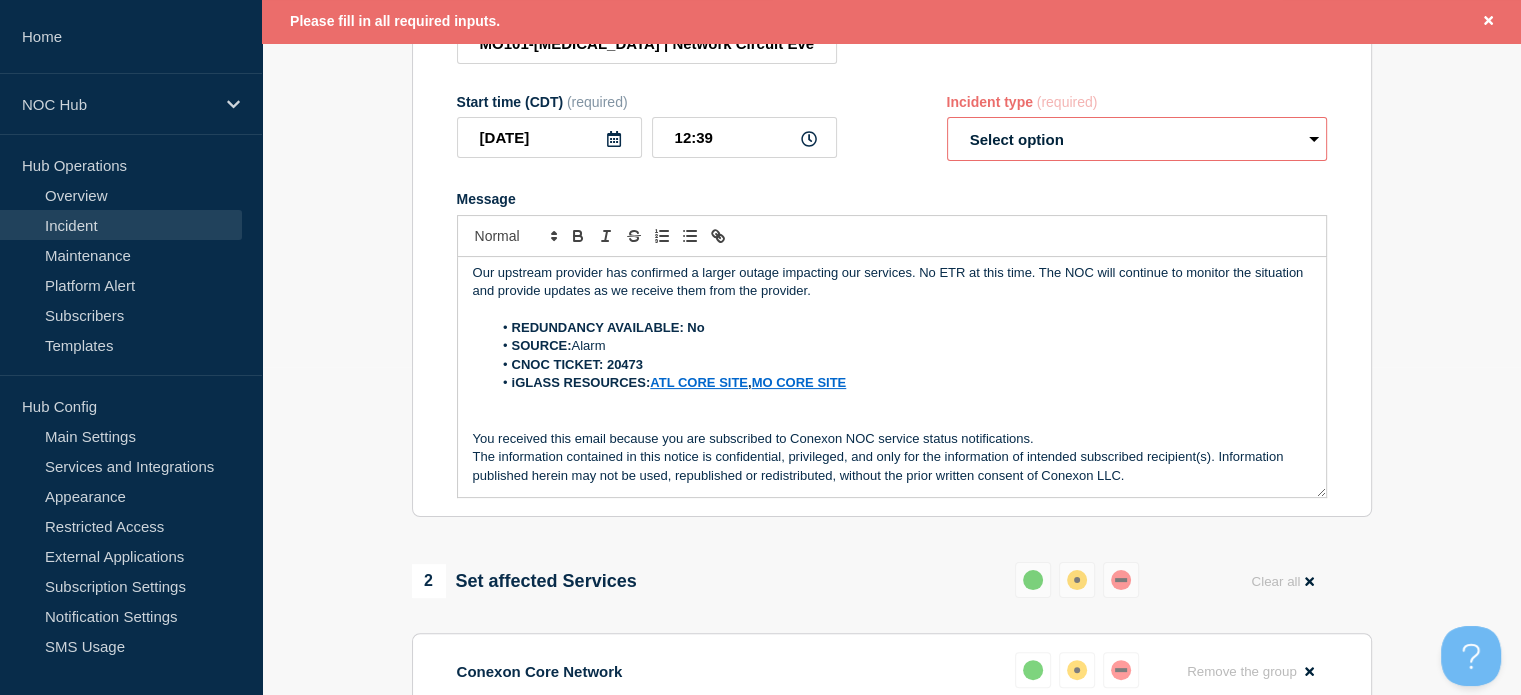 scroll, scrollTop: 328, scrollLeft: 0, axis: vertical 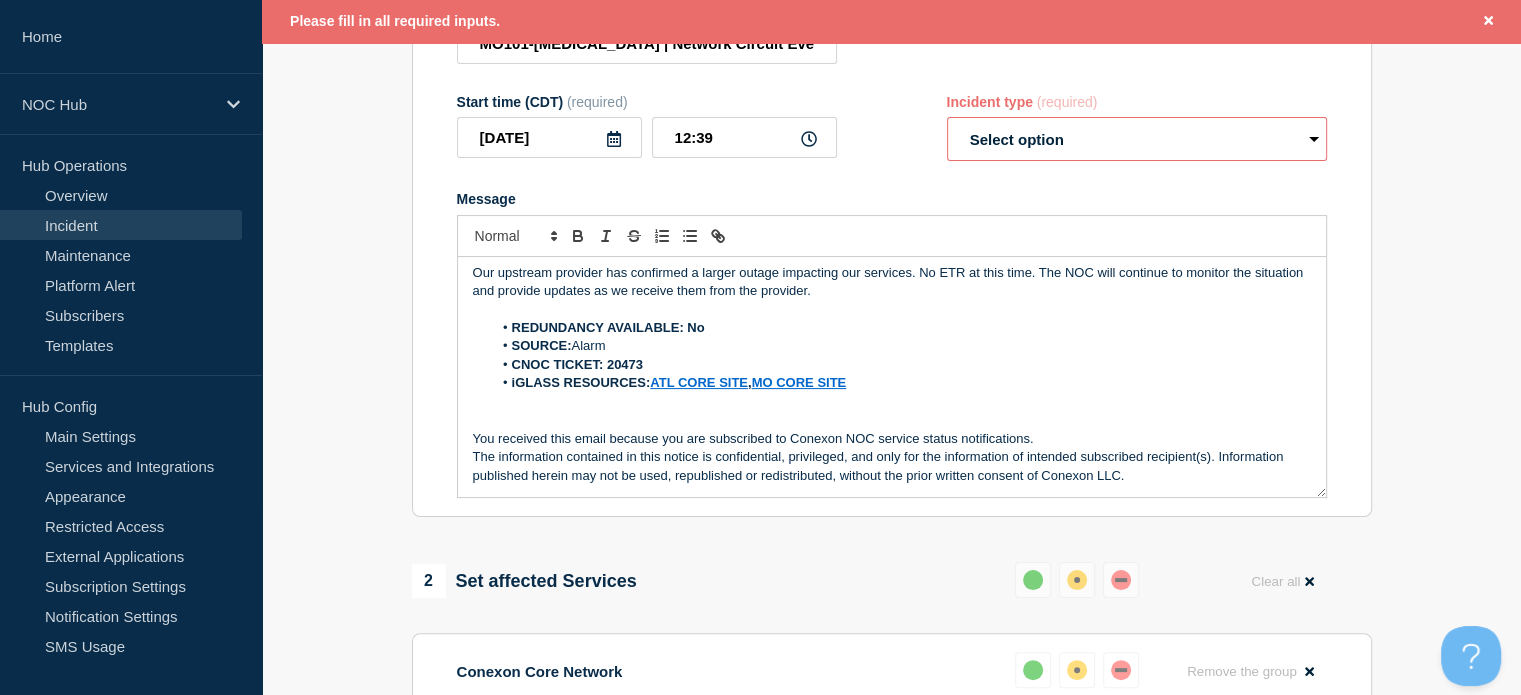 click on "Select option Investigating Identified Monitoring Resolved" at bounding box center [1137, 139] 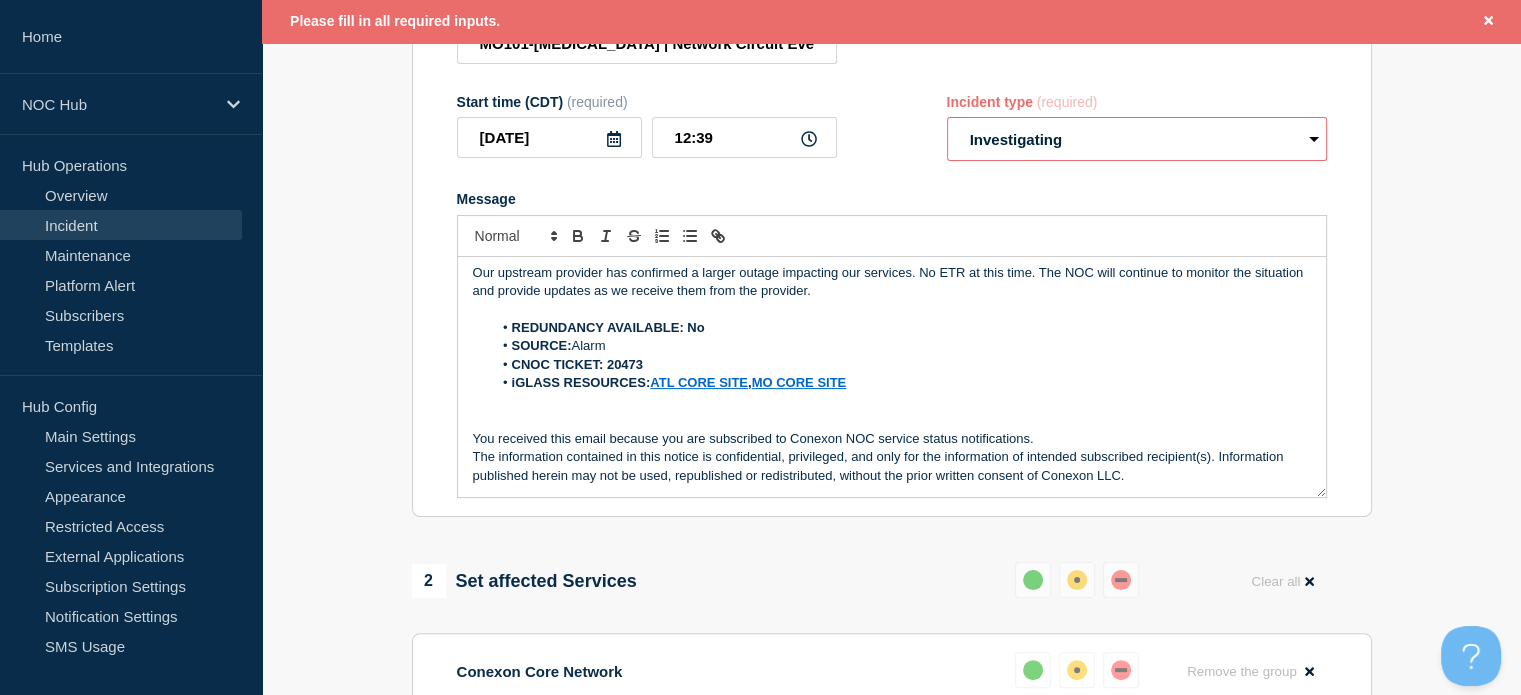 click on "Select option Investigating Identified Monitoring Resolved" at bounding box center (1137, 139) 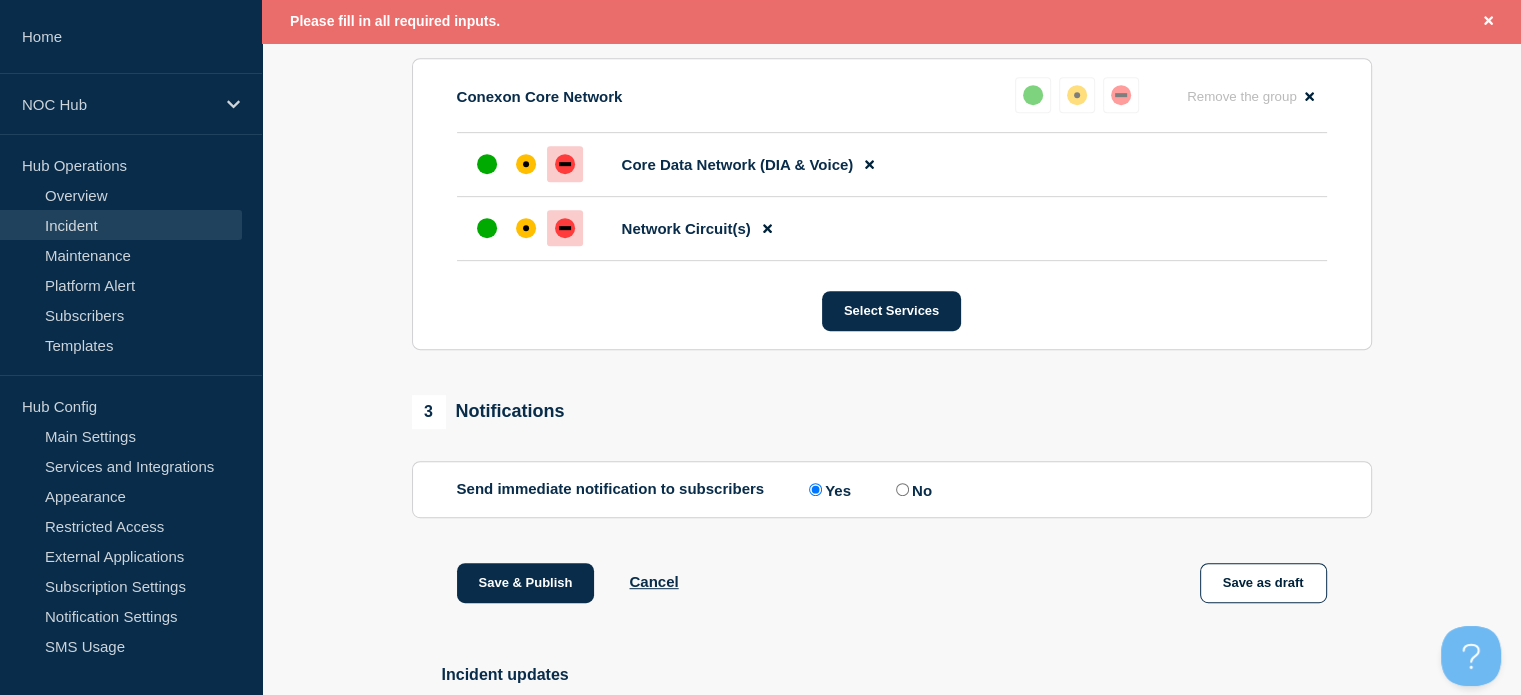 scroll, scrollTop: 904, scrollLeft: 0, axis: vertical 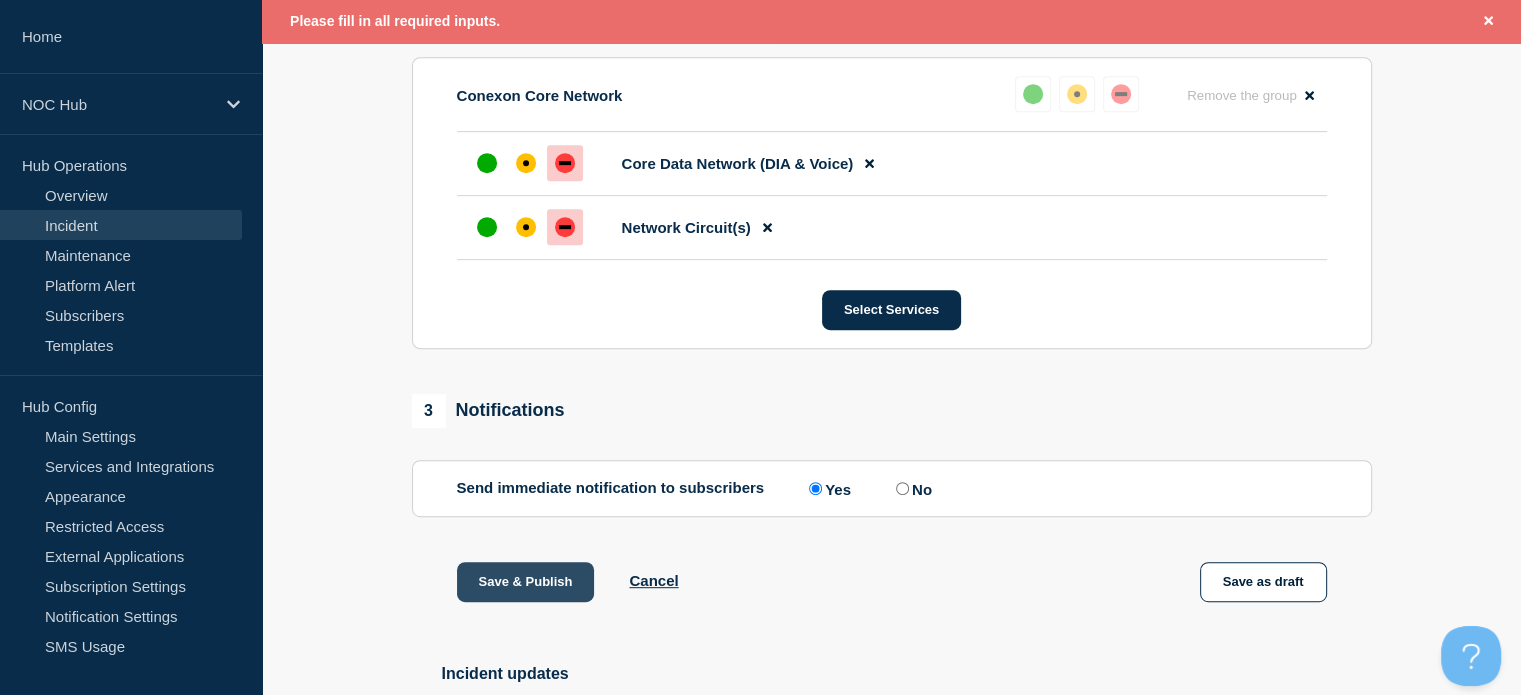 click on "Save & Publish" at bounding box center (526, 582) 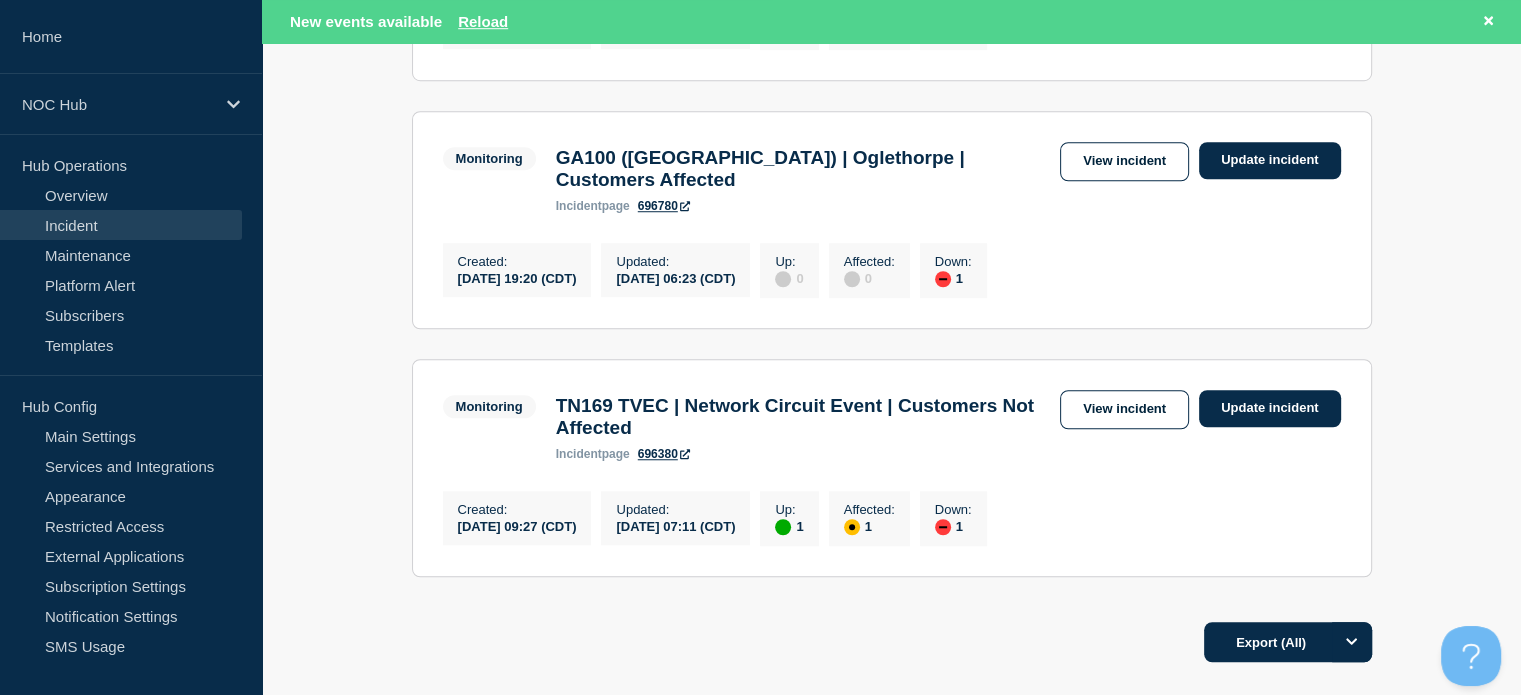 scroll, scrollTop: 1518, scrollLeft: 0, axis: vertical 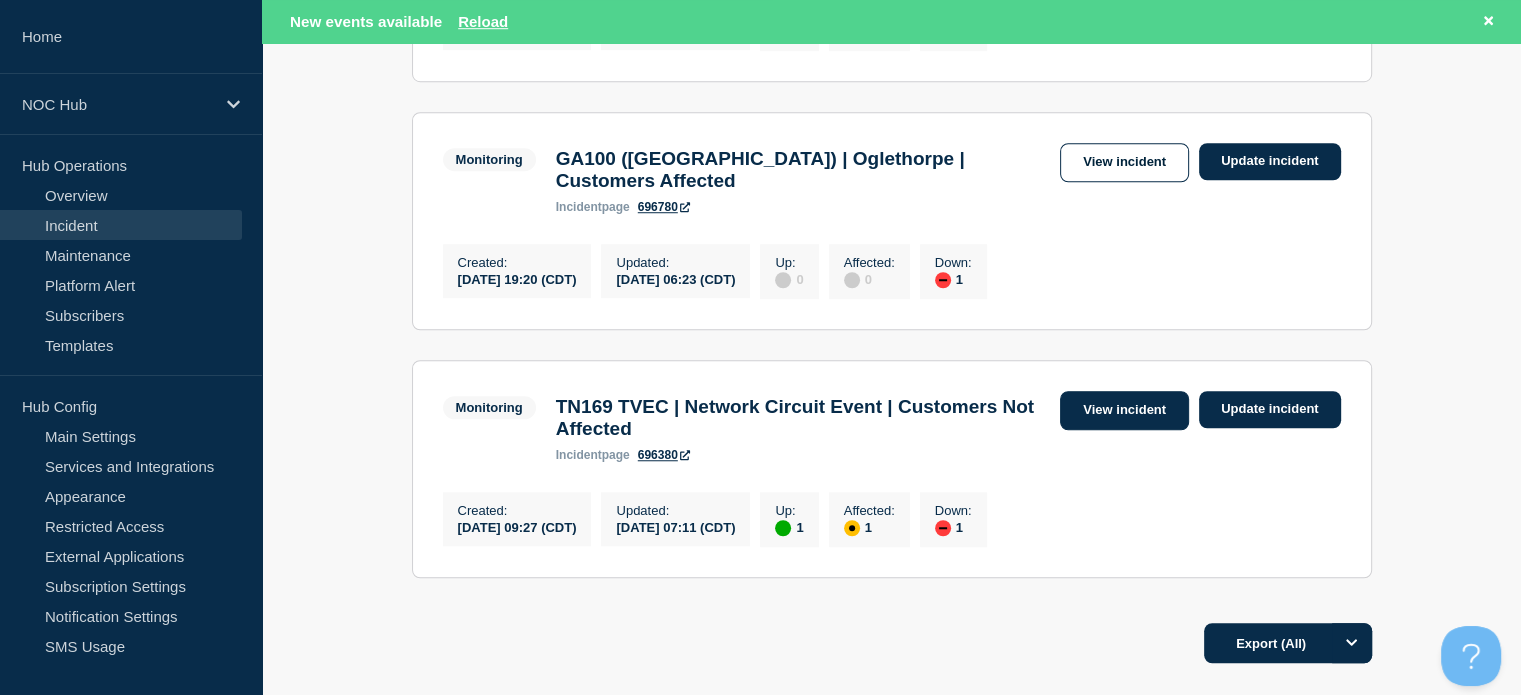 click on "View incident" at bounding box center [1124, 410] 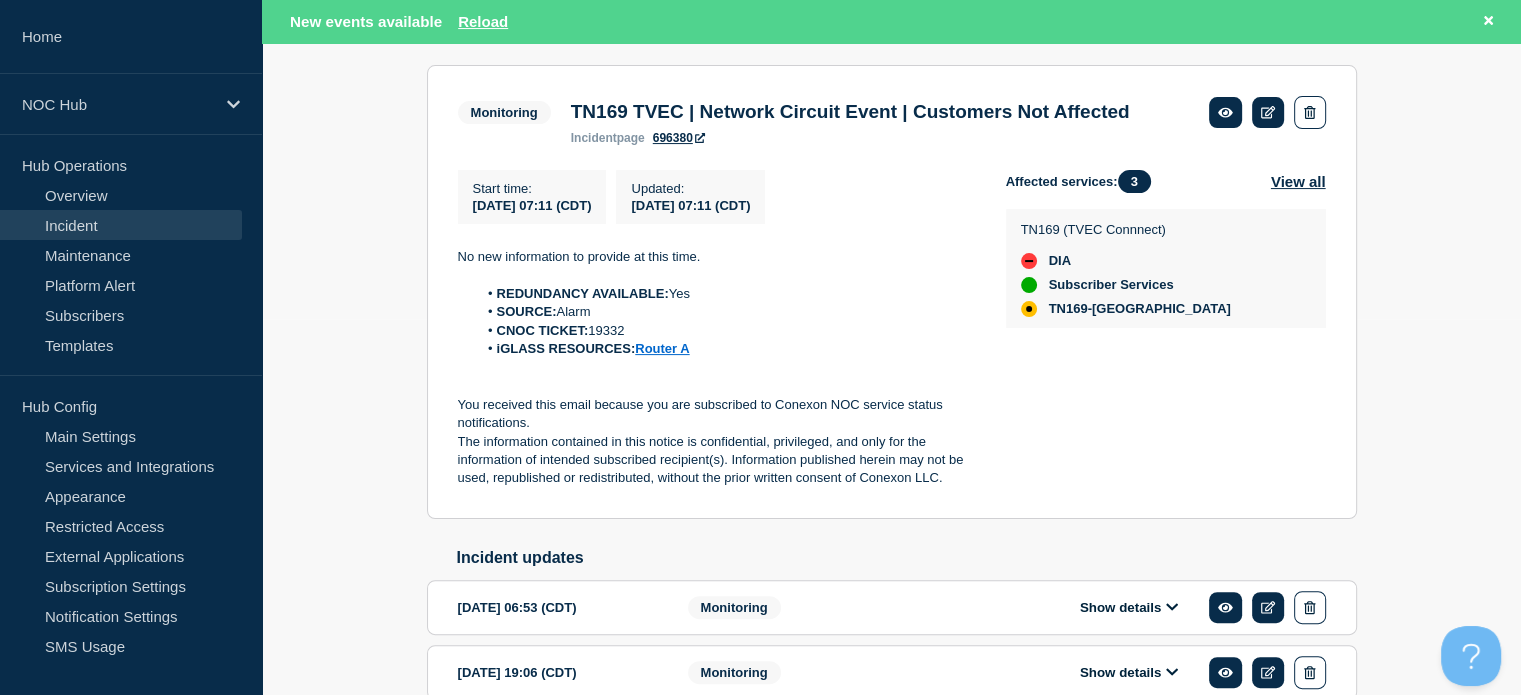scroll, scrollTop: 378, scrollLeft: 0, axis: vertical 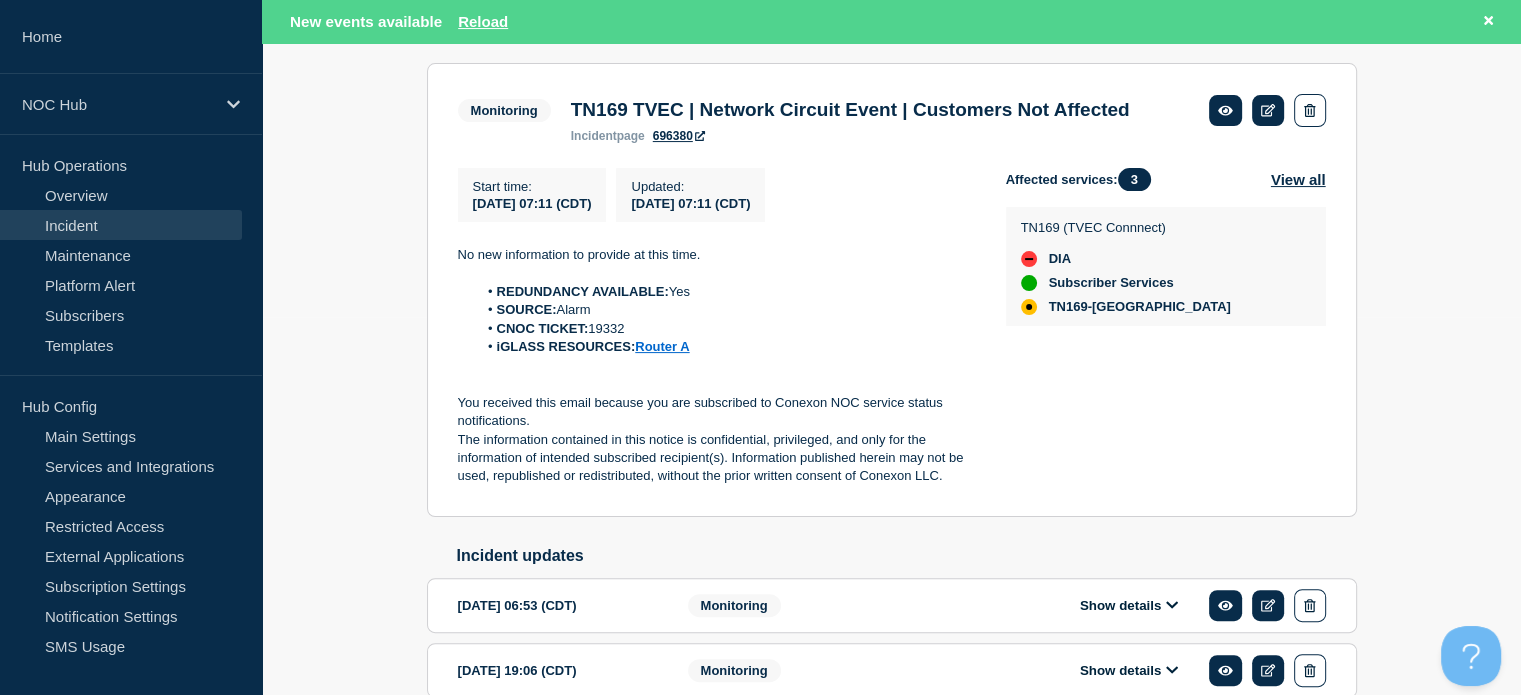 click on "Incident" at bounding box center (121, 225) 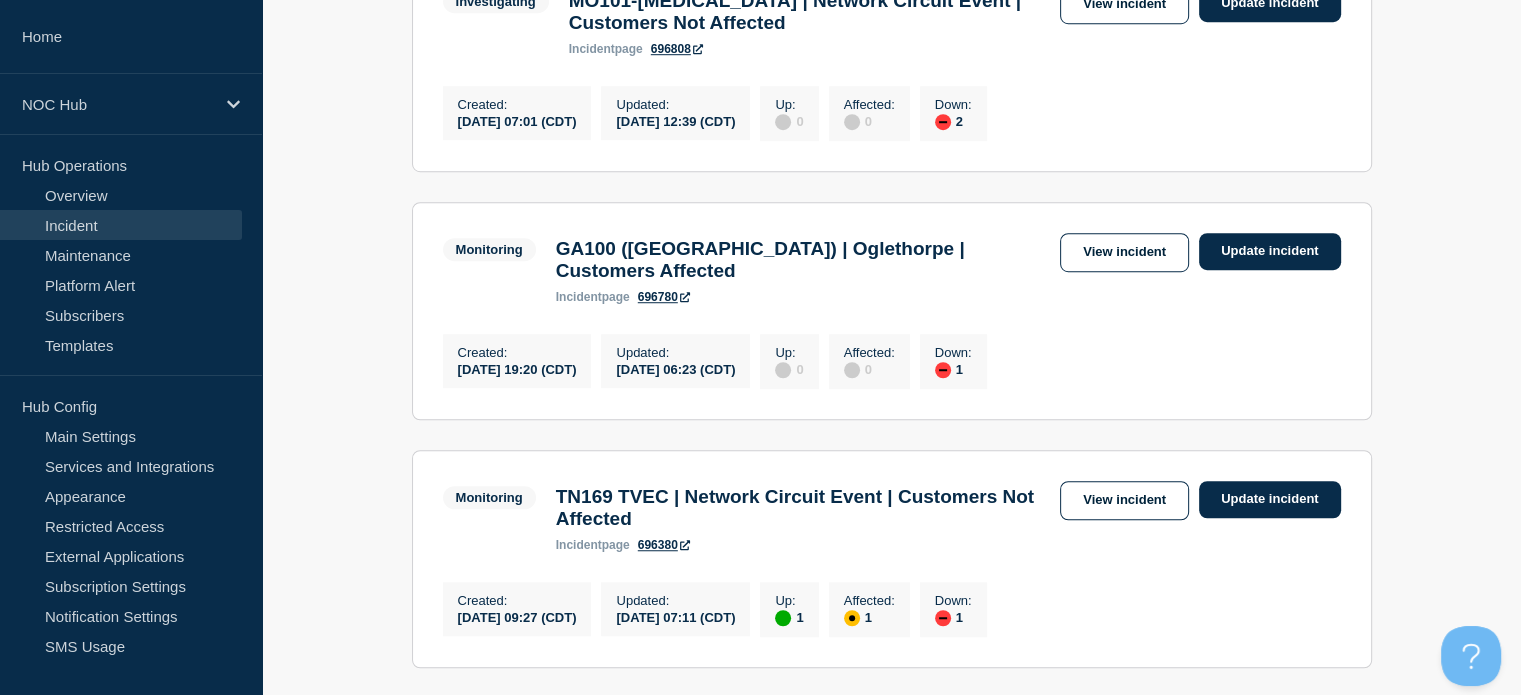scroll, scrollTop: 1384, scrollLeft: 0, axis: vertical 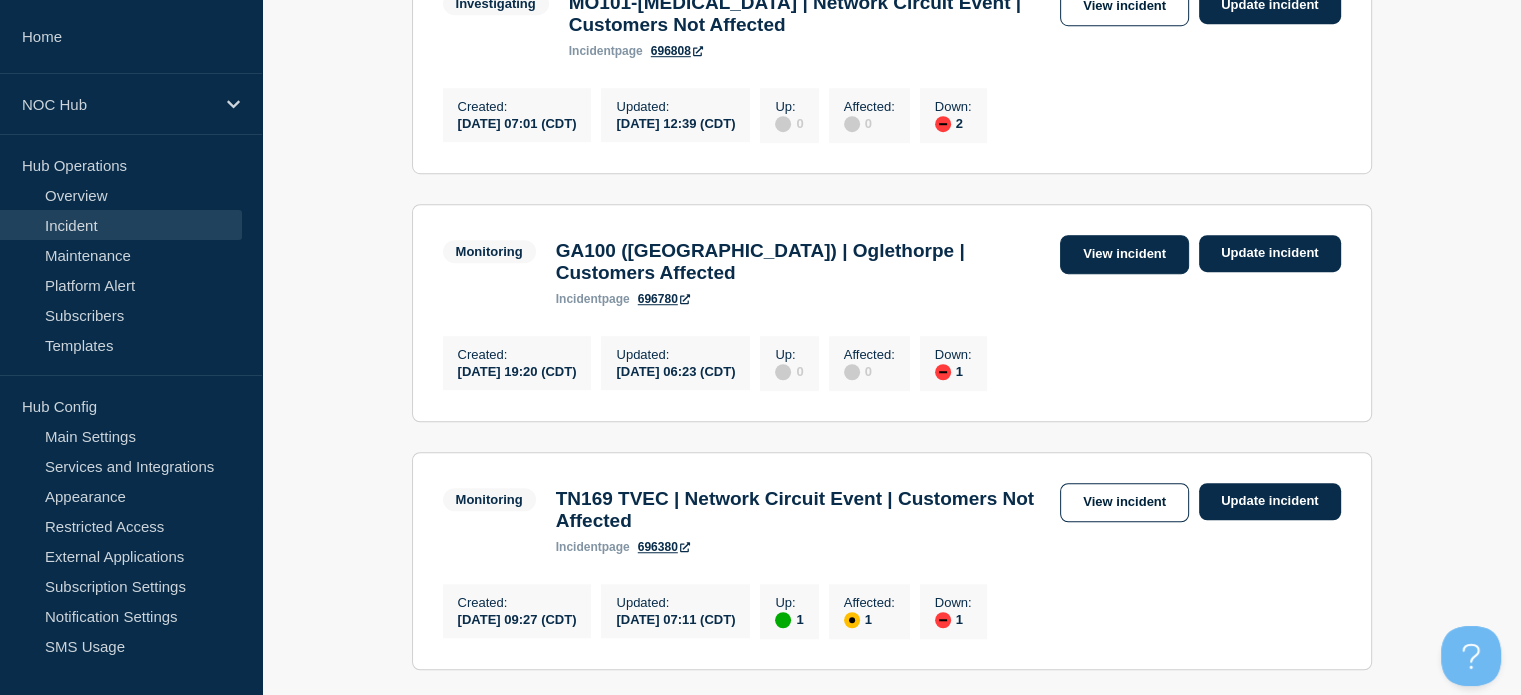 click on "View incident" at bounding box center (1124, 254) 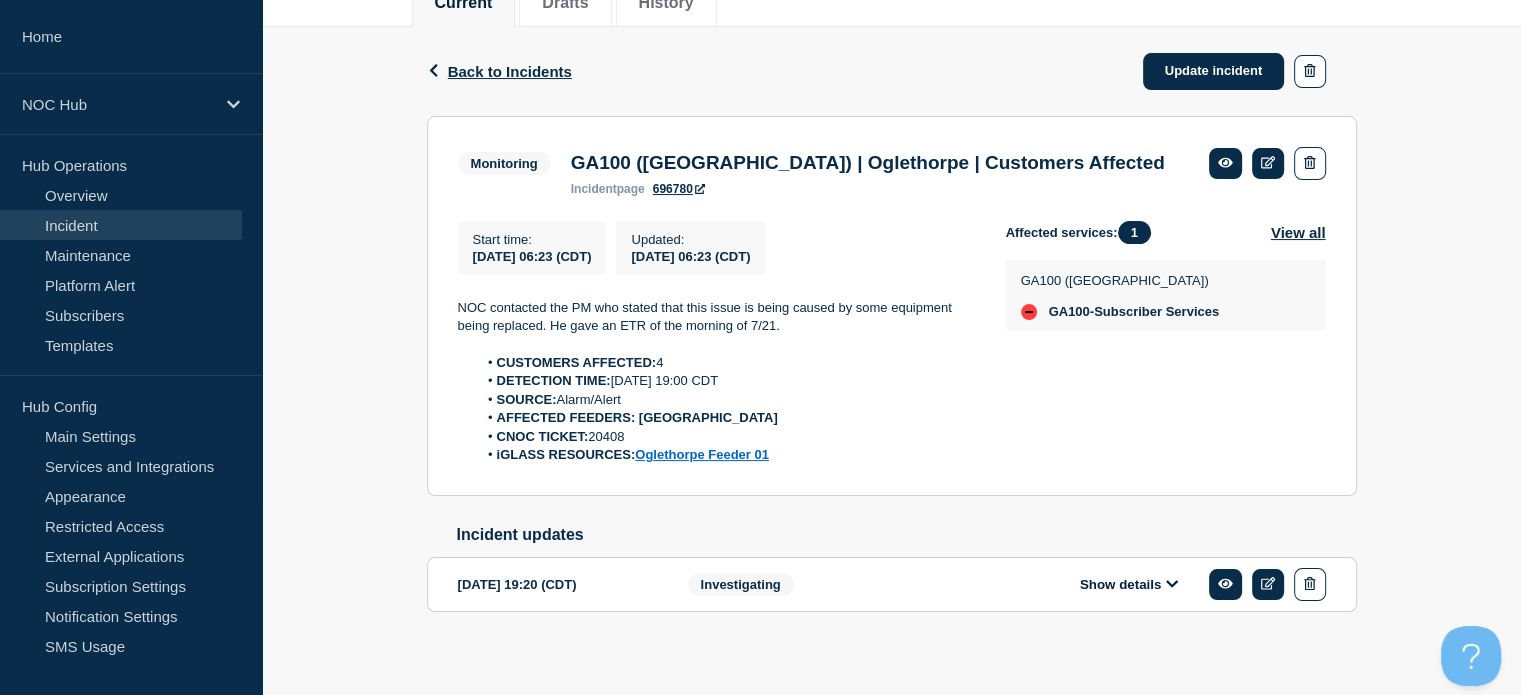 scroll, scrollTop: 304, scrollLeft: 0, axis: vertical 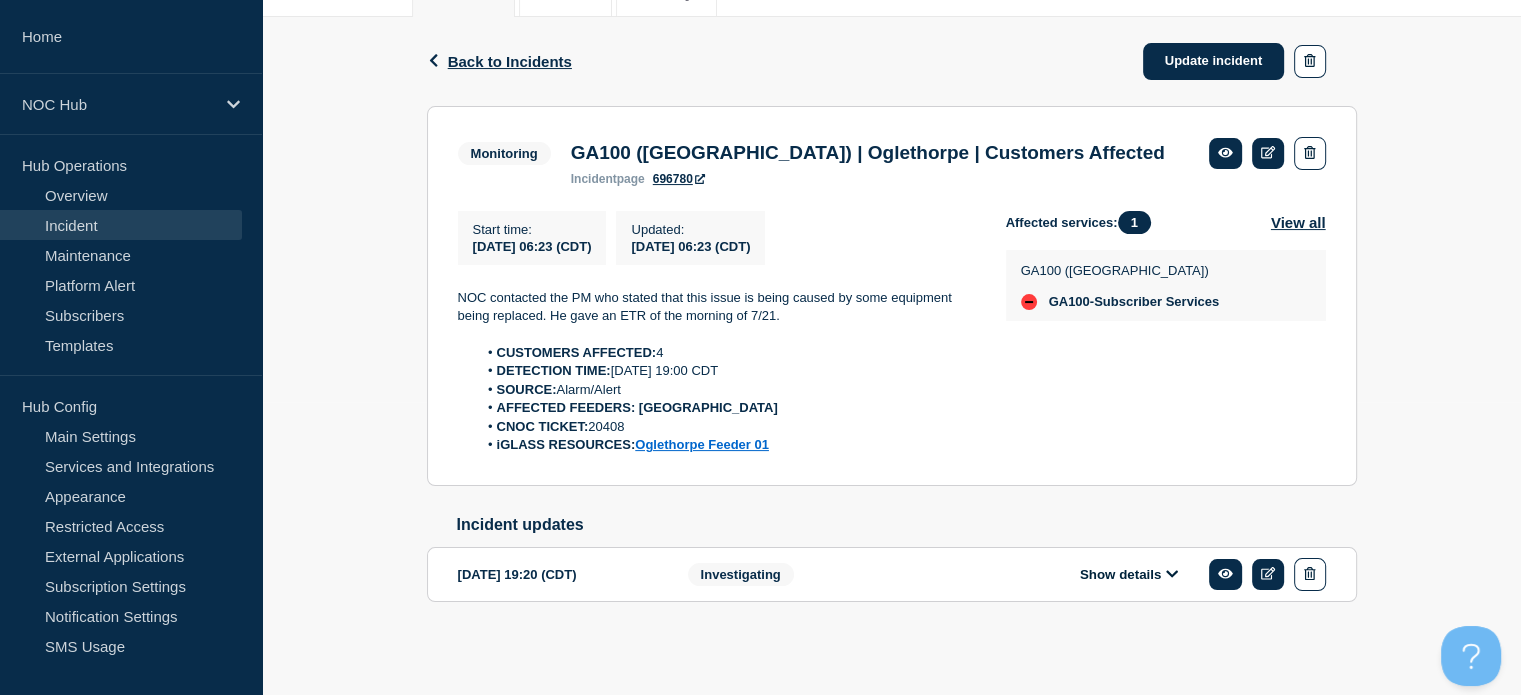 click on "CNOC TICKET:  20408" at bounding box center (725, 427) 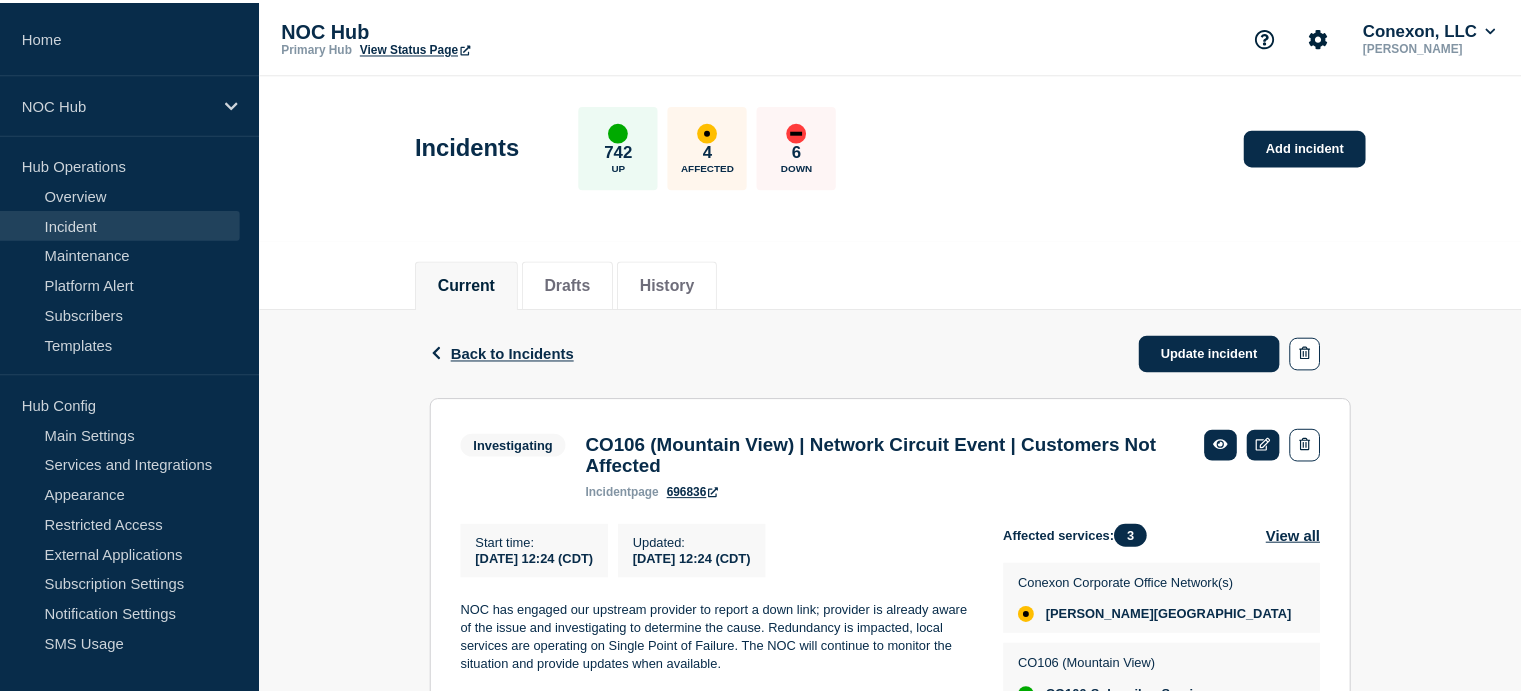 scroll, scrollTop: 0, scrollLeft: 0, axis: both 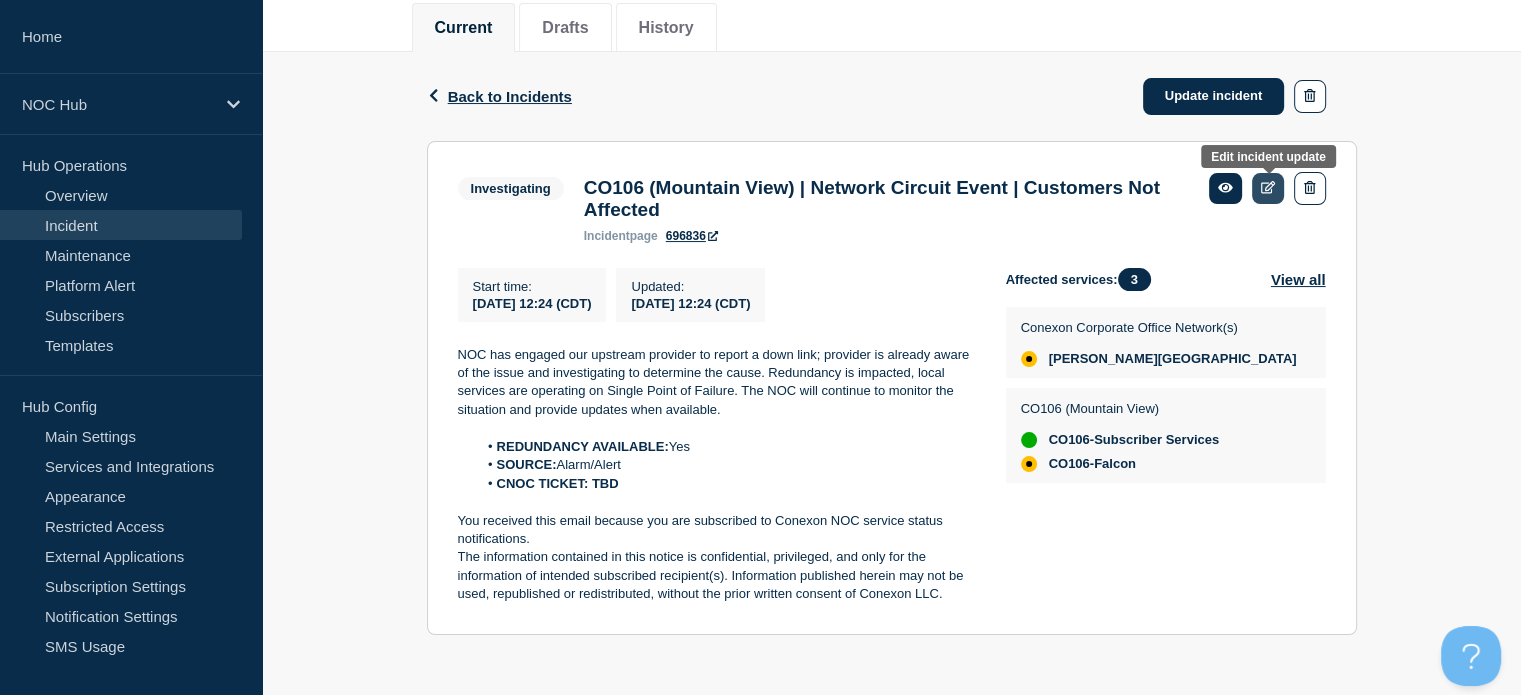 click 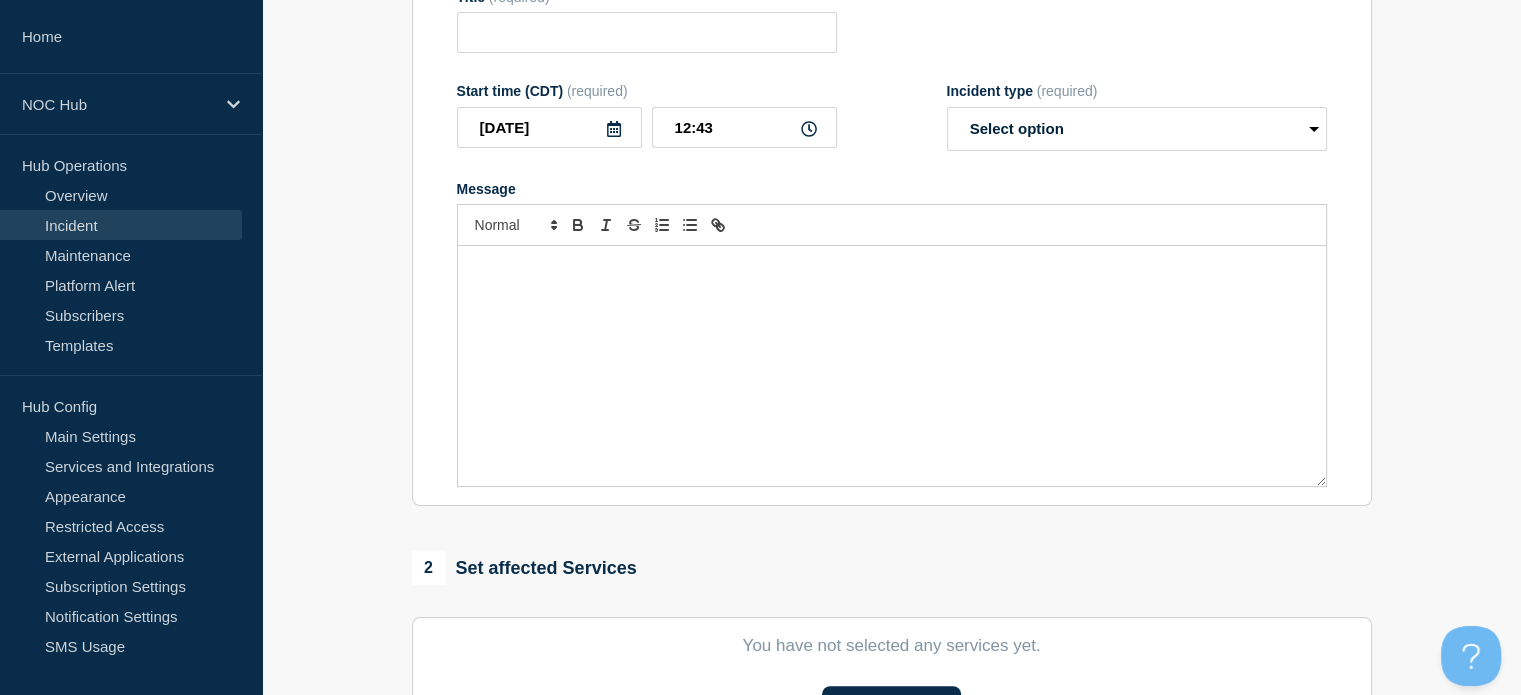 type on "CO106 (Mountain View) | Network Circuit Event | Customers Not Affected" 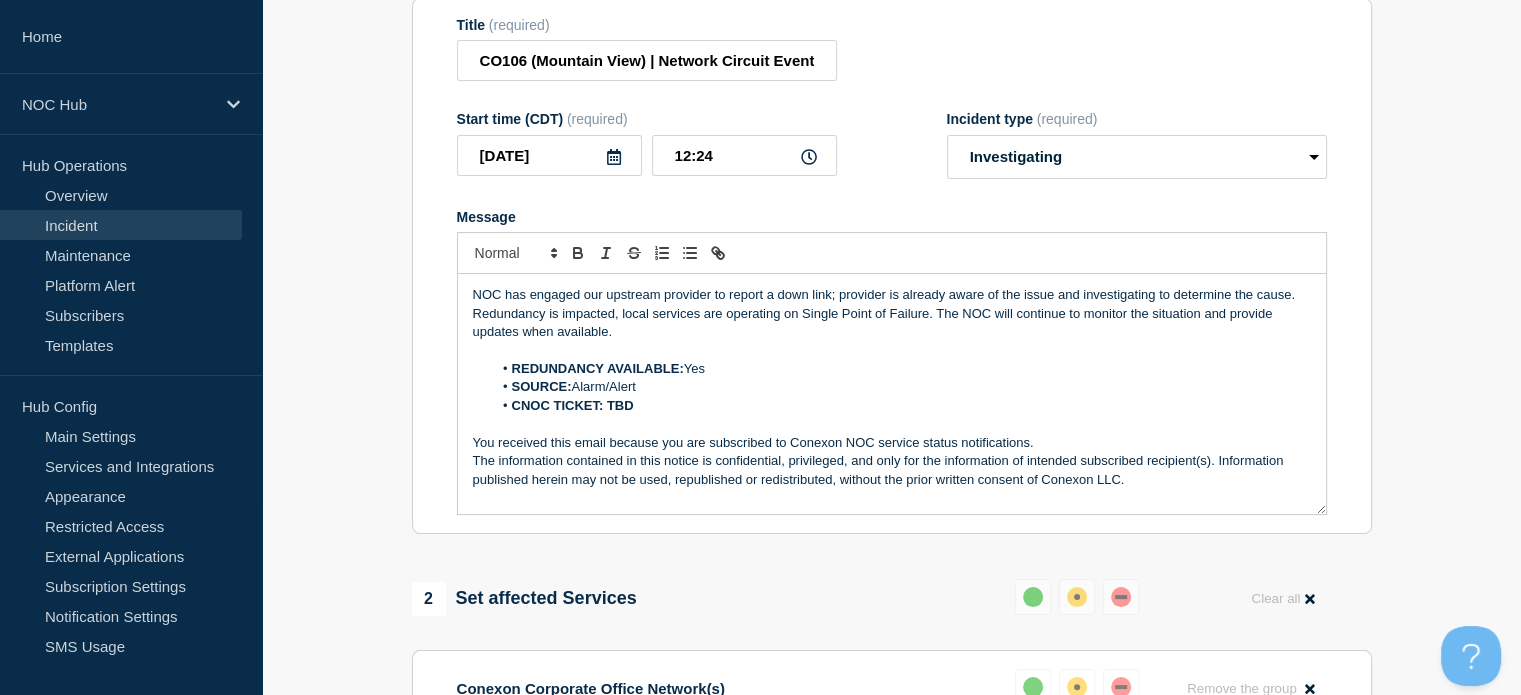 click on "CNOC TICKET: TBD" at bounding box center [901, 406] 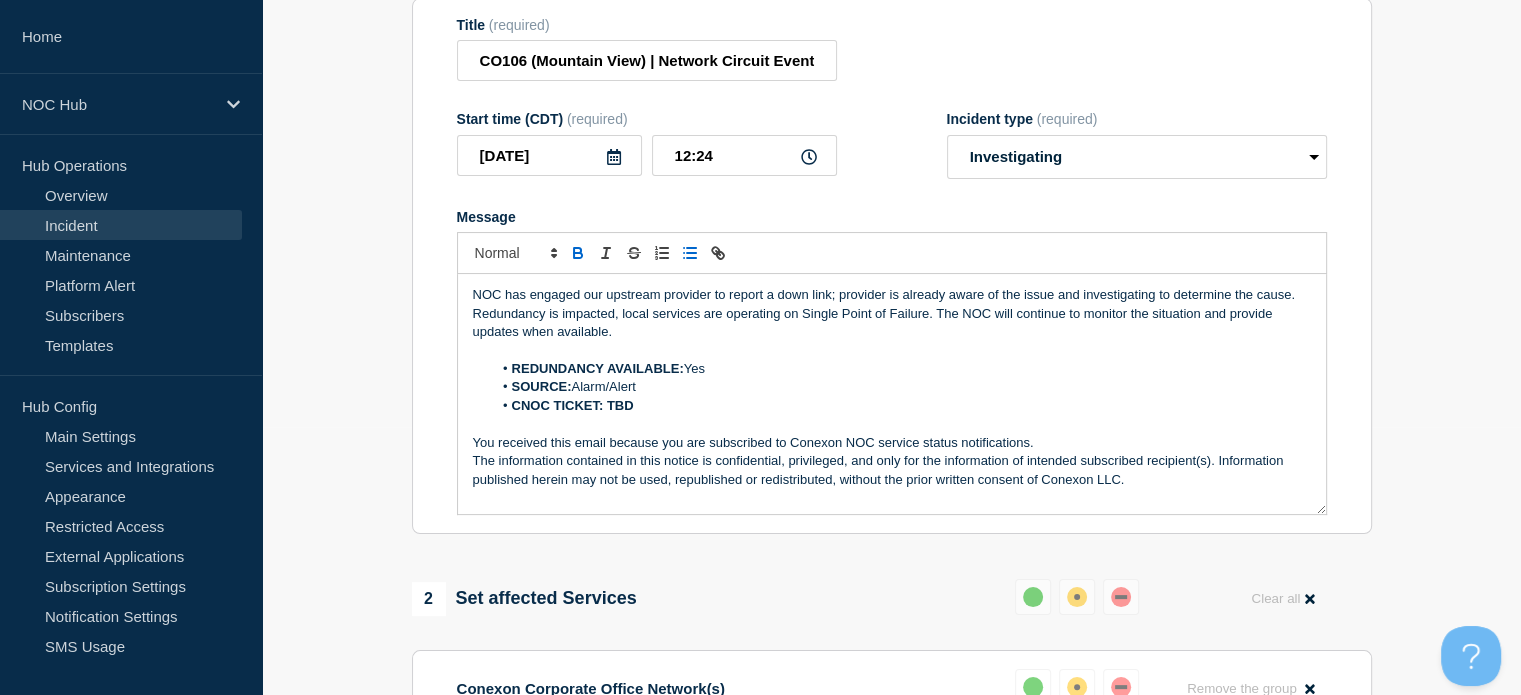 type 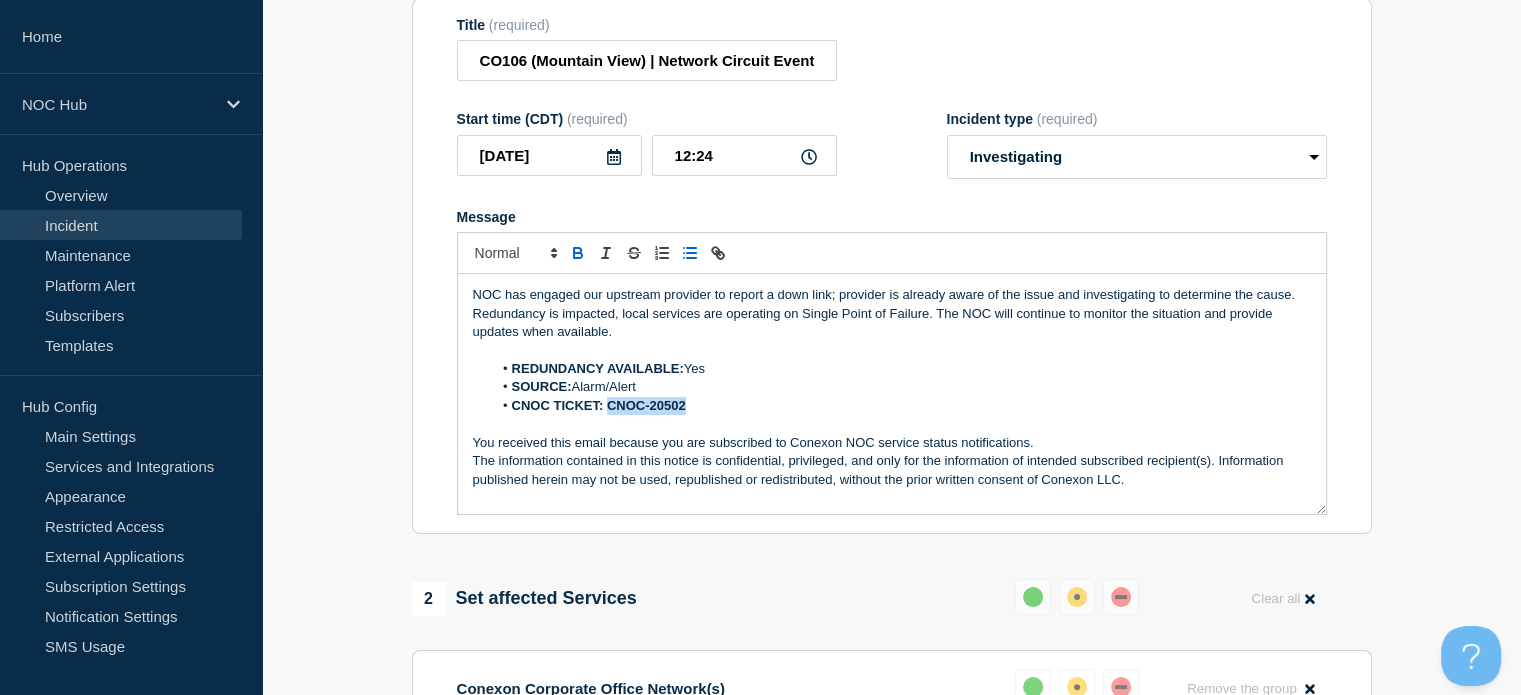 drag, startPoint x: 700, startPoint y: 418, endPoint x: 607, endPoint y: 420, distance: 93.0215 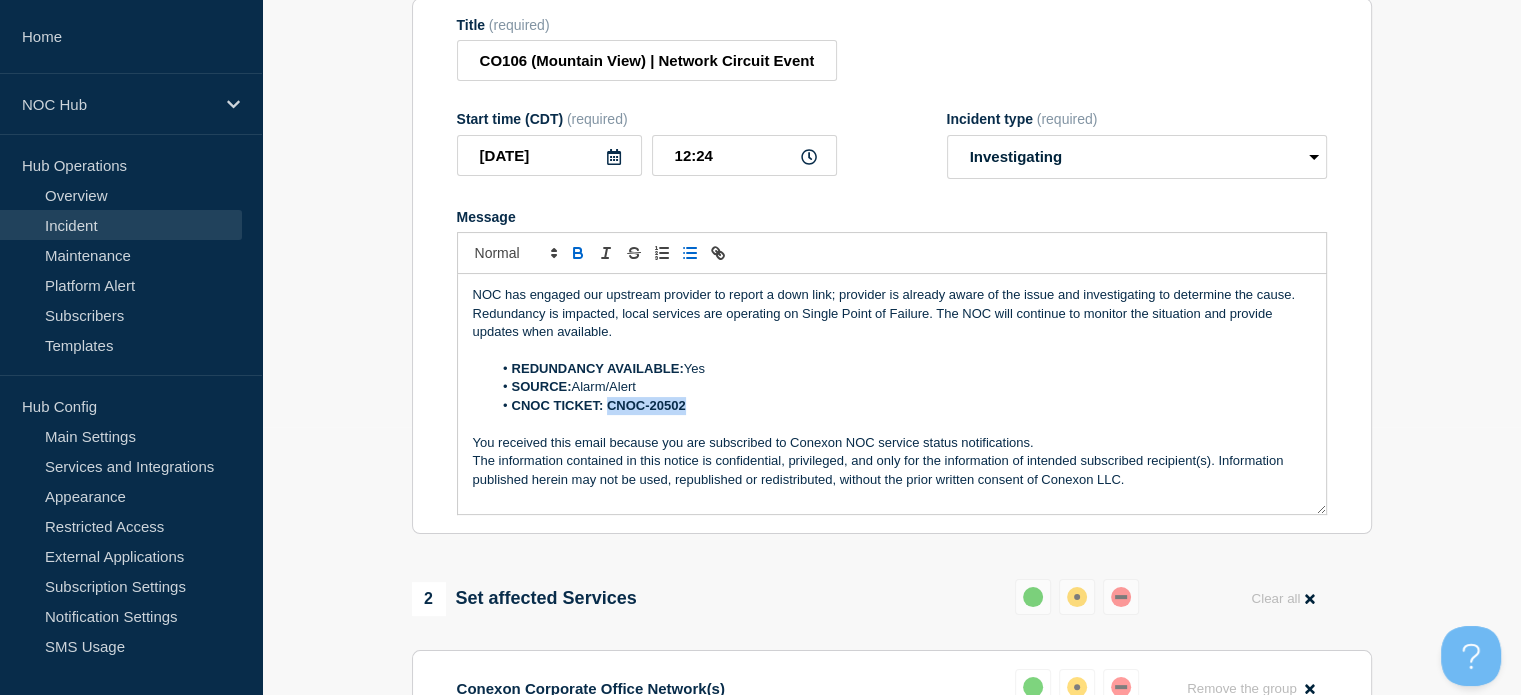 click on "CNOC TICKET: CNOC-20502" at bounding box center (901, 406) 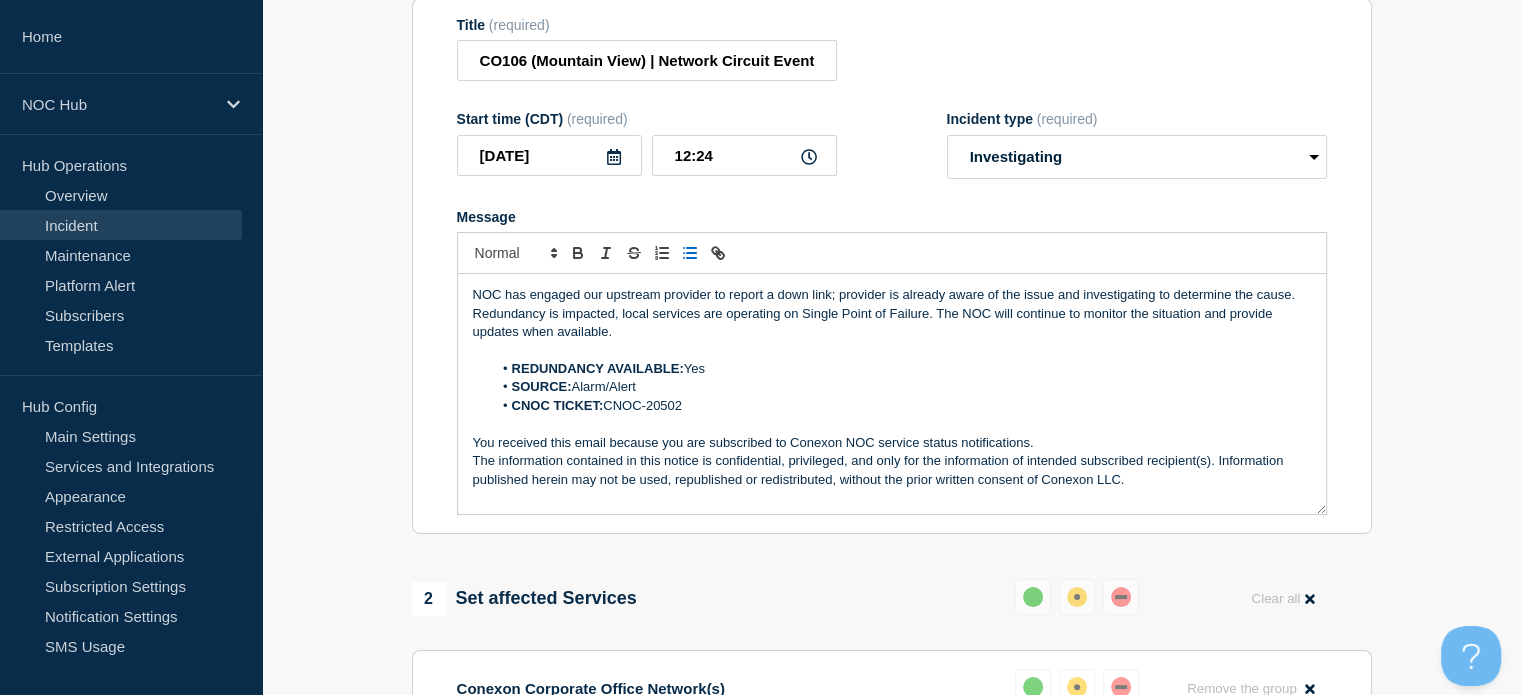 click on "Message" at bounding box center (892, 217) 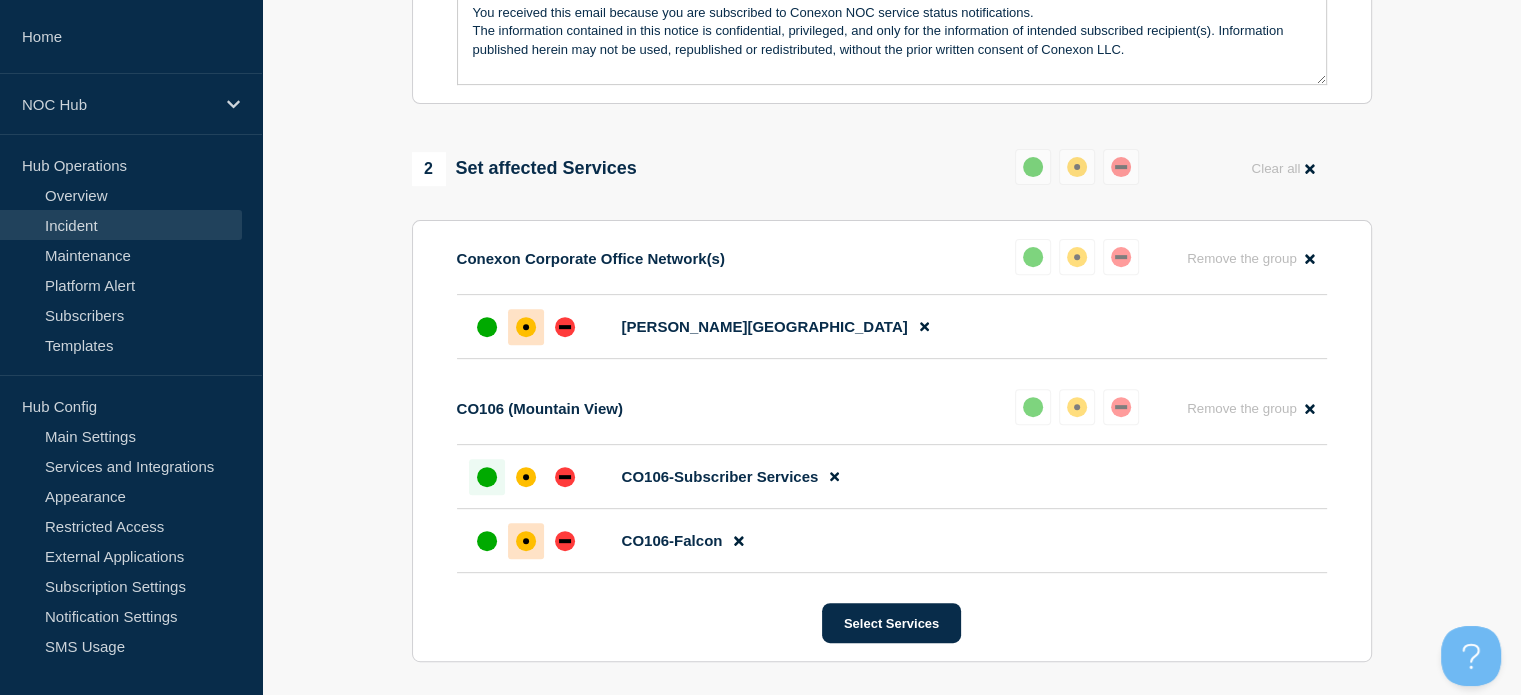 scroll, scrollTop: 1016, scrollLeft: 0, axis: vertical 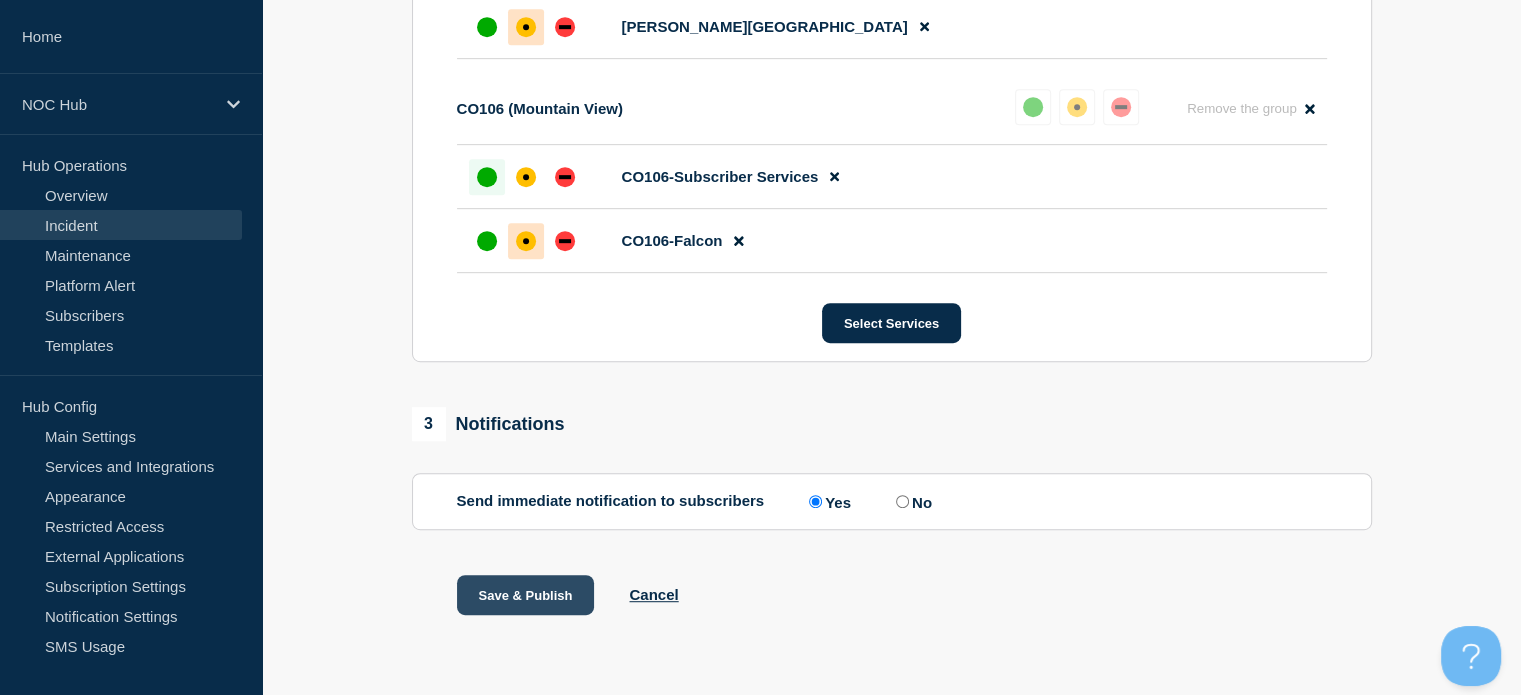 click on "Save & Publish" at bounding box center [526, 595] 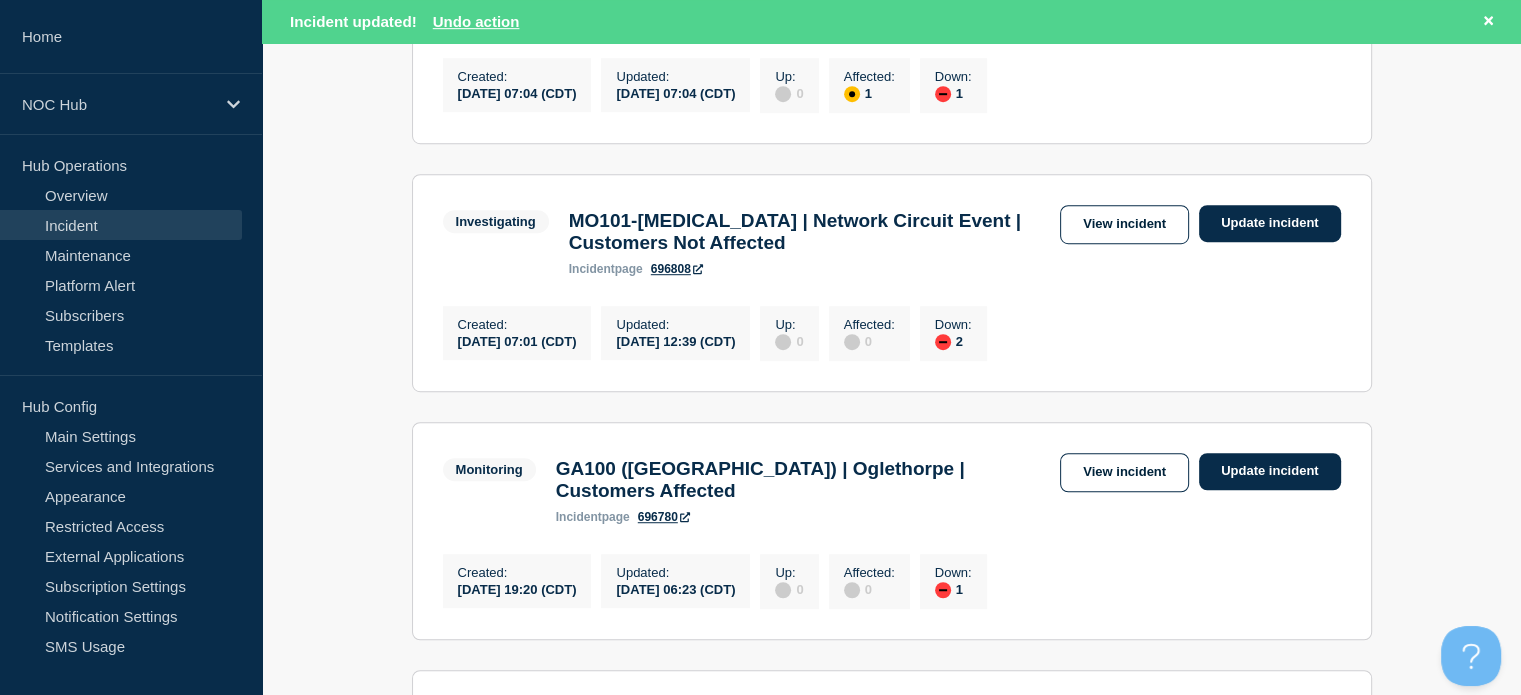 scroll, scrollTop: 1208, scrollLeft: 0, axis: vertical 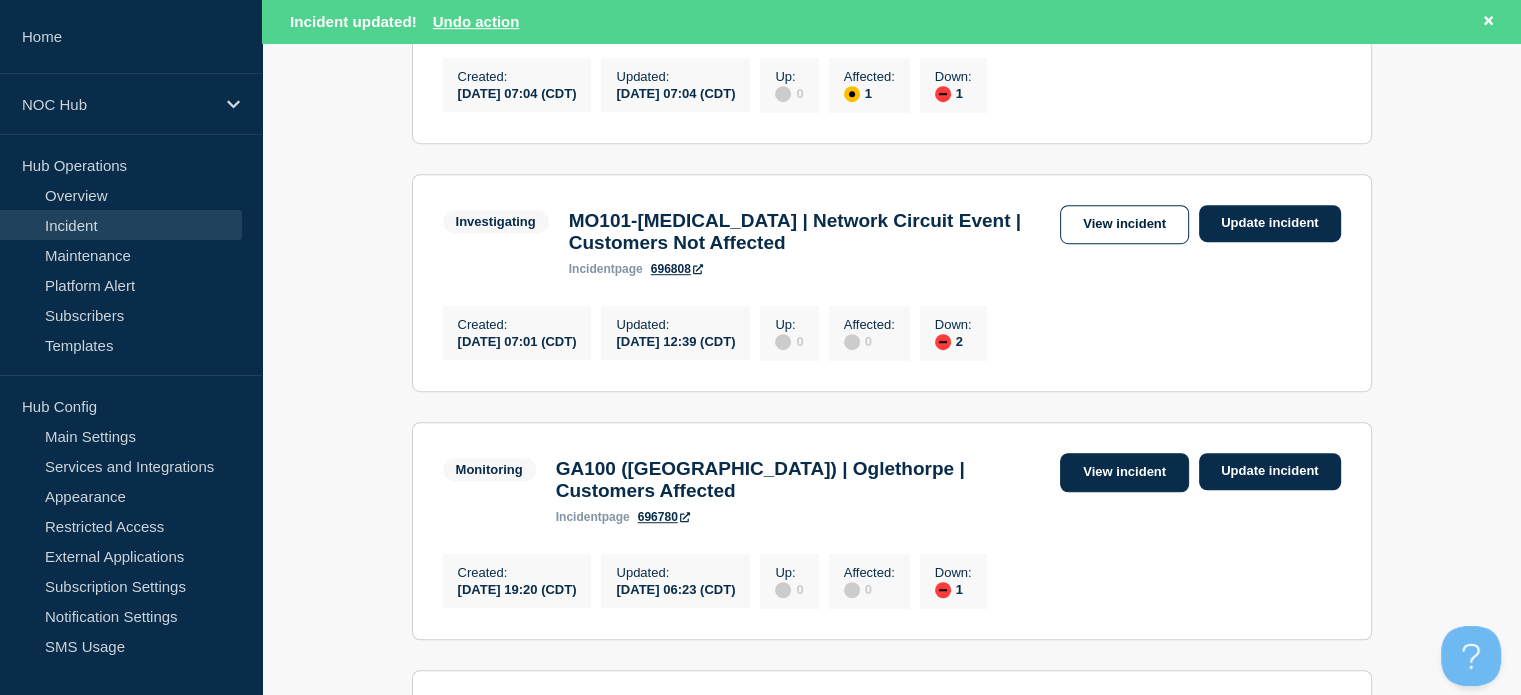 click on "View incident" at bounding box center [1124, 472] 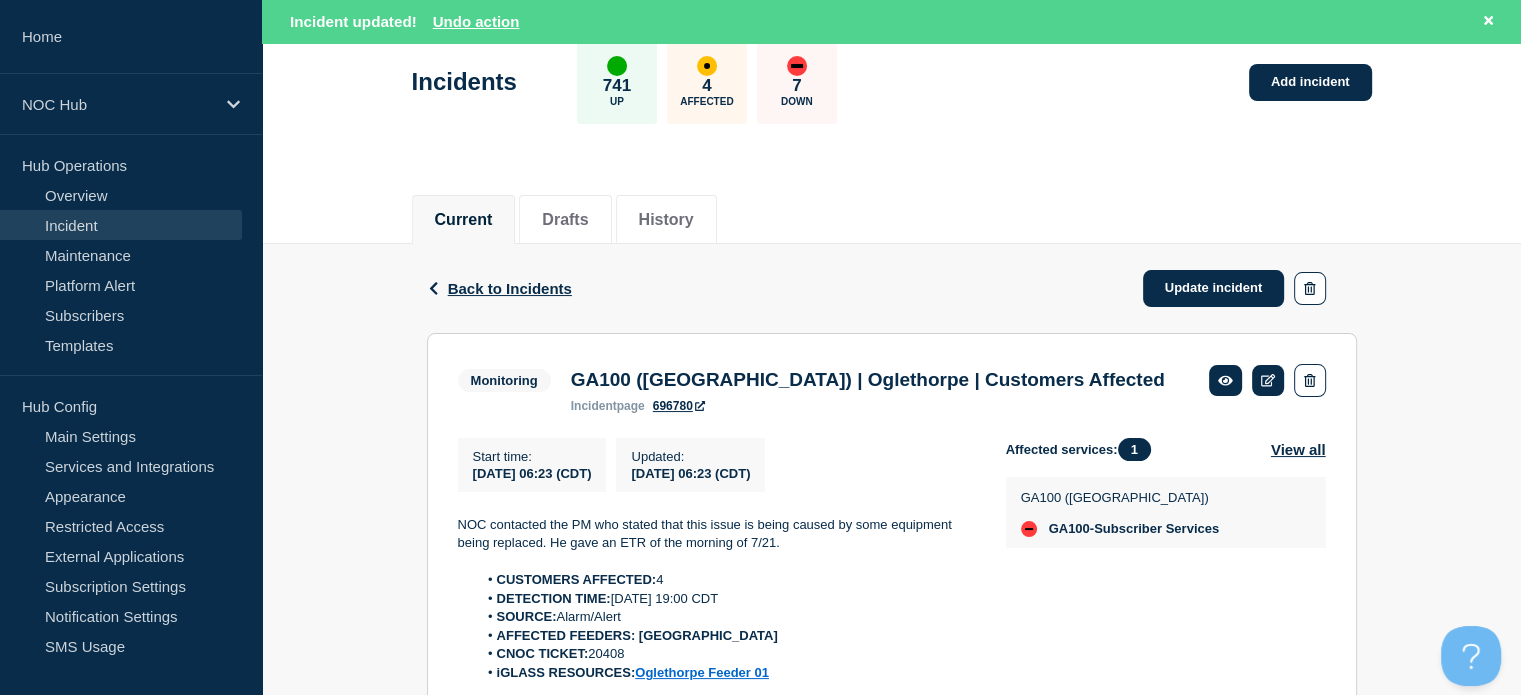 scroll, scrollTop: 110, scrollLeft: 0, axis: vertical 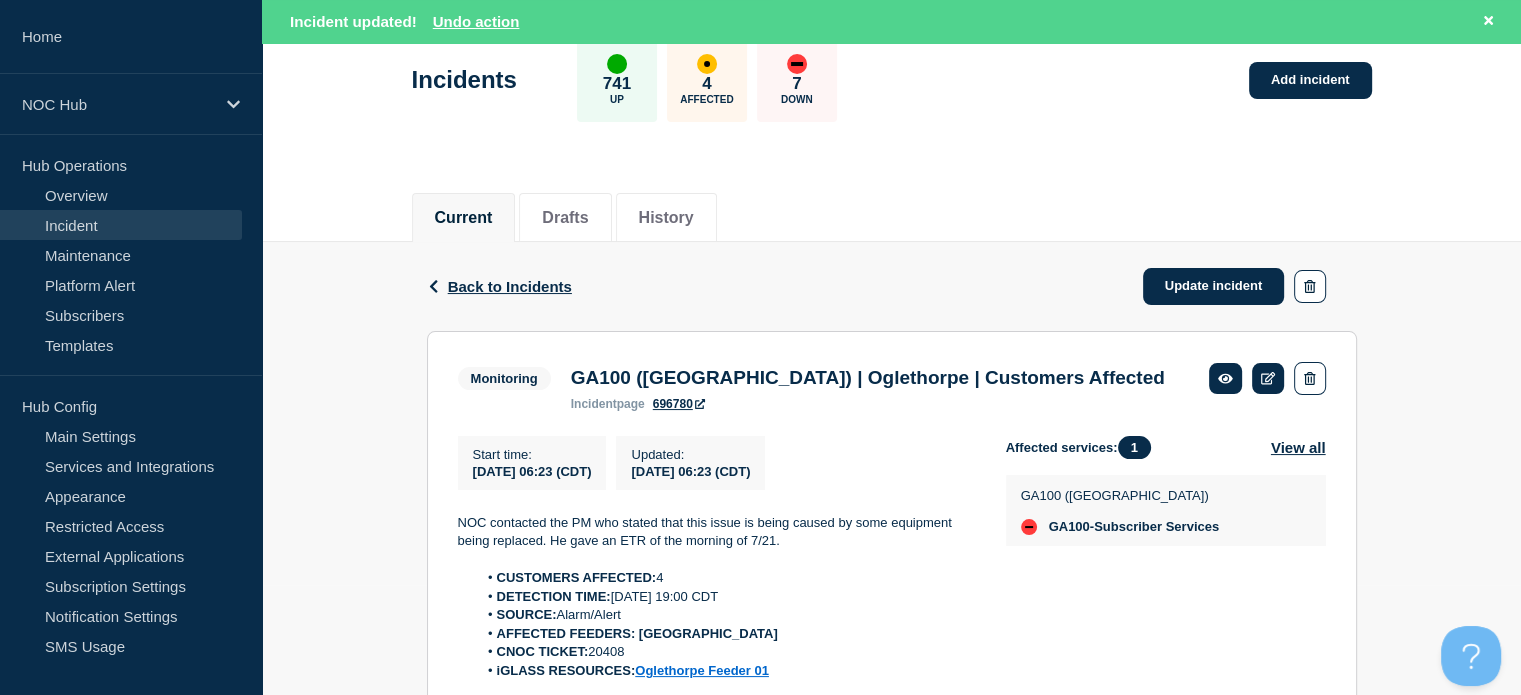 click on "Incident" at bounding box center (121, 225) 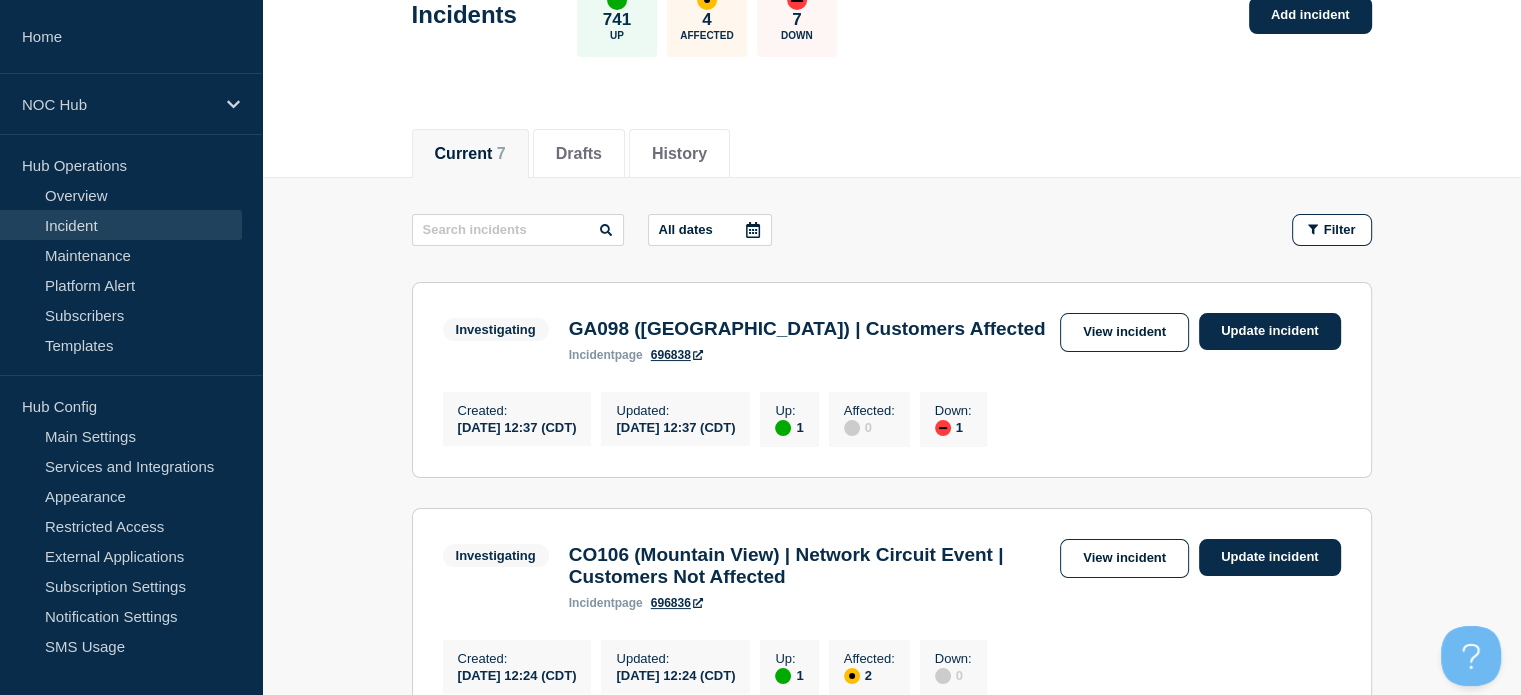 scroll, scrollTop: 132, scrollLeft: 0, axis: vertical 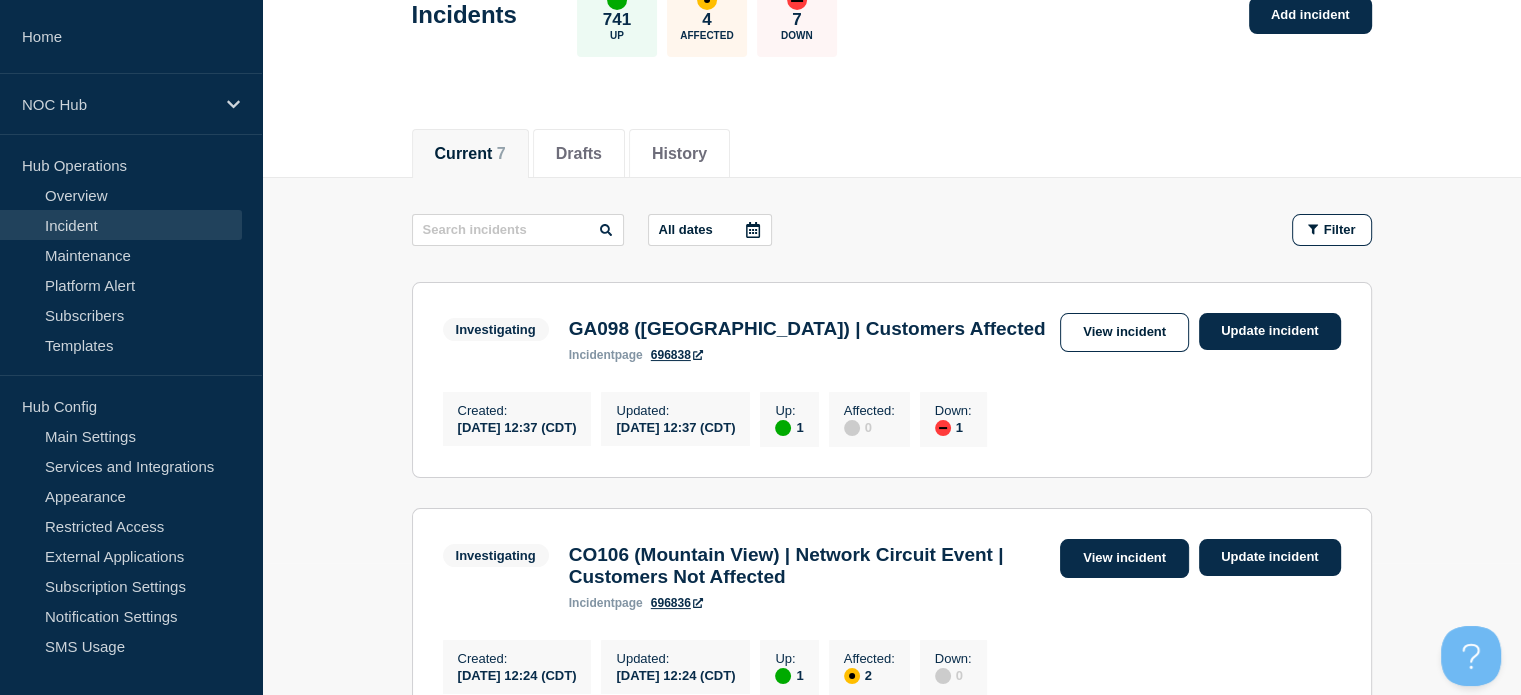 click on "View incident" at bounding box center (1124, 558) 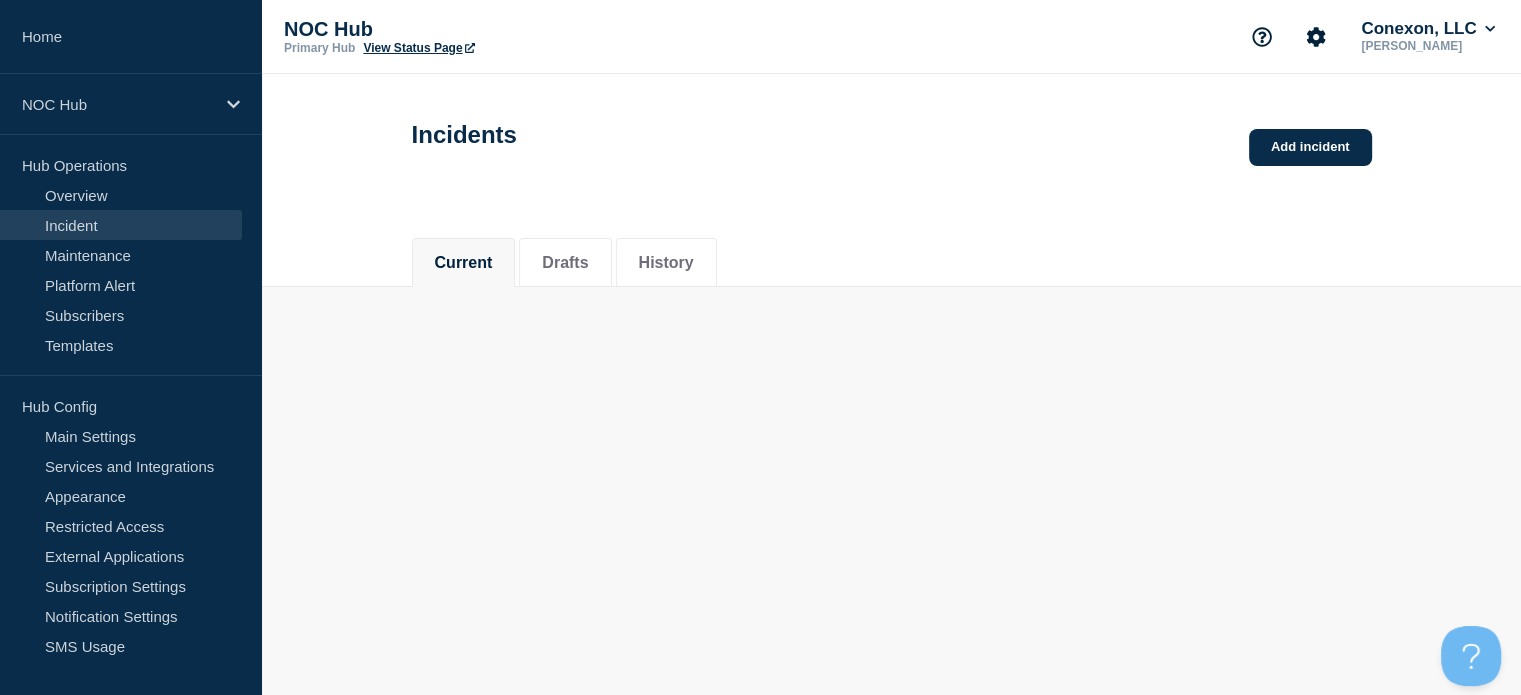 scroll, scrollTop: 0, scrollLeft: 0, axis: both 